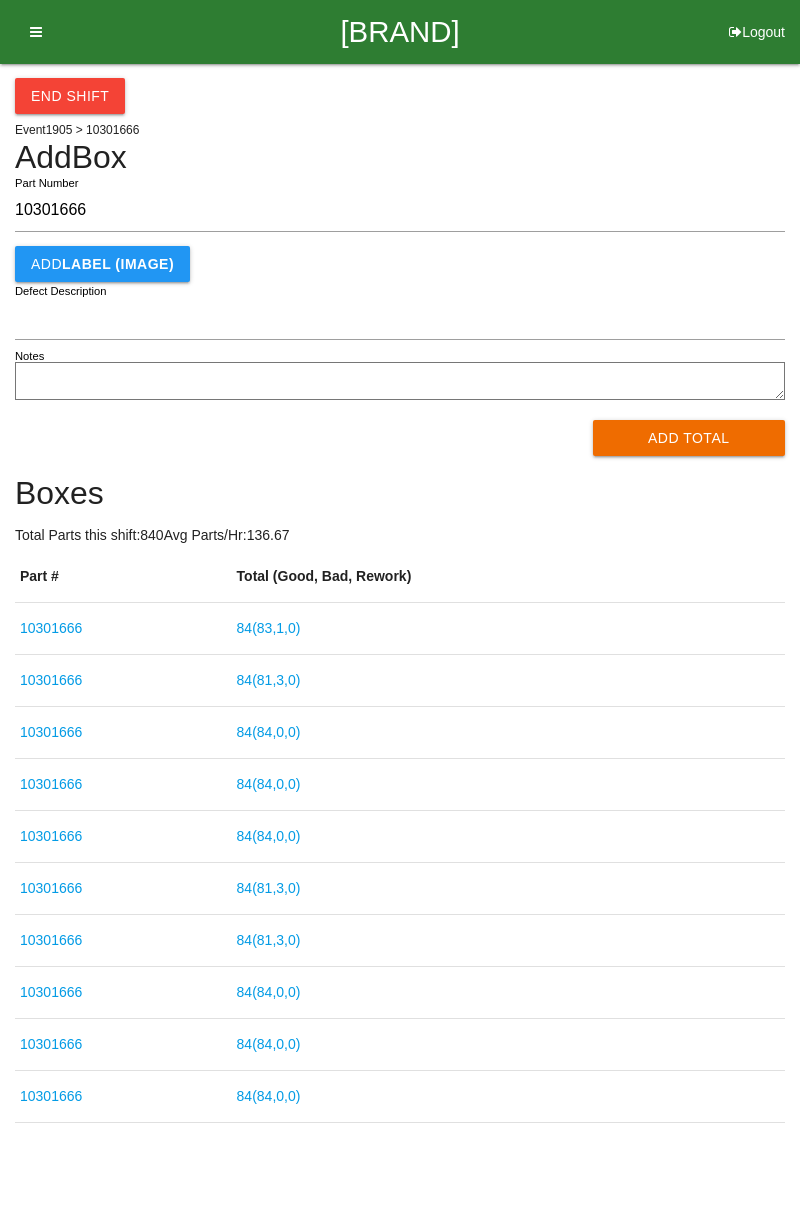scroll, scrollTop: 12, scrollLeft: 0, axis: vertical 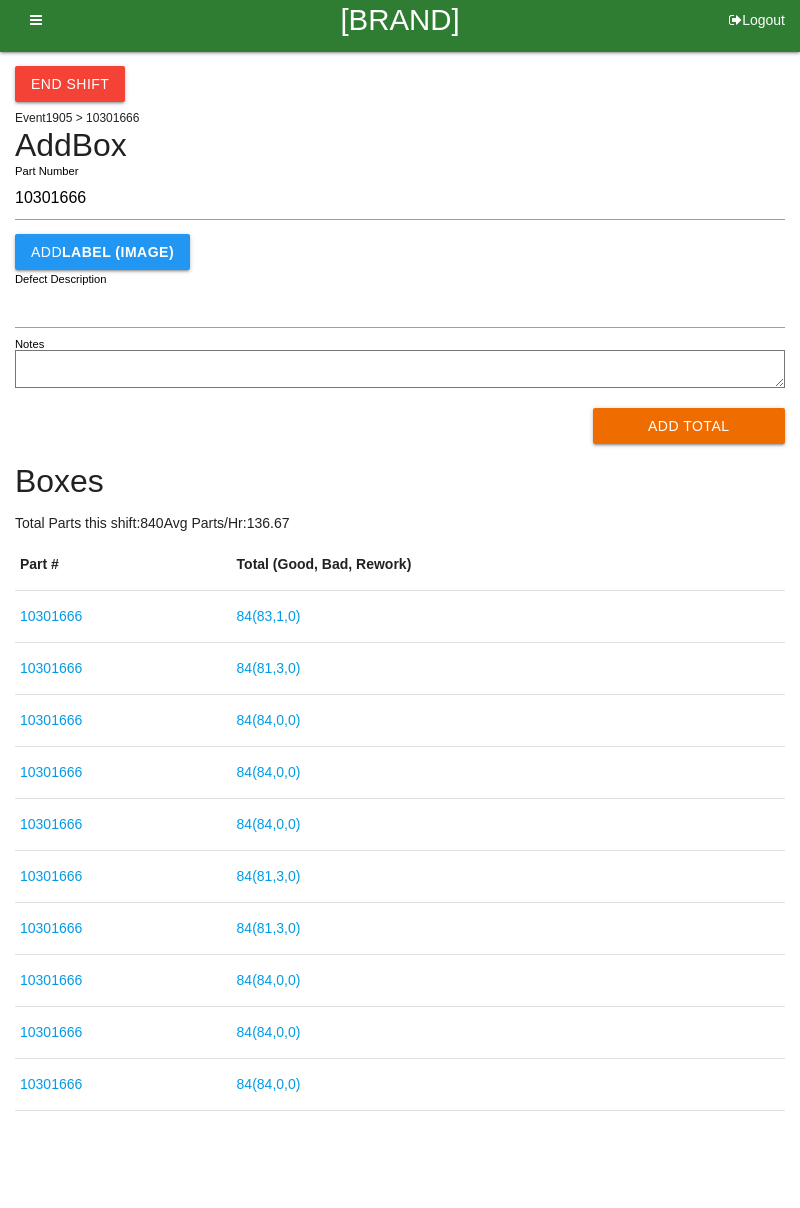 click on "Add Total" at bounding box center [689, 426] 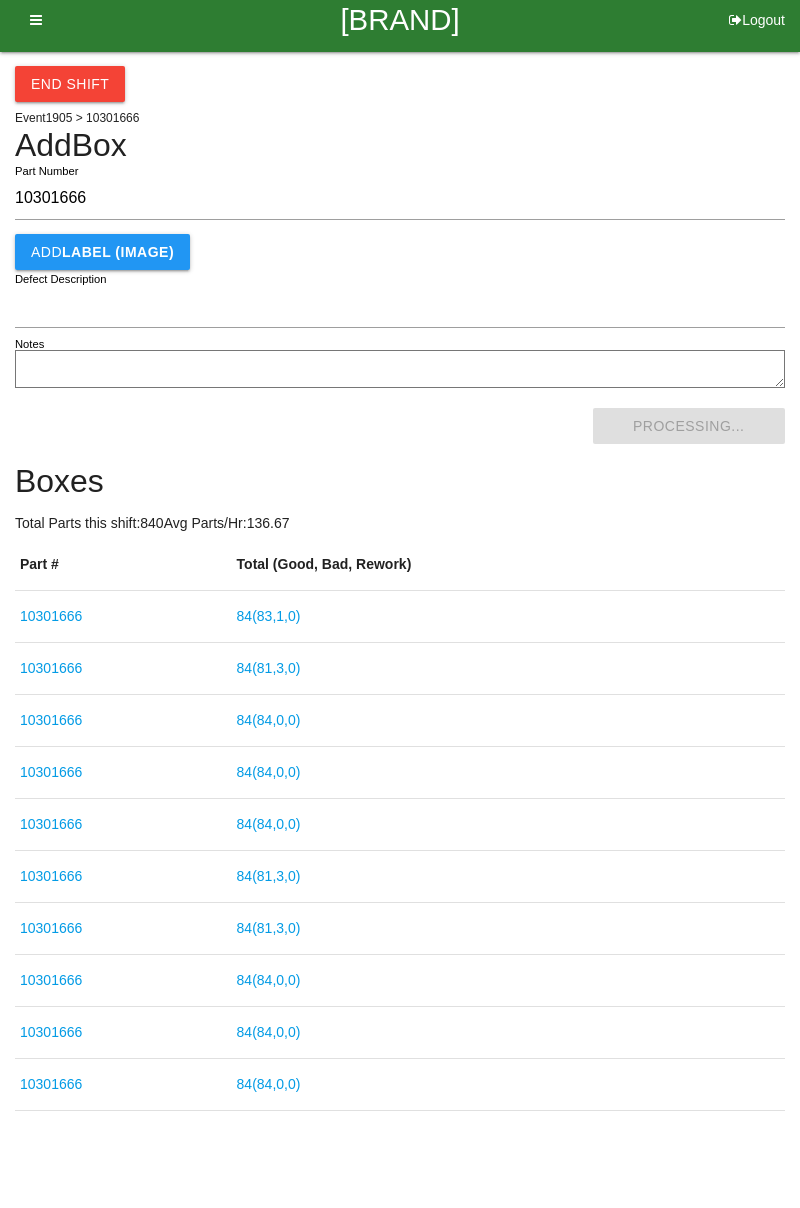 scroll, scrollTop: 0, scrollLeft: 0, axis: both 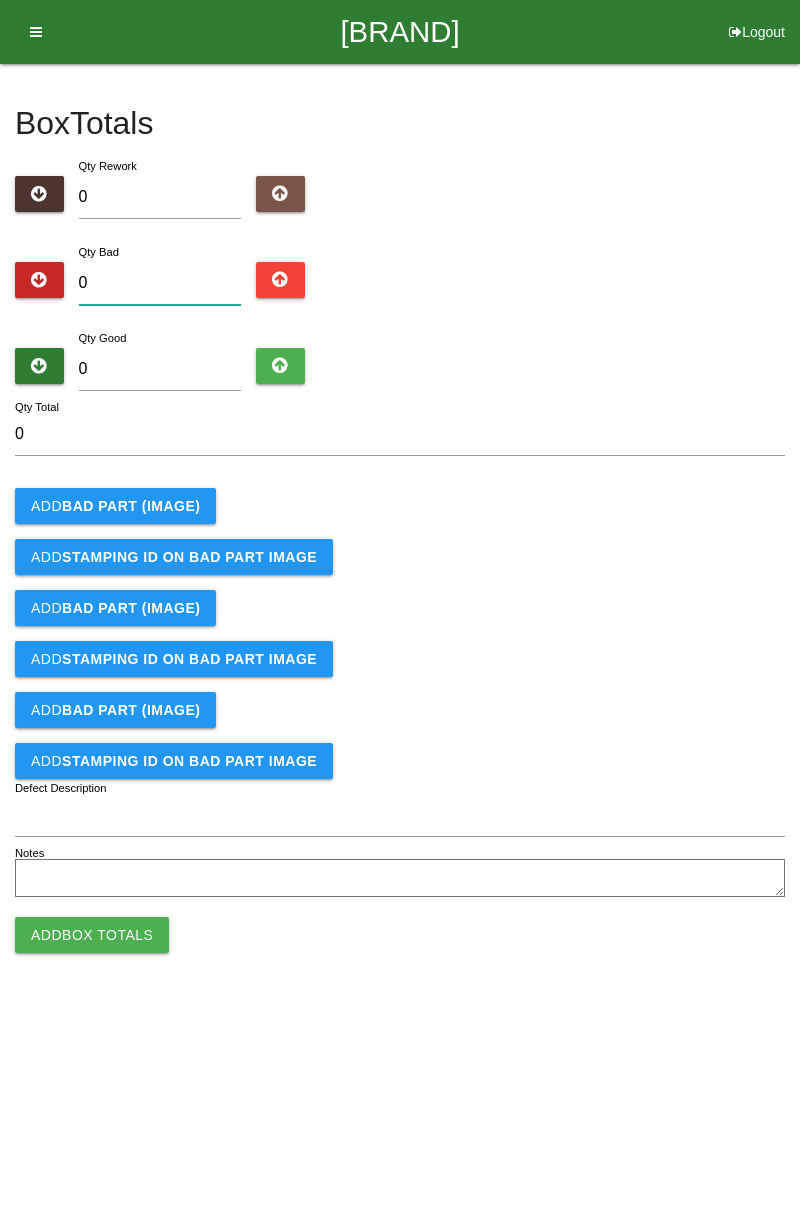 click on "0" at bounding box center [160, 283] 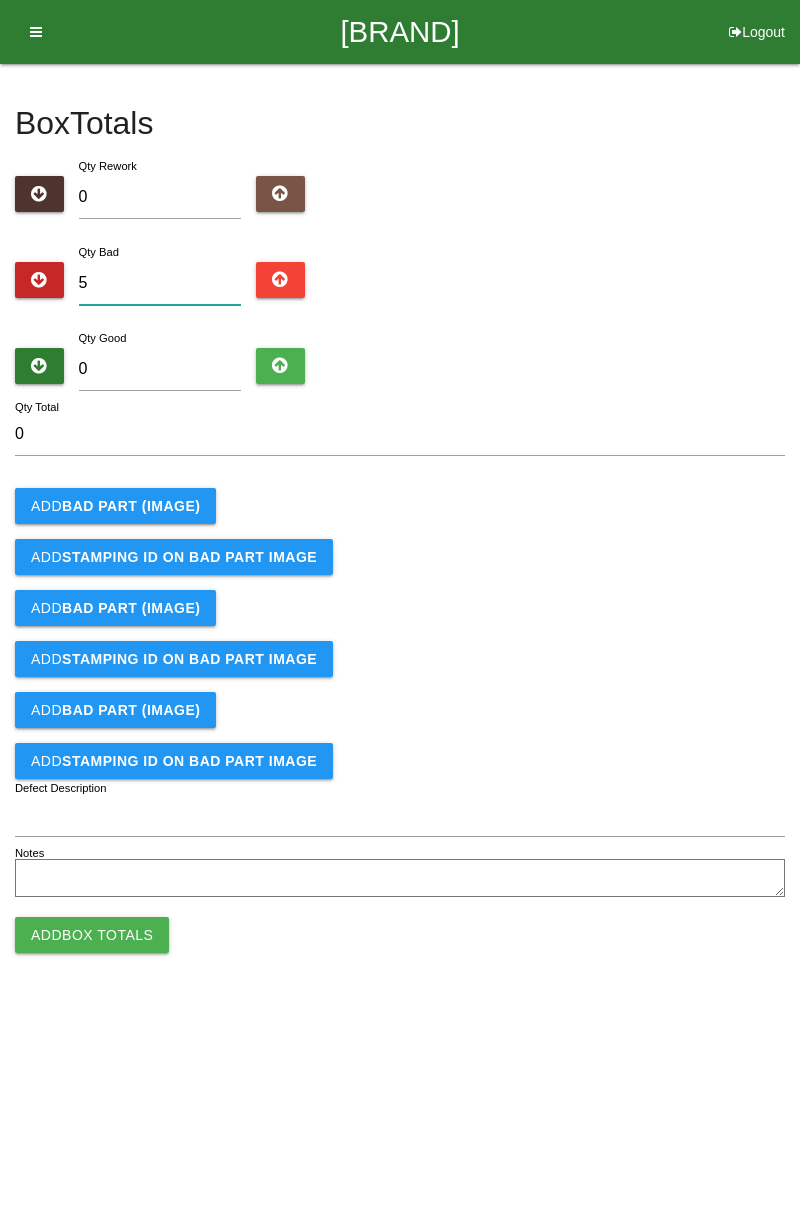 type on "5" 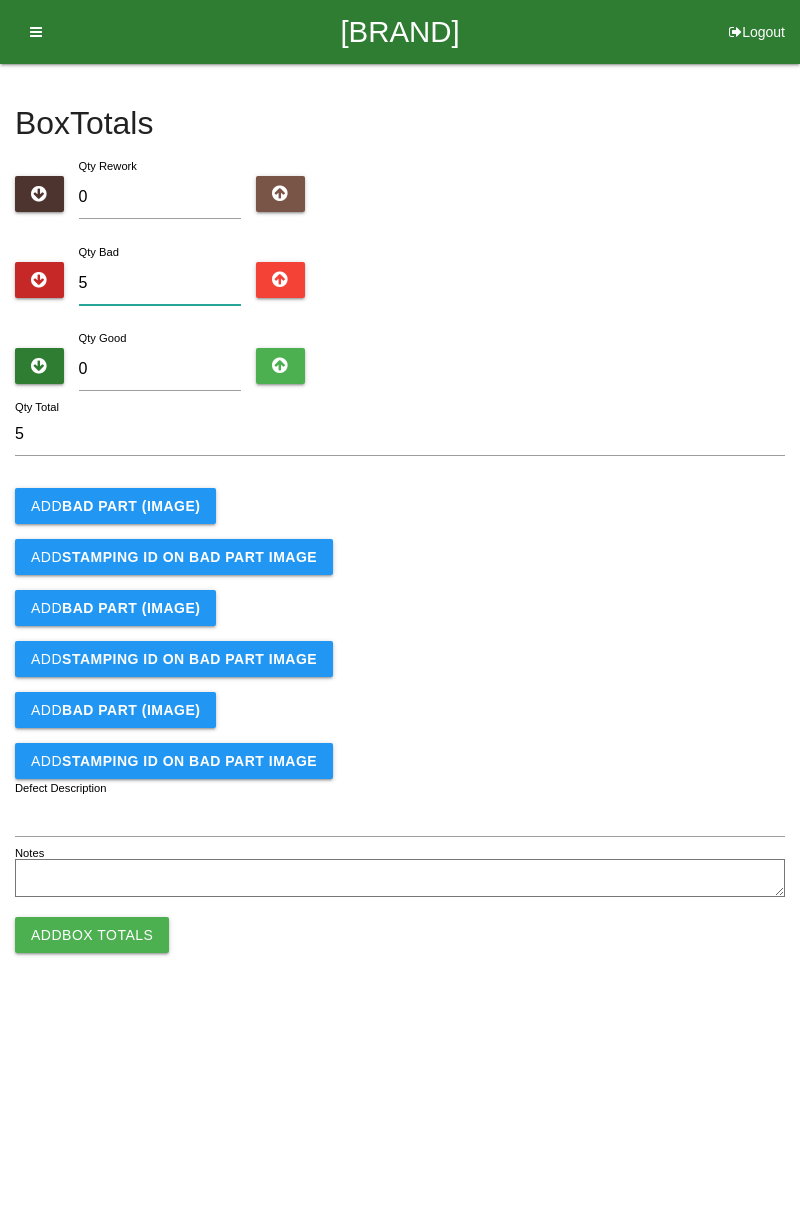 type on "5" 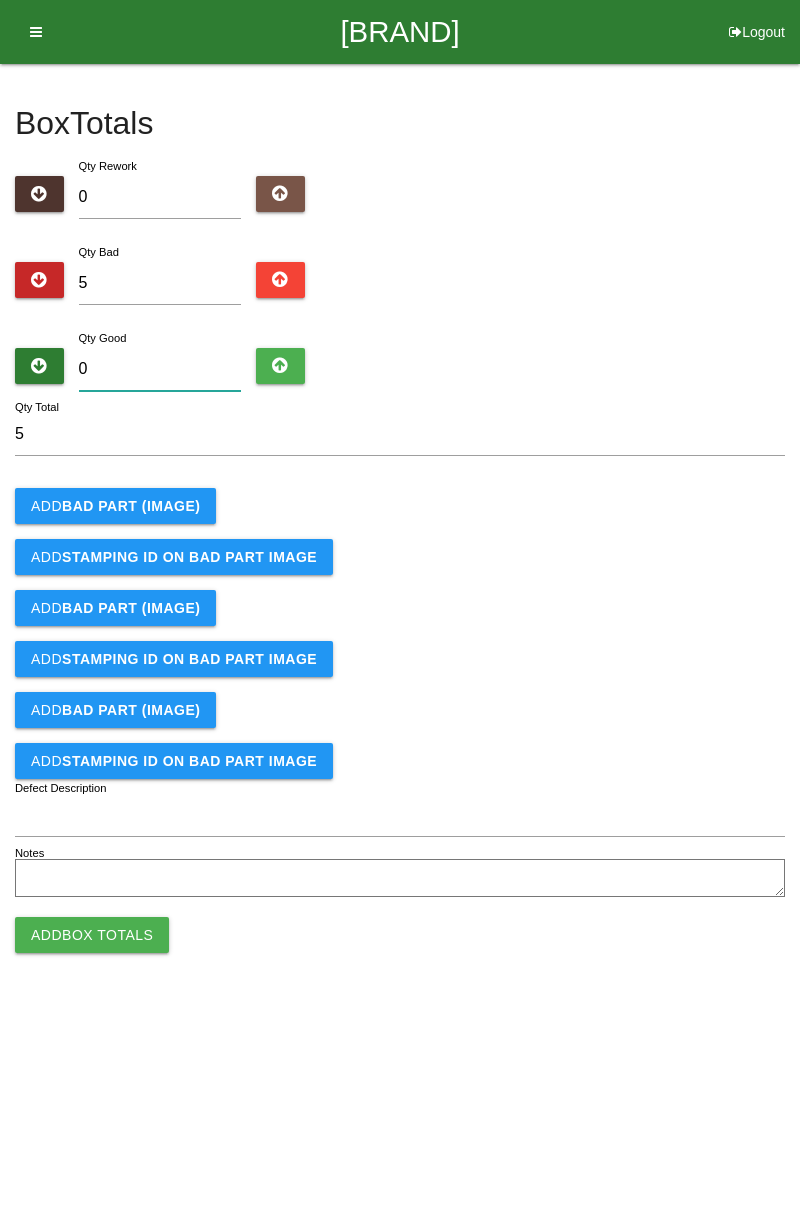 click on "0" at bounding box center [160, 369] 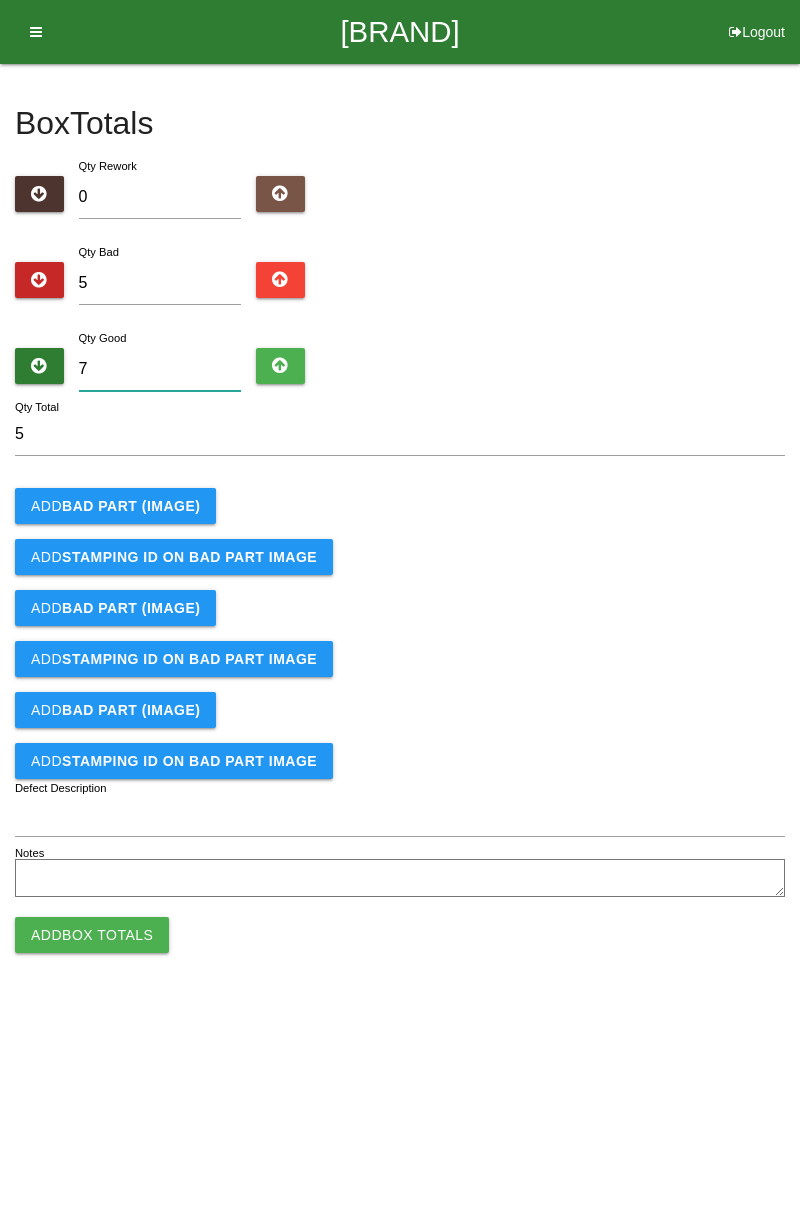type on "12" 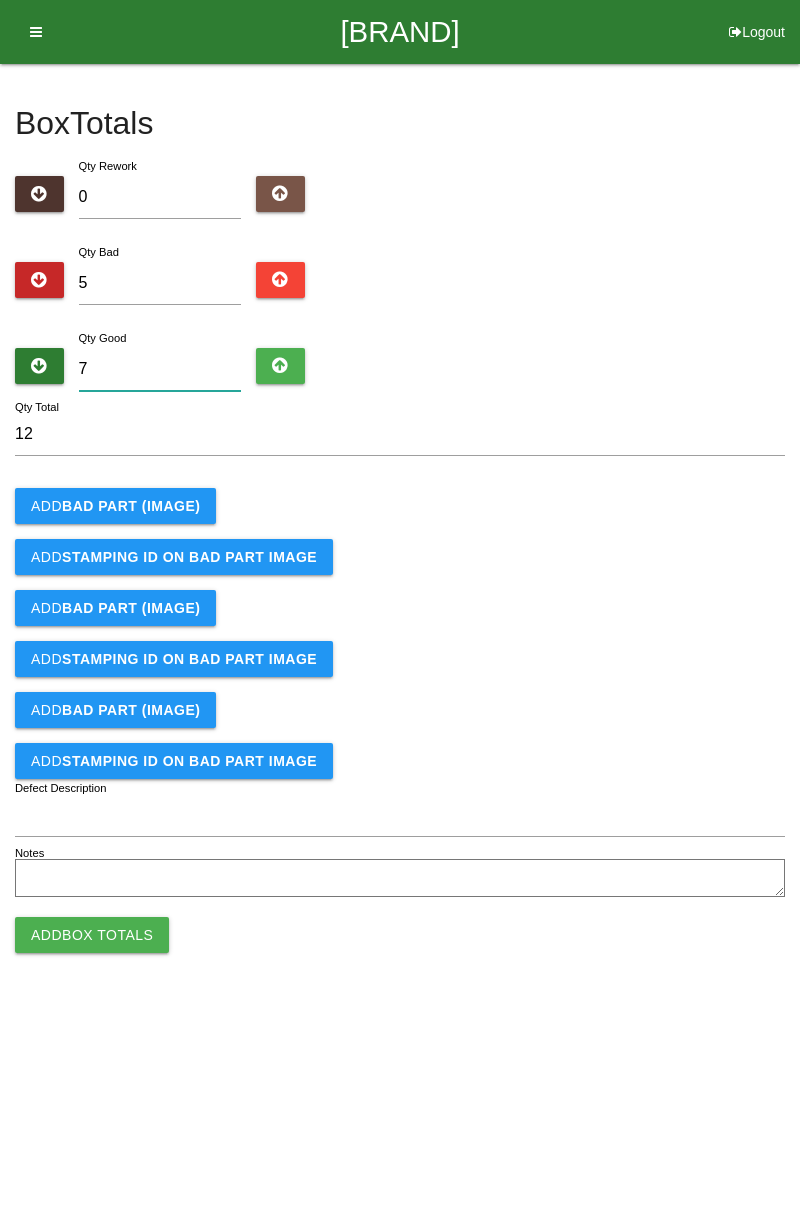type on "79" 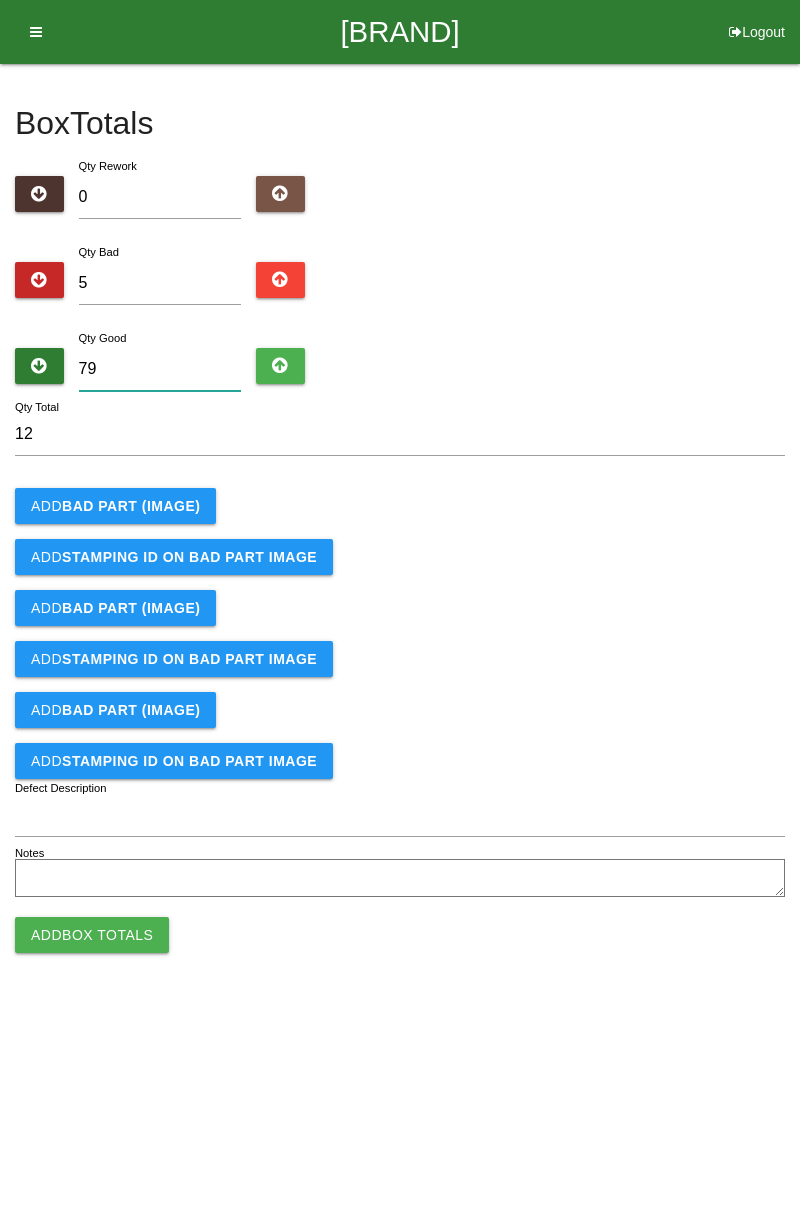 type on "84" 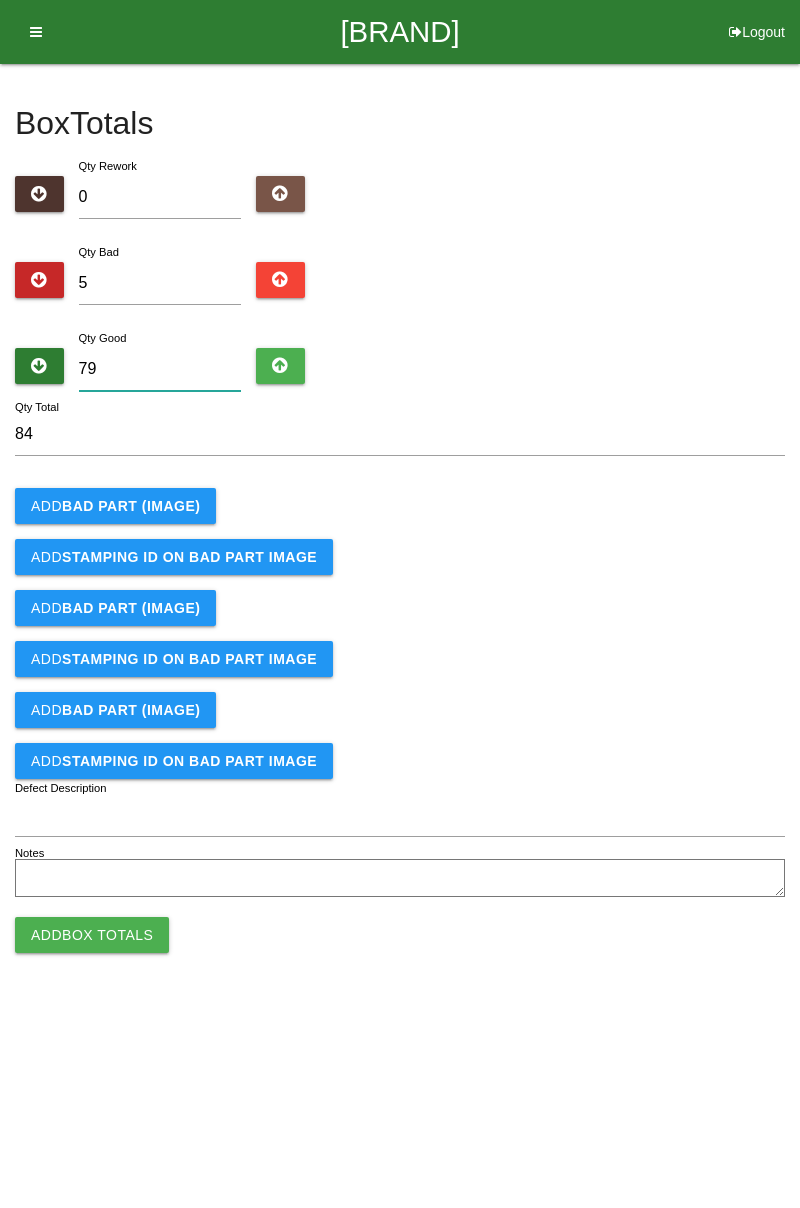type on "79" 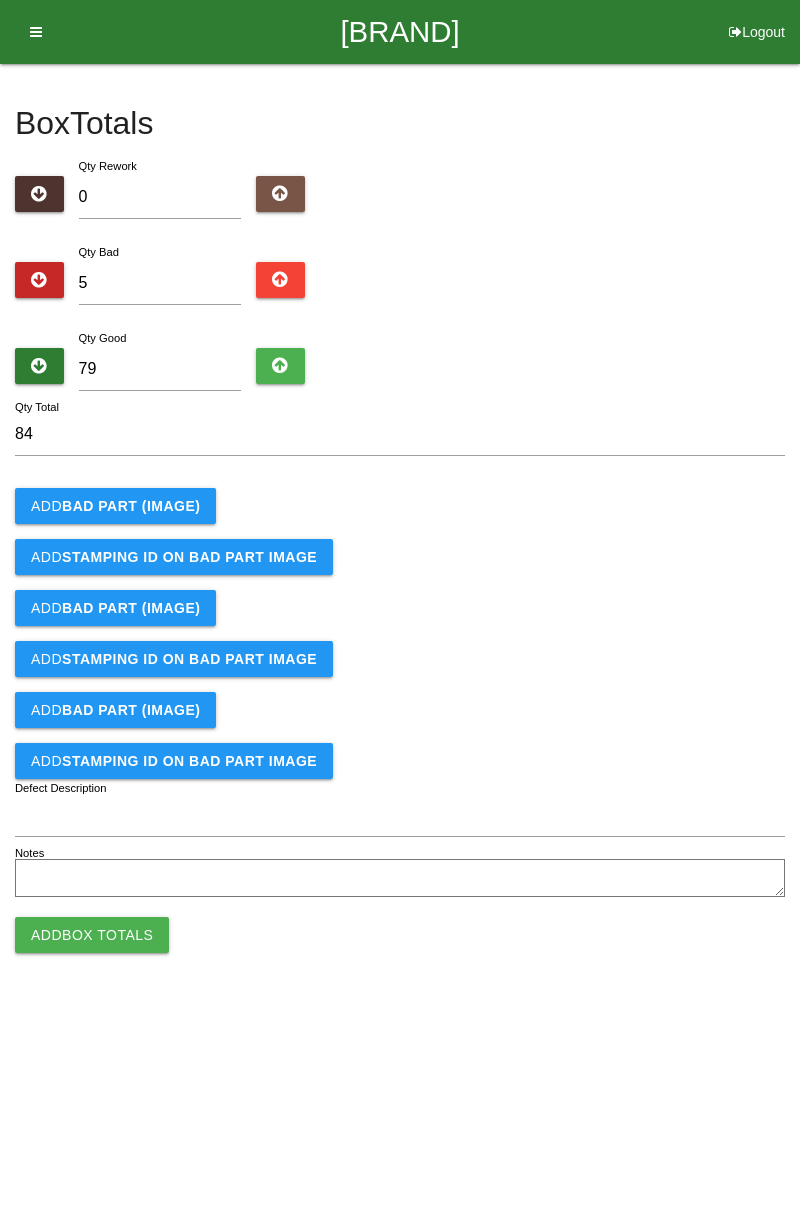 click on "BAD PART (IMAGE)" at bounding box center (131, 506) 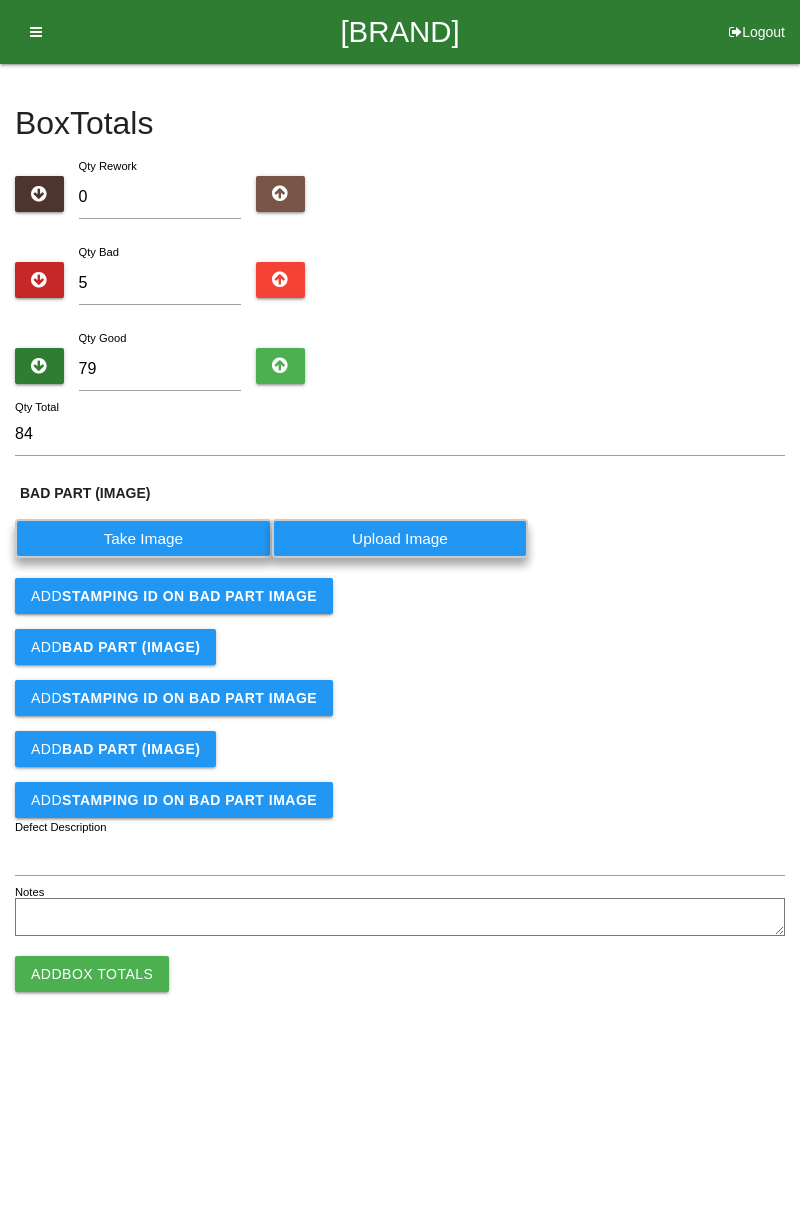 click on "Take Image" at bounding box center [143, 538] 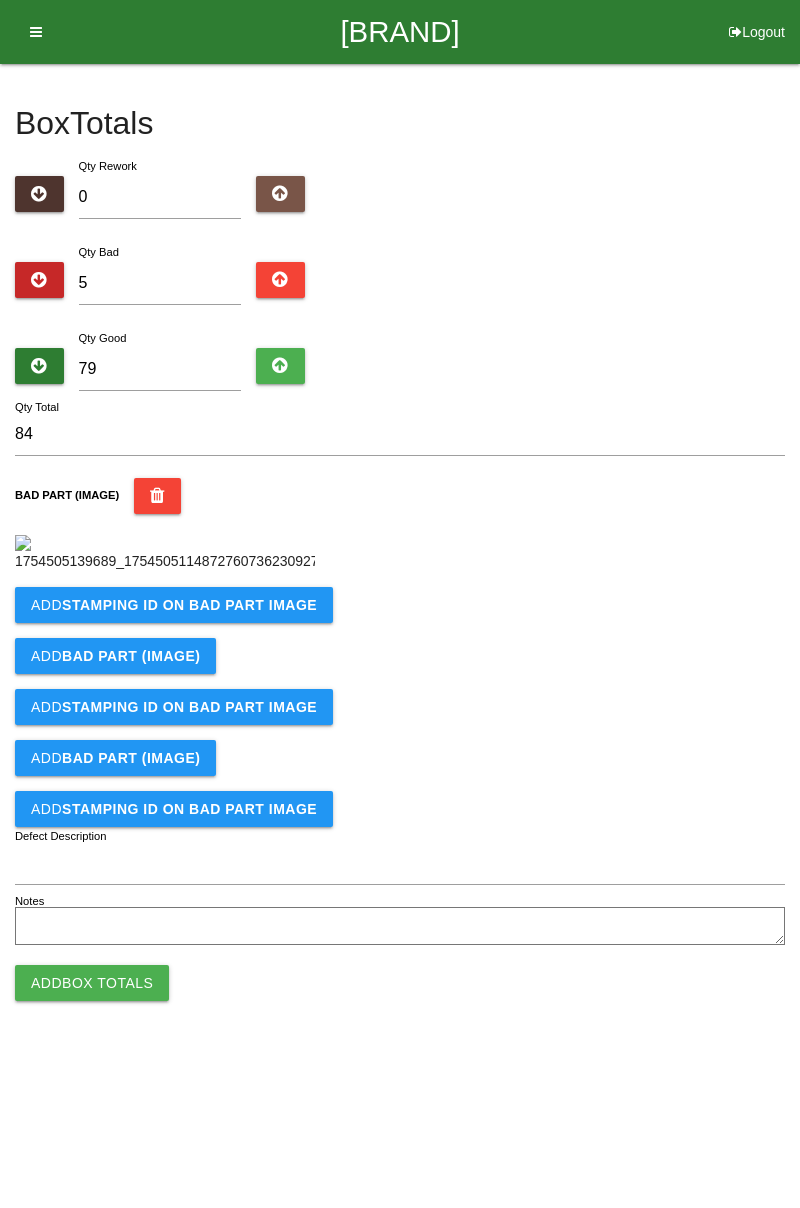 click on "STAMPING ID on BAD PART Image" at bounding box center (189, 605) 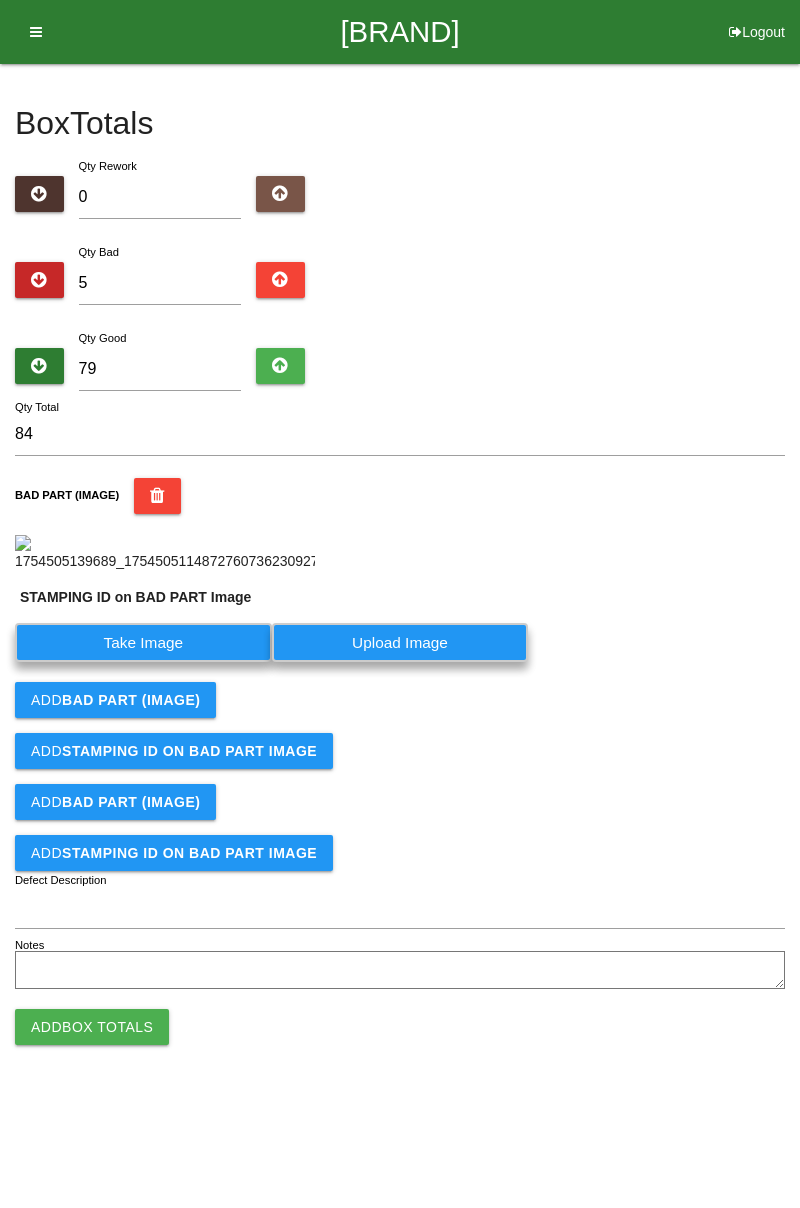 click on "Take Image" at bounding box center (143, 642) 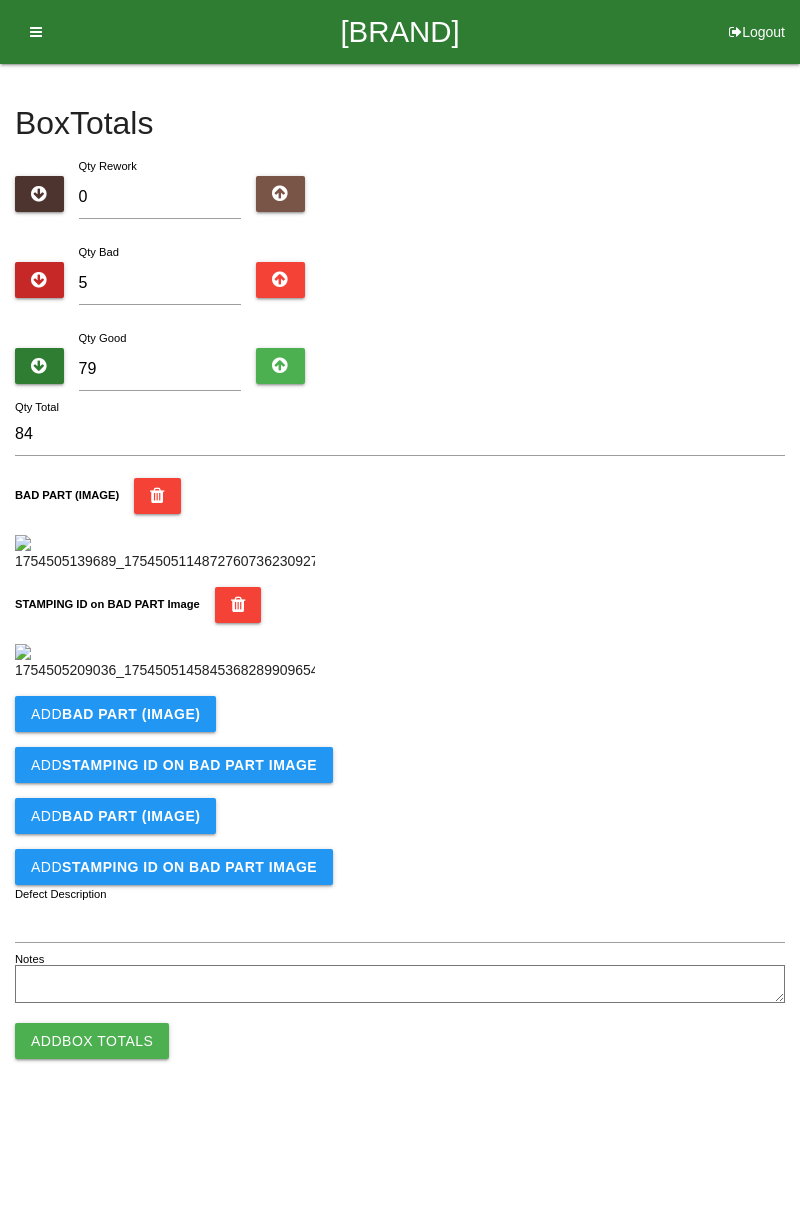 scroll, scrollTop: 440, scrollLeft: 0, axis: vertical 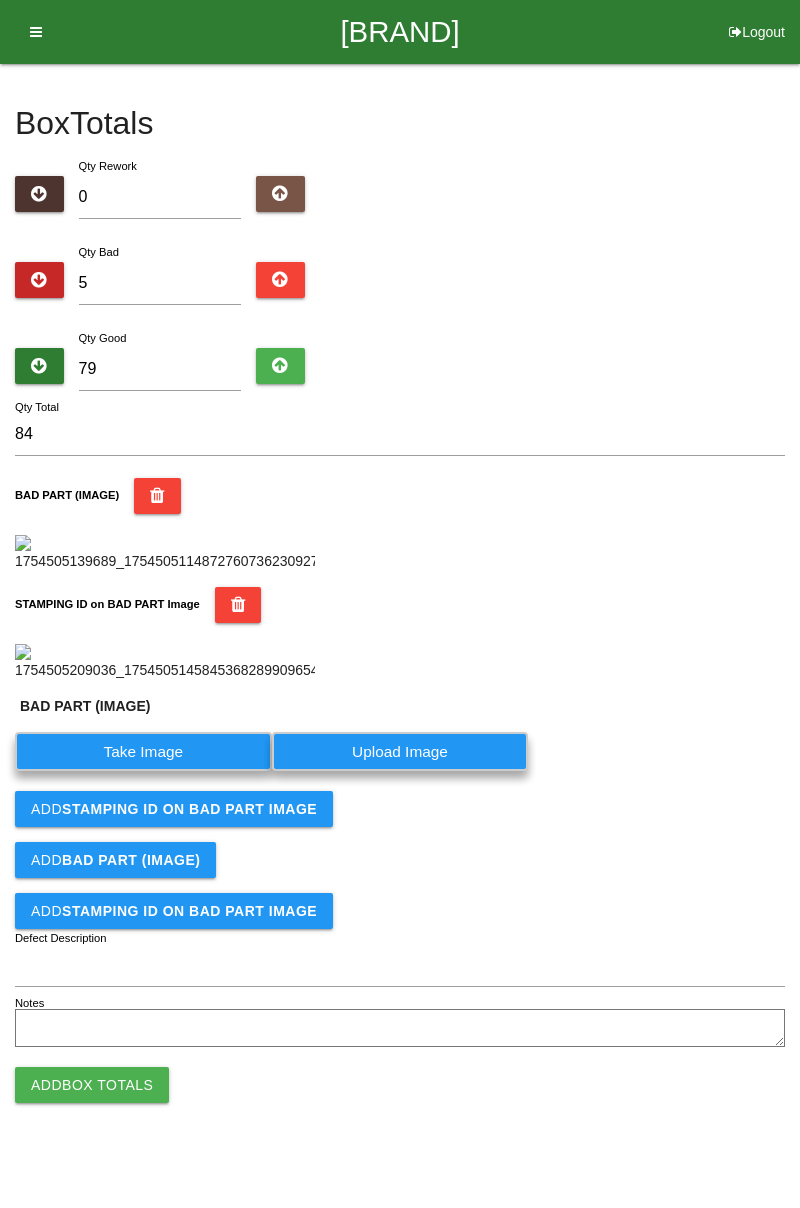 click on "Take Image" at bounding box center (143, 751) 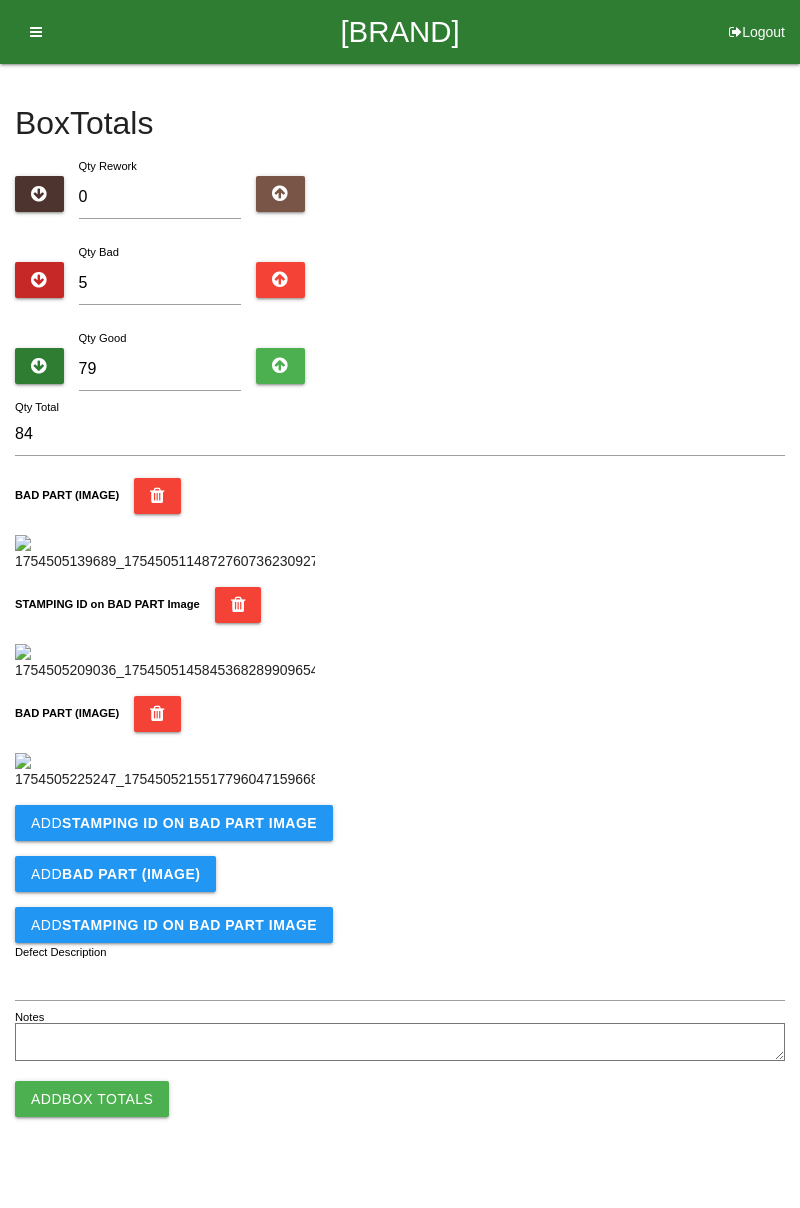 scroll, scrollTop: 768, scrollLeft: 0, axis: vertical 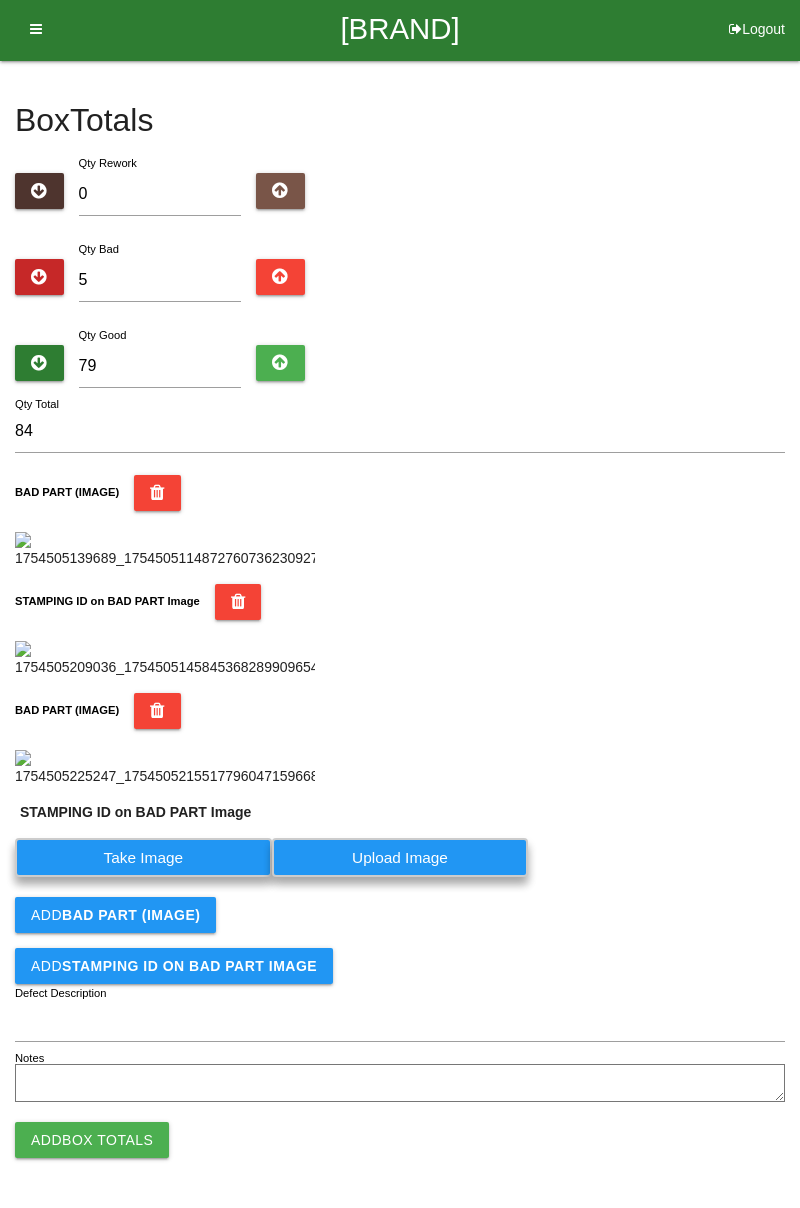 click on "Take Image" at bounding box center (143, 857) 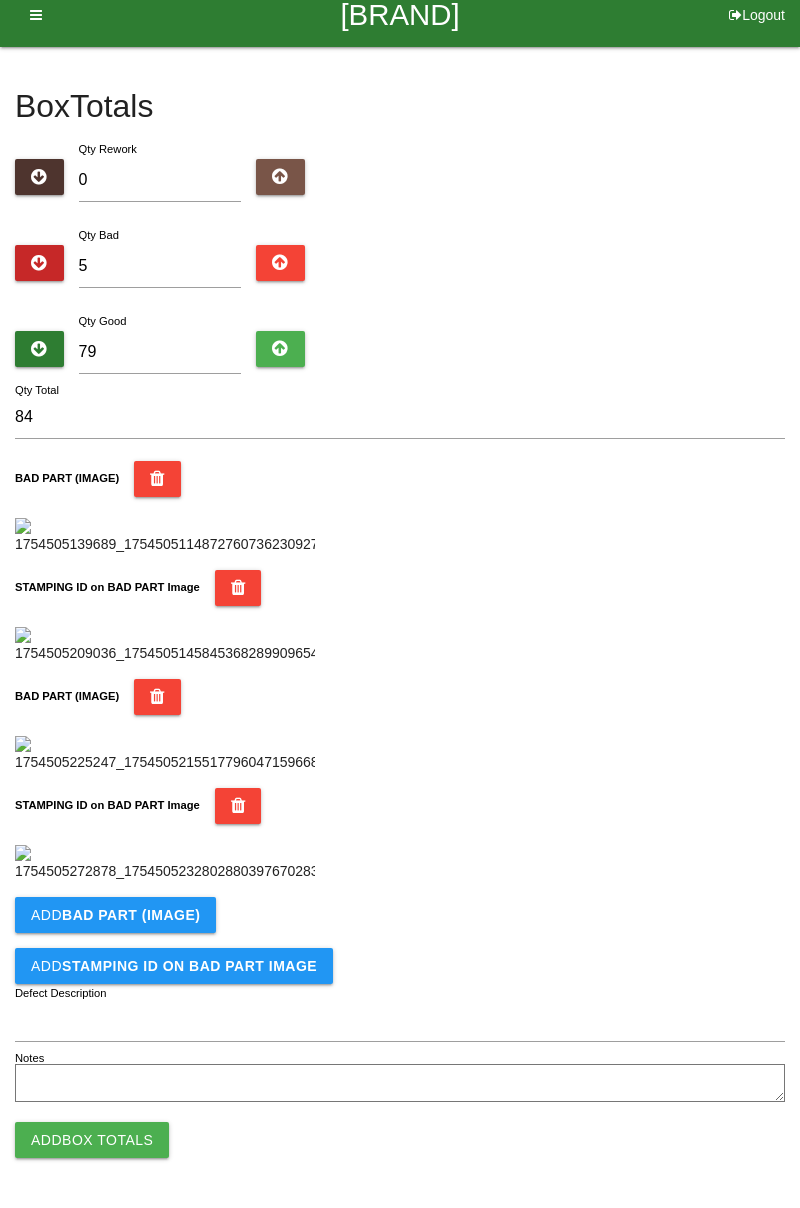 scroll, scrollTop: 1096, scrollLeft: 0, axis: vertical 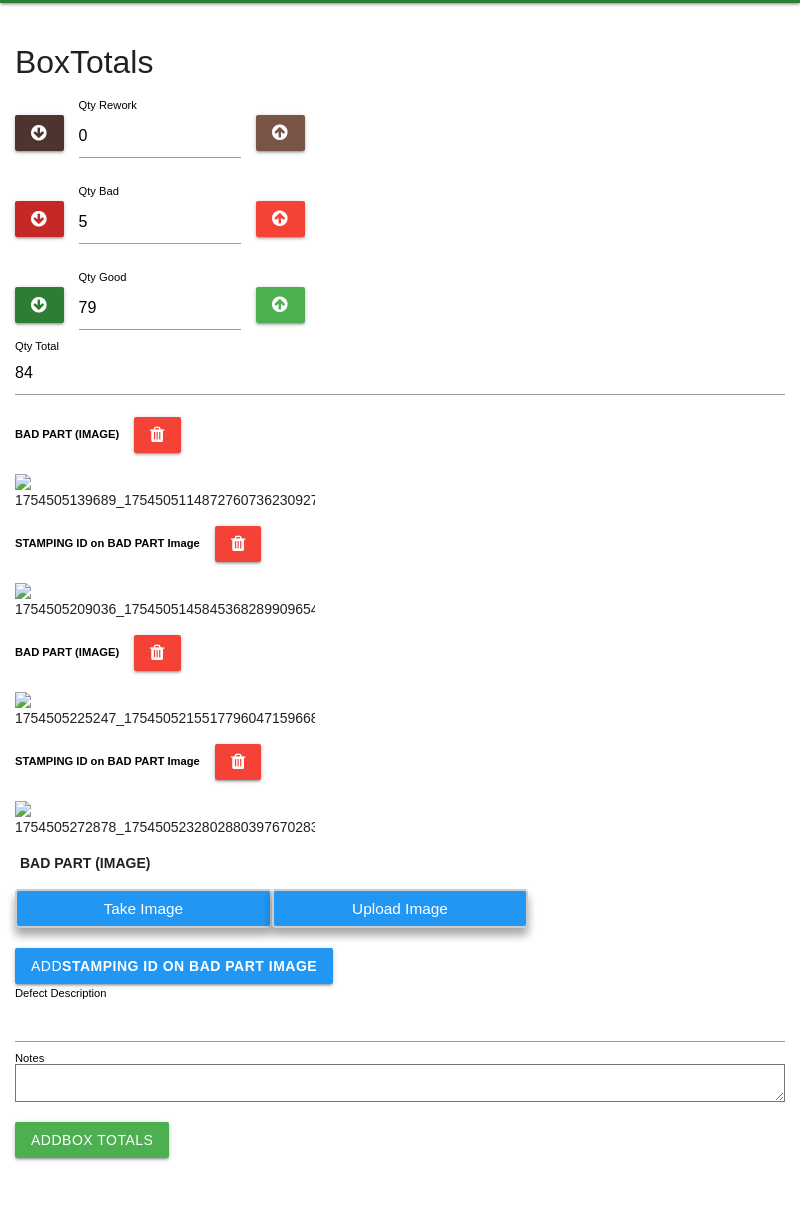click on "Take Image" at bounding box center [143, 908] 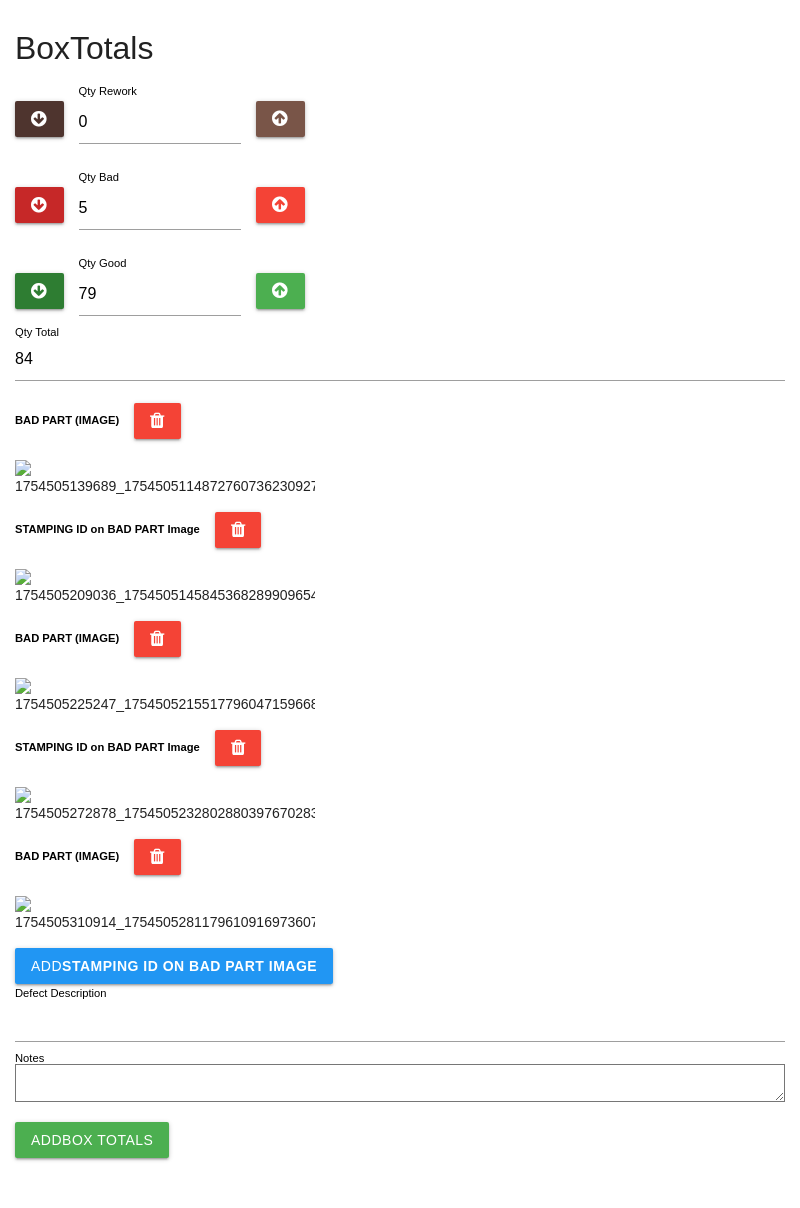 scroll, scrollTop: 1424, scrollLeft: 0, axis: vertical 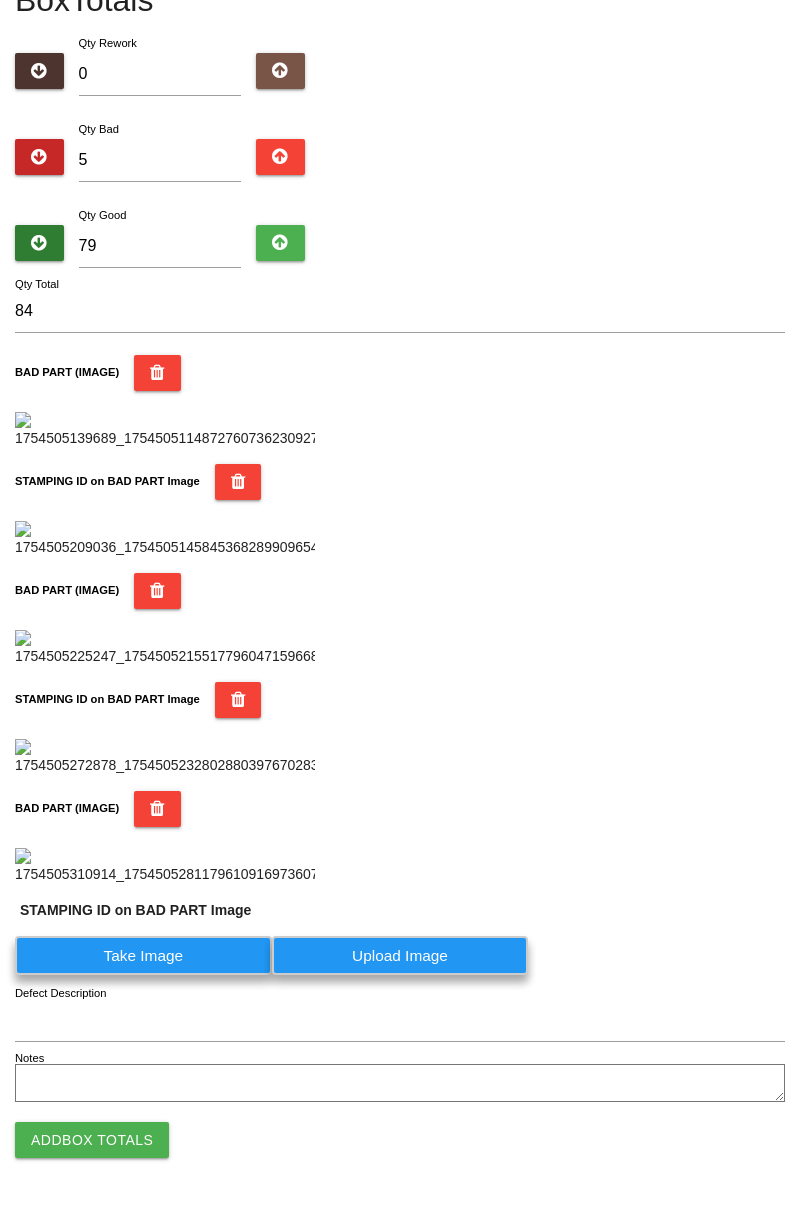 click on "Take Image" at bounding box center (143, 955) 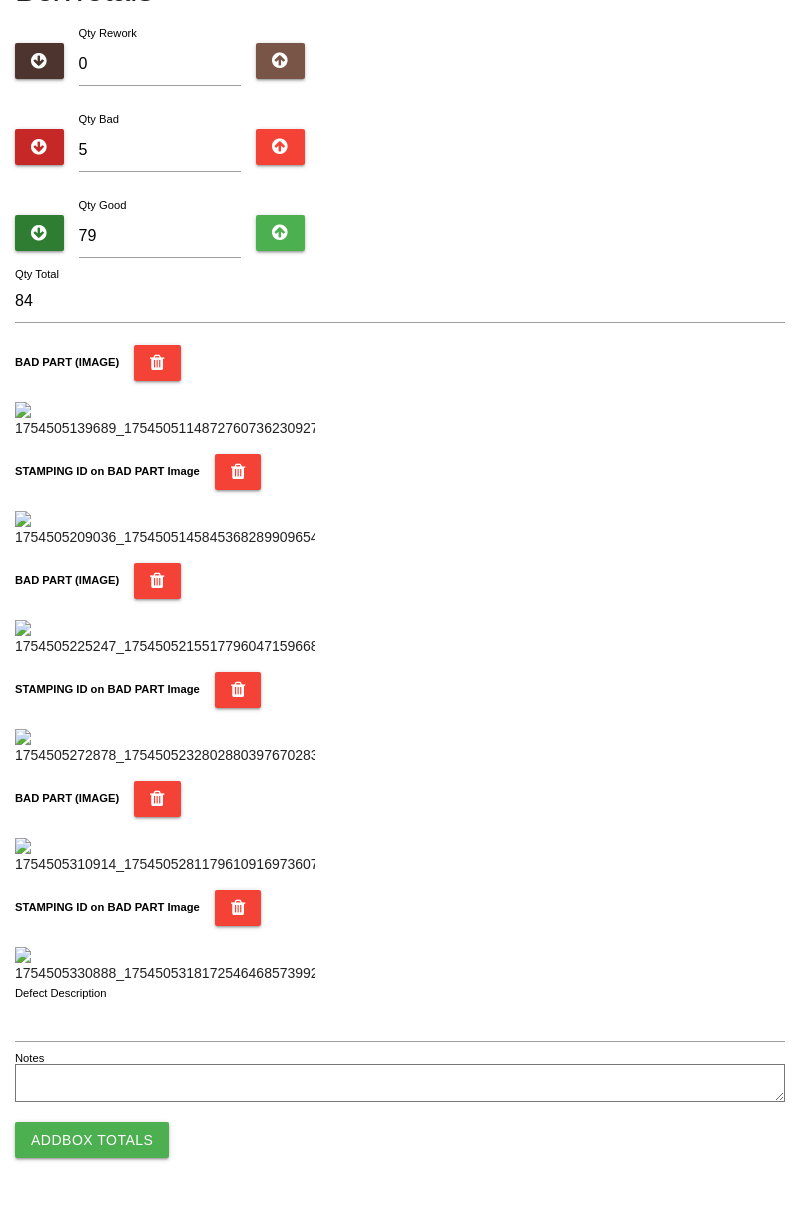 scroll, scrollTop: 1752, scrollLeft: 0, axis: vertical 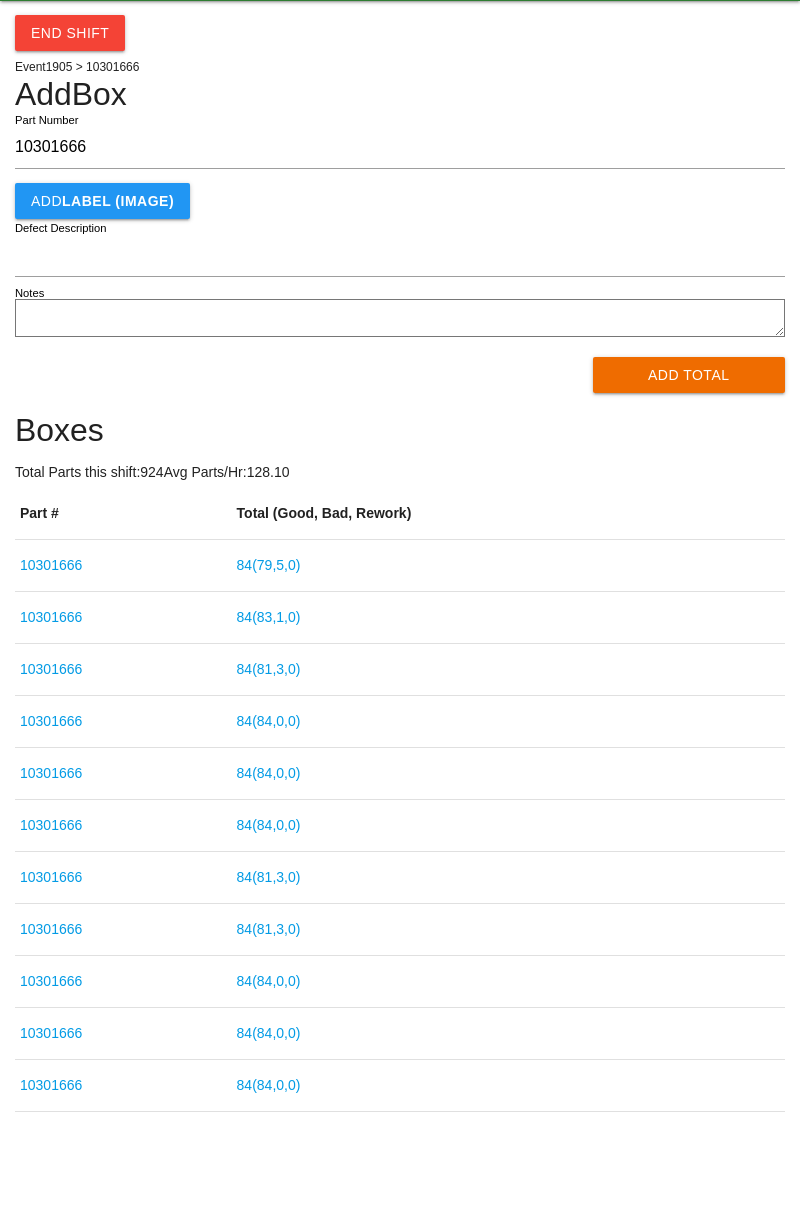type on "10301666" 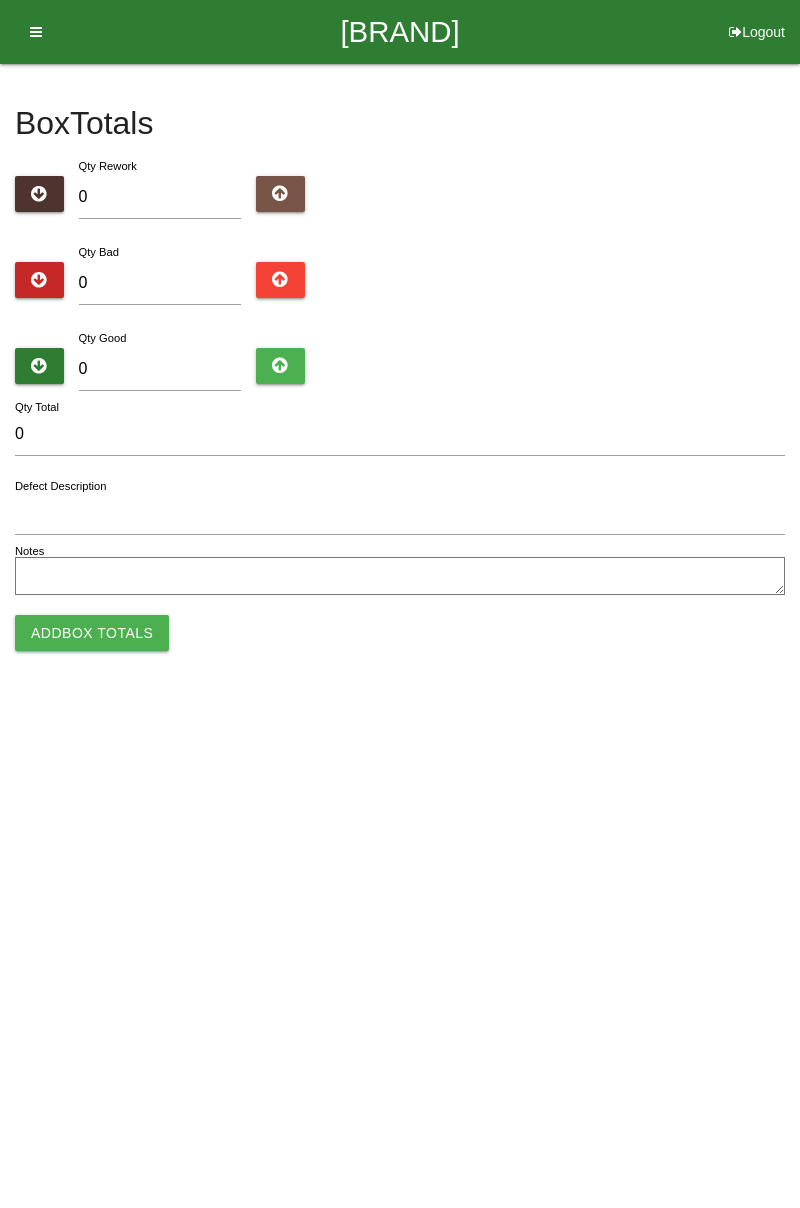 scroll, scrollTop: 0, scrollLeft: 0, axis: both 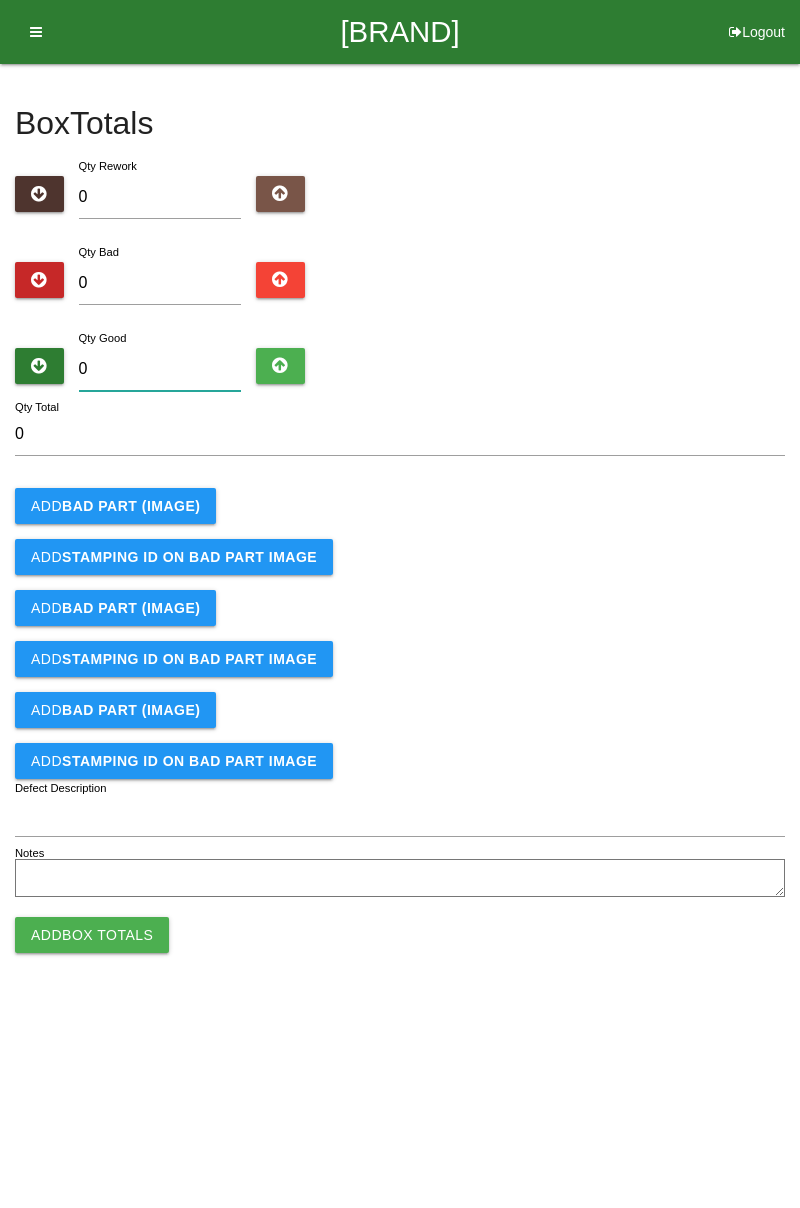 click on "0" at bounding box center [160, 369] 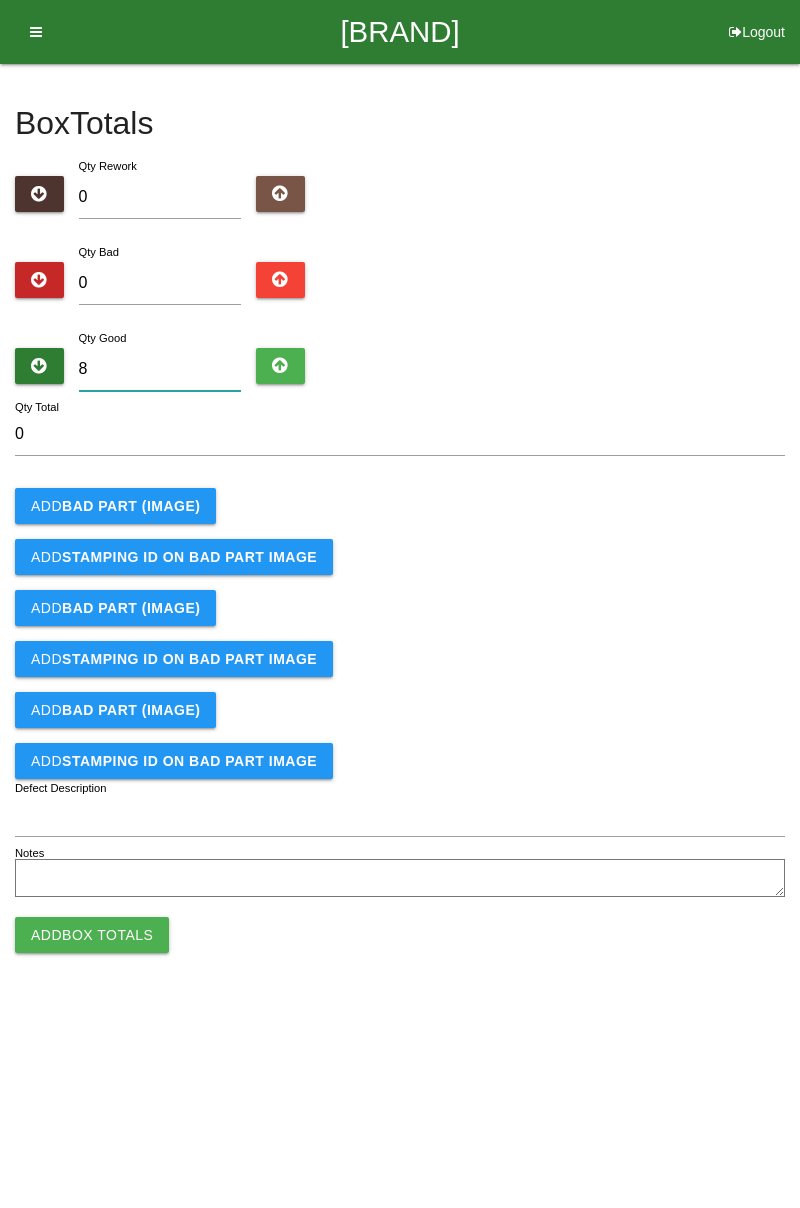 type on "8" 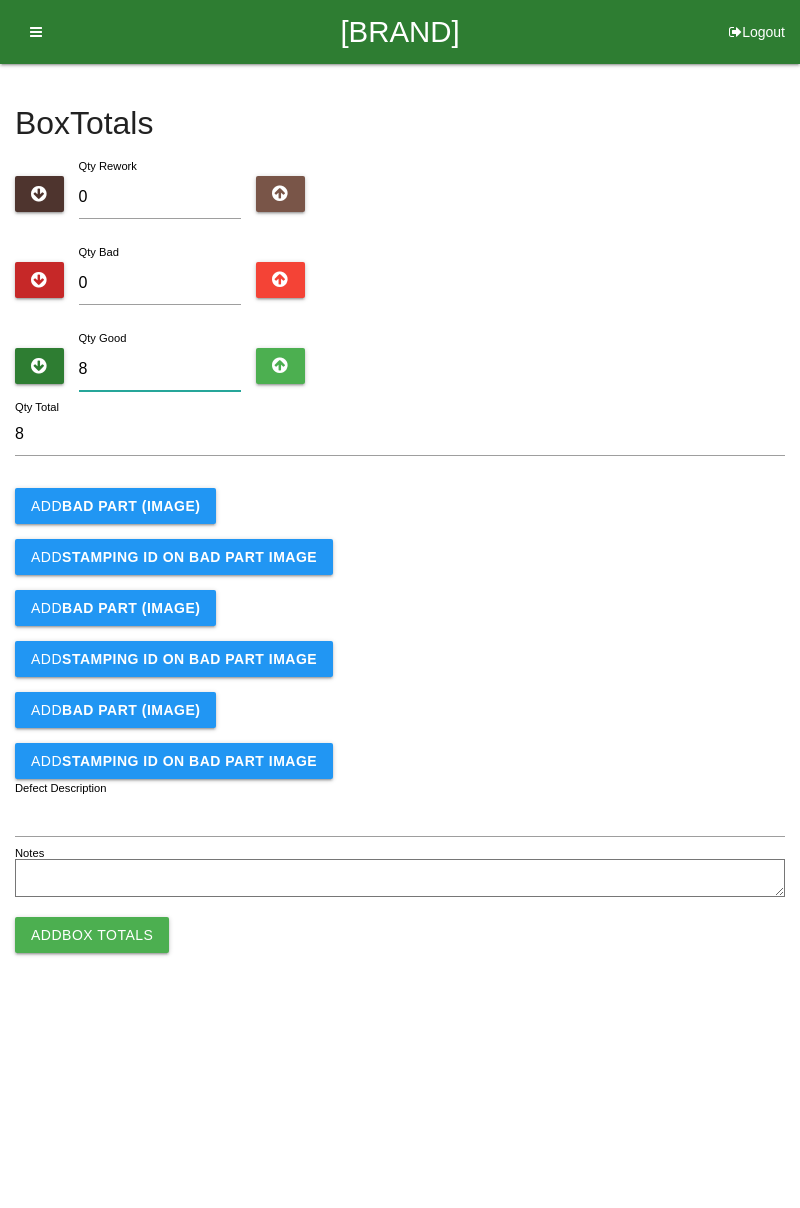 type on "84" 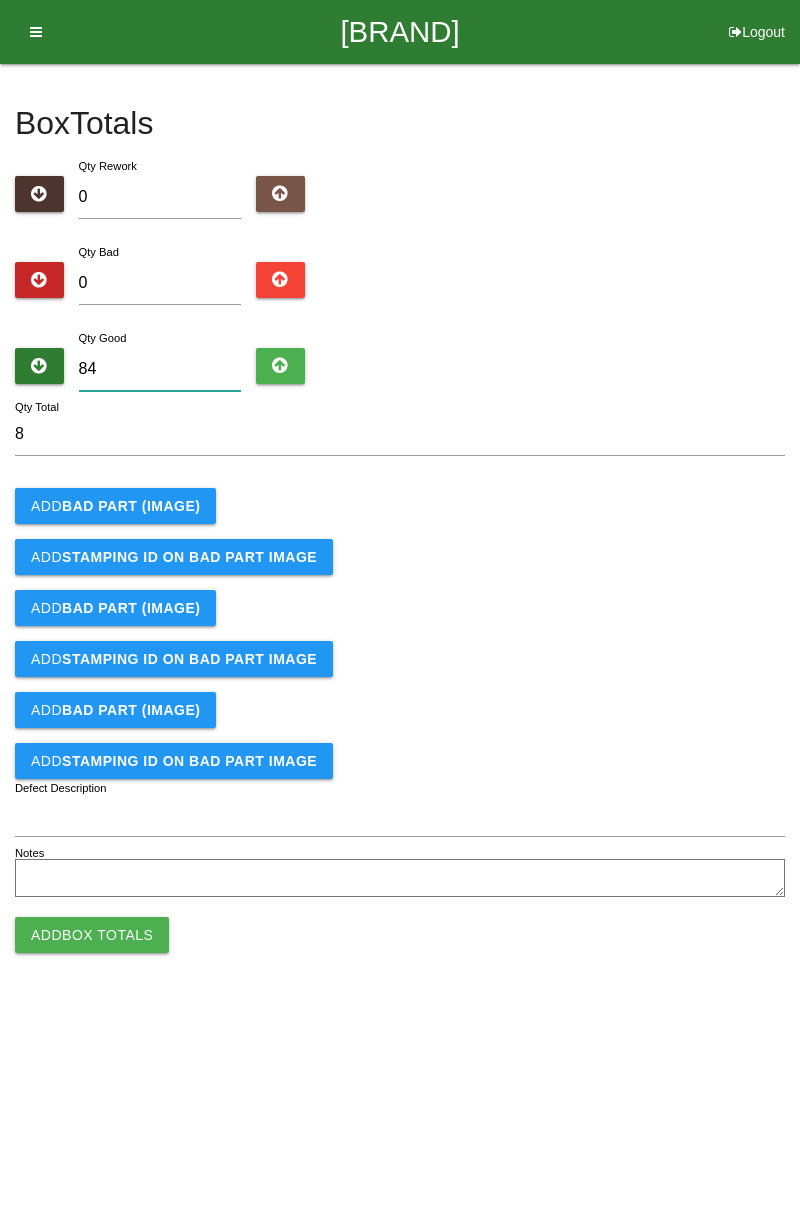 type on "84" 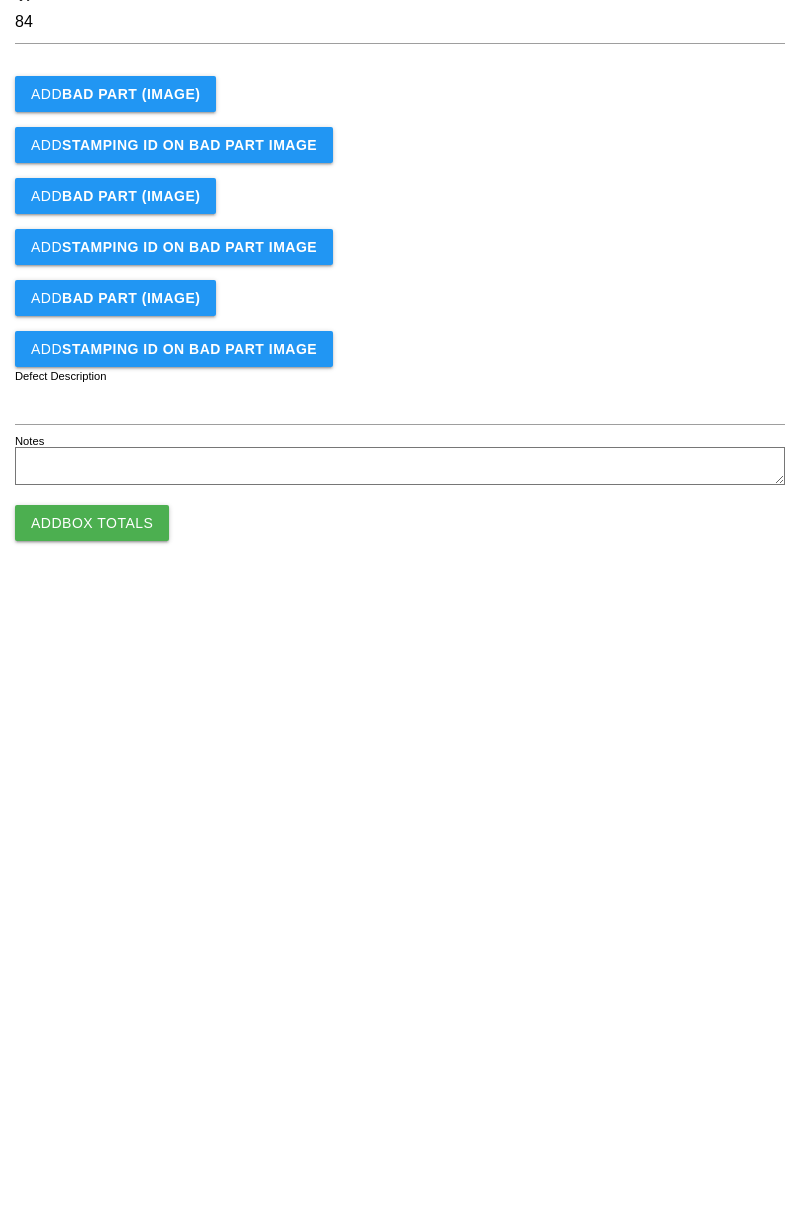 type on "84" 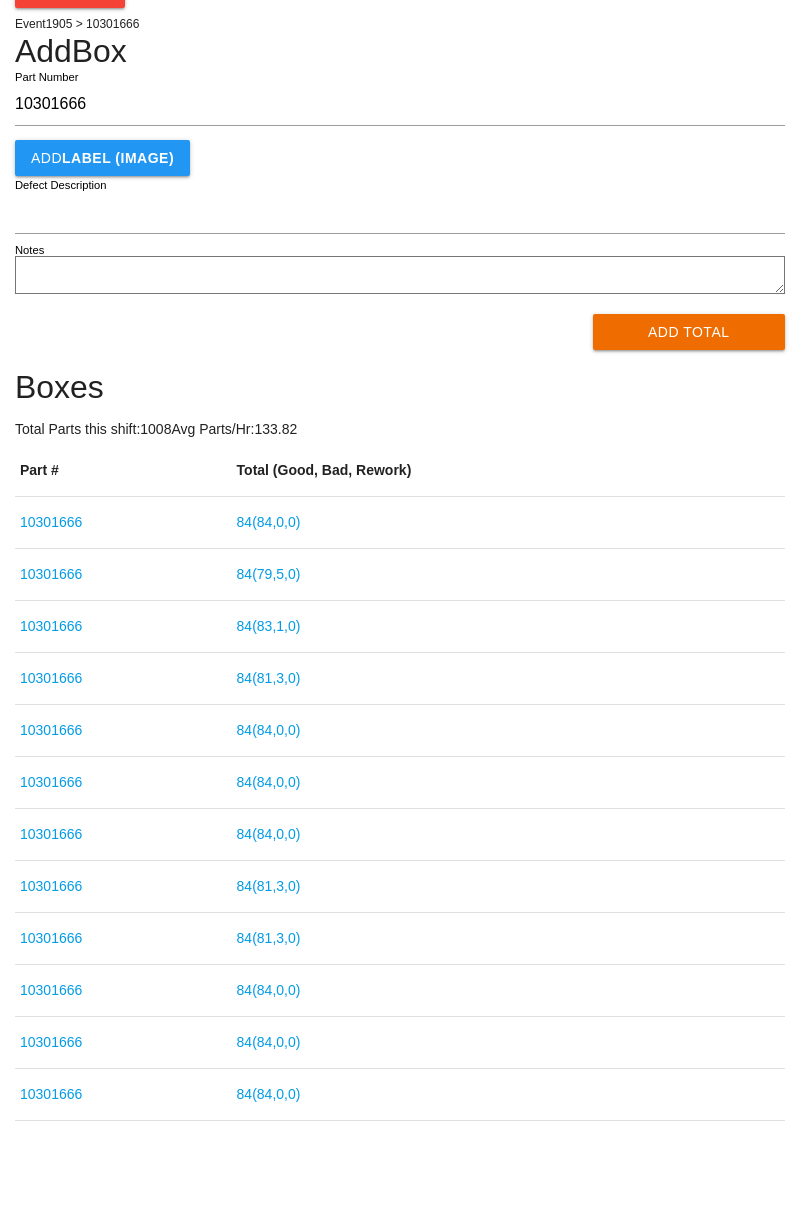 scroll, scrollTop: 103, scrollLeft: 0, axis: vertical 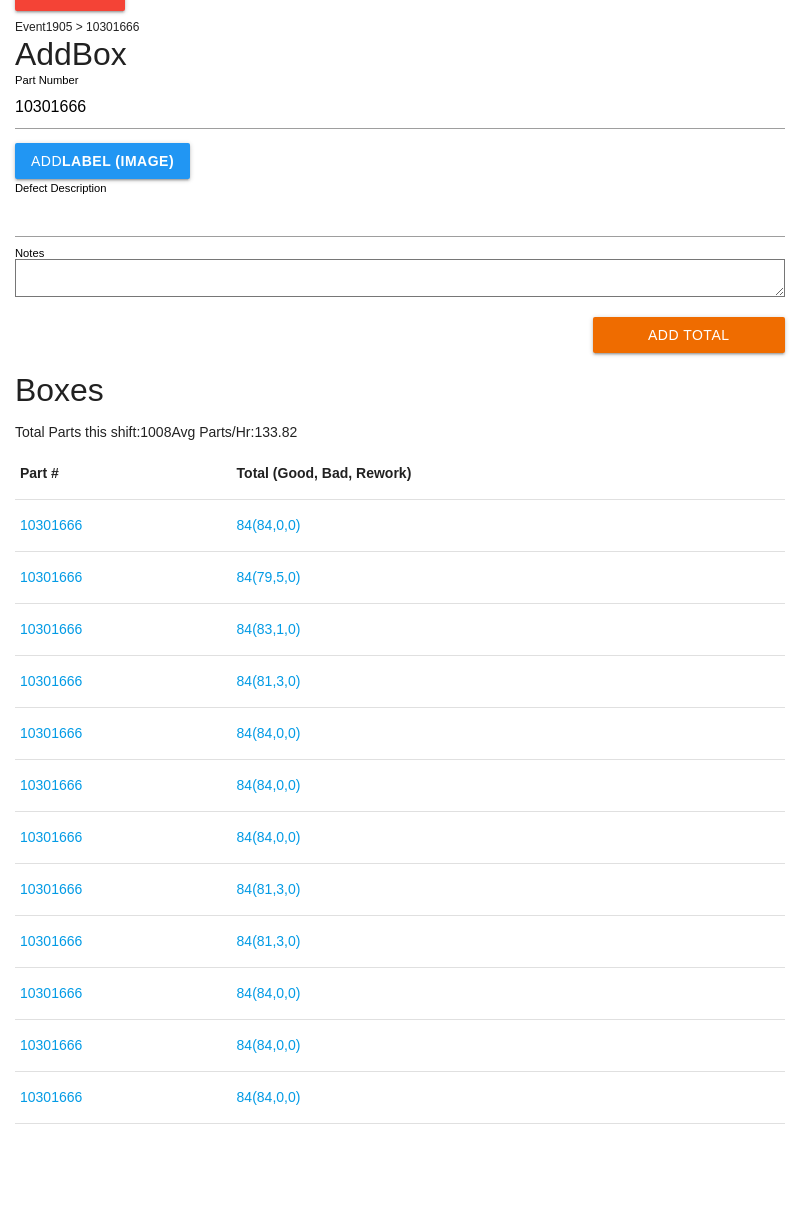 type on "10301666" 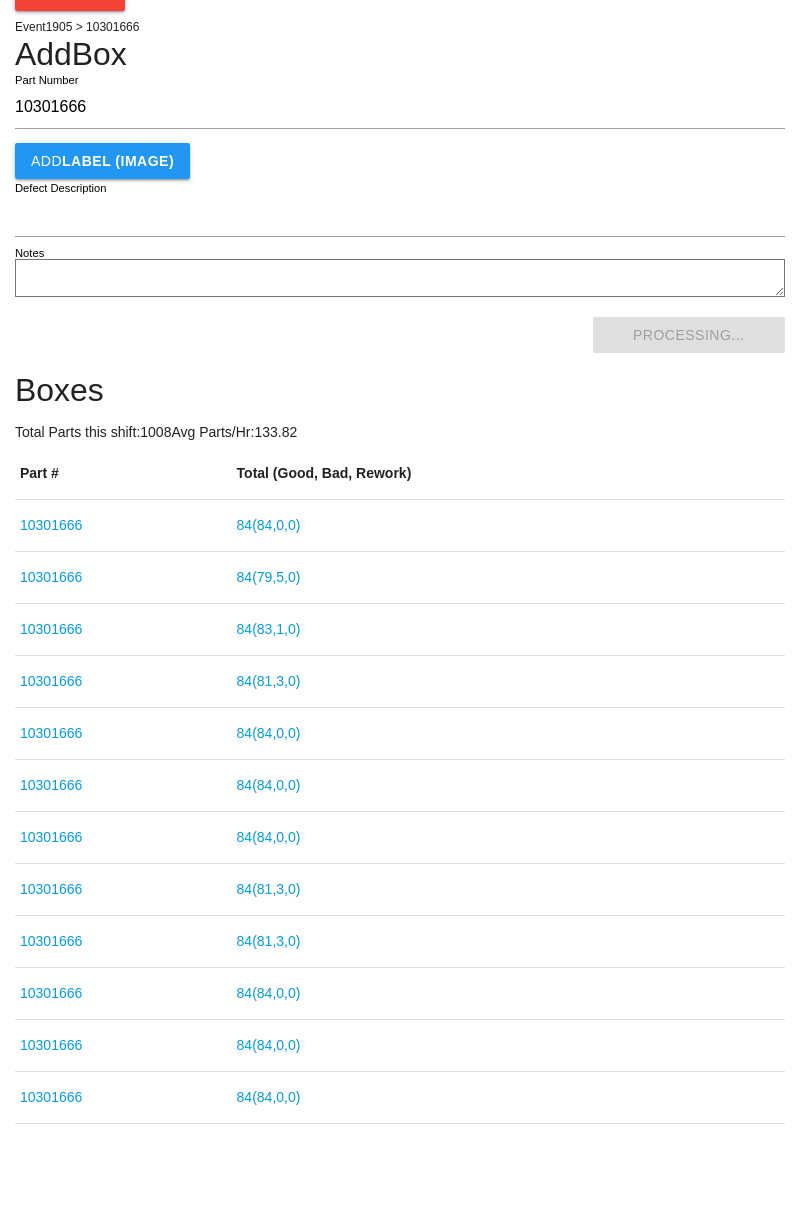 scroll, scrollTop: 0, scrollLeft: 0, axis: both 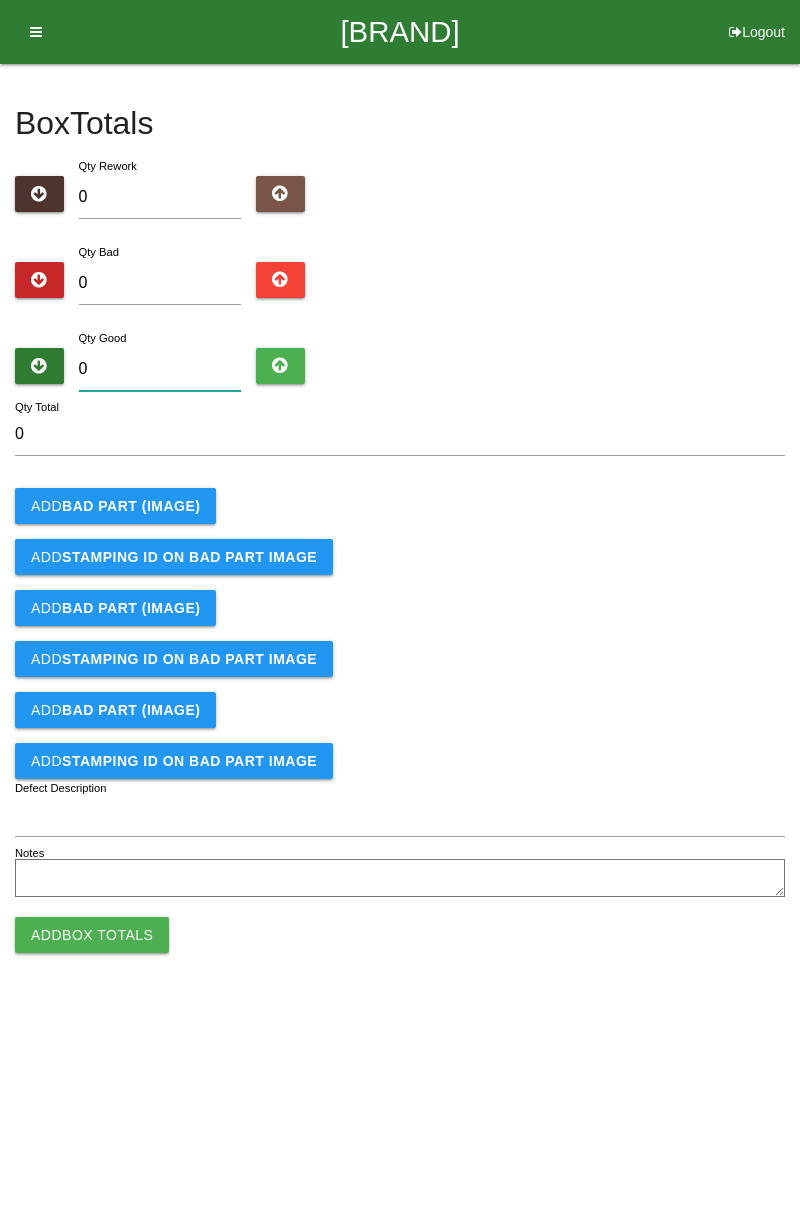 click on "0" at bounding box center [160, 369] 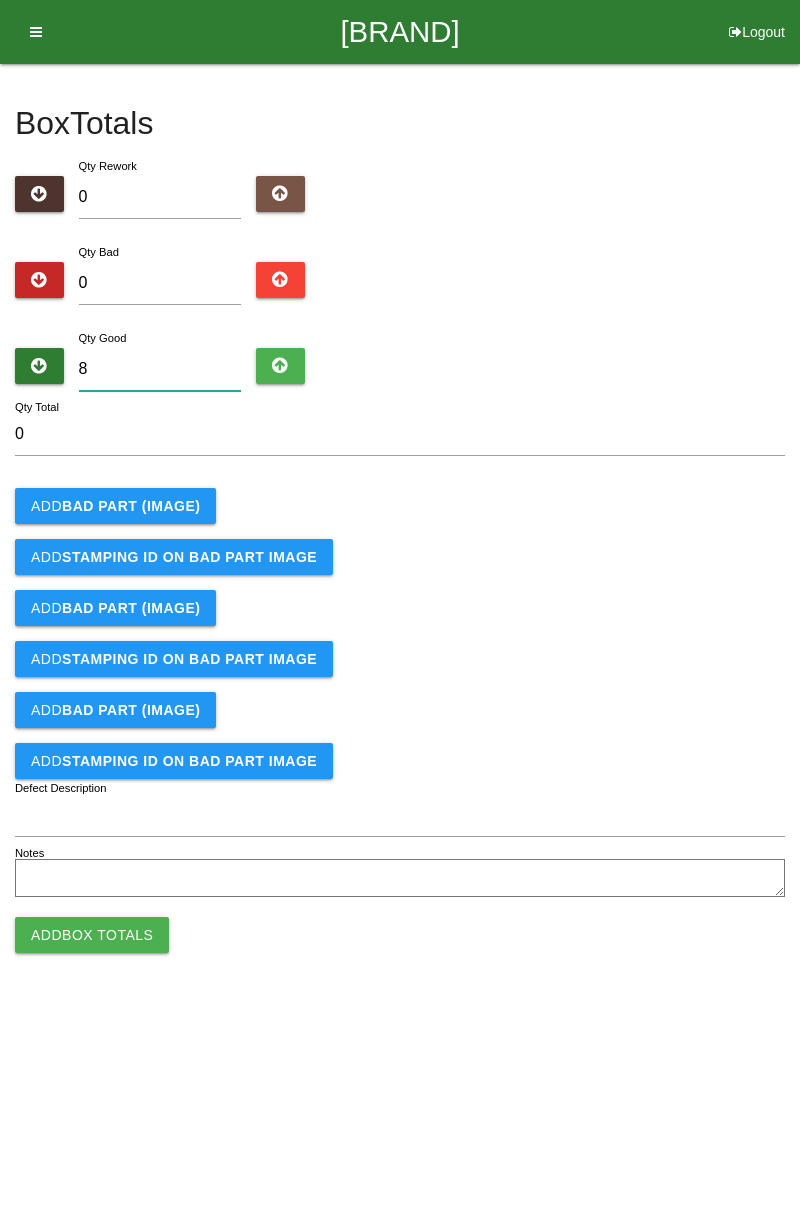 type on "8" 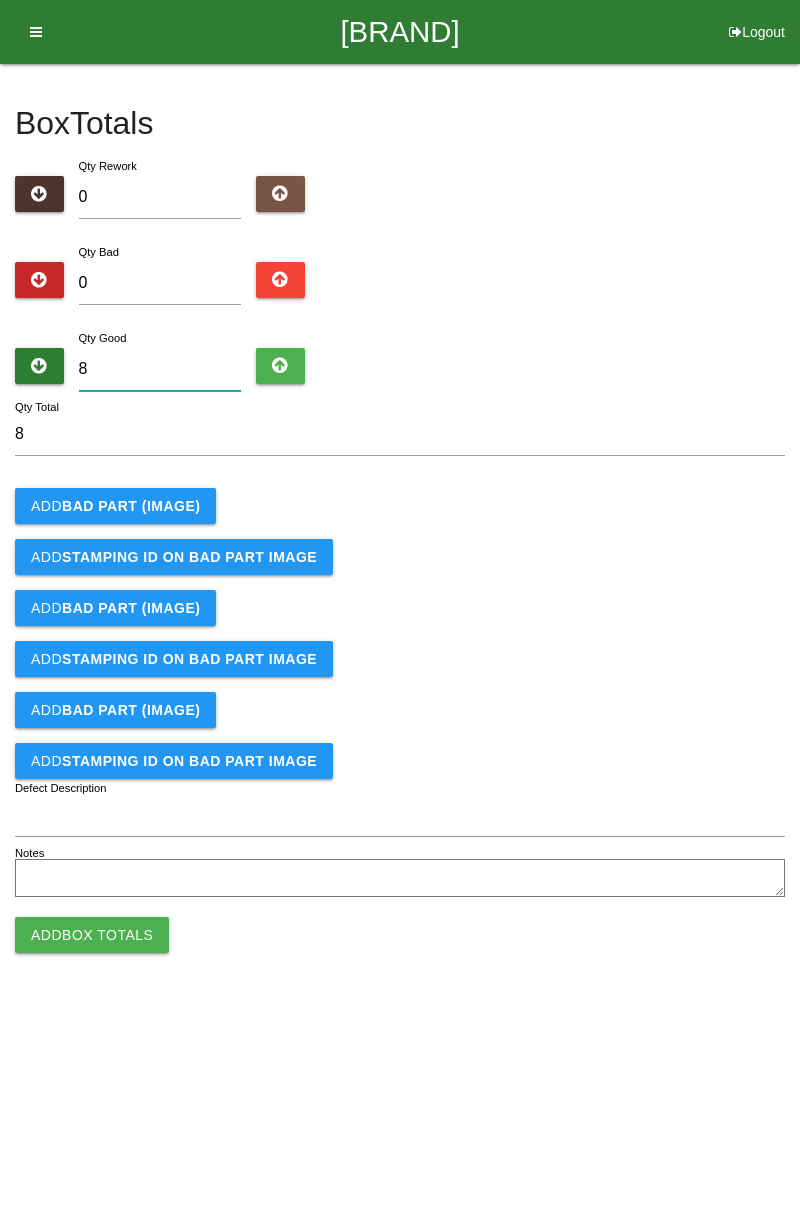 type on "84" 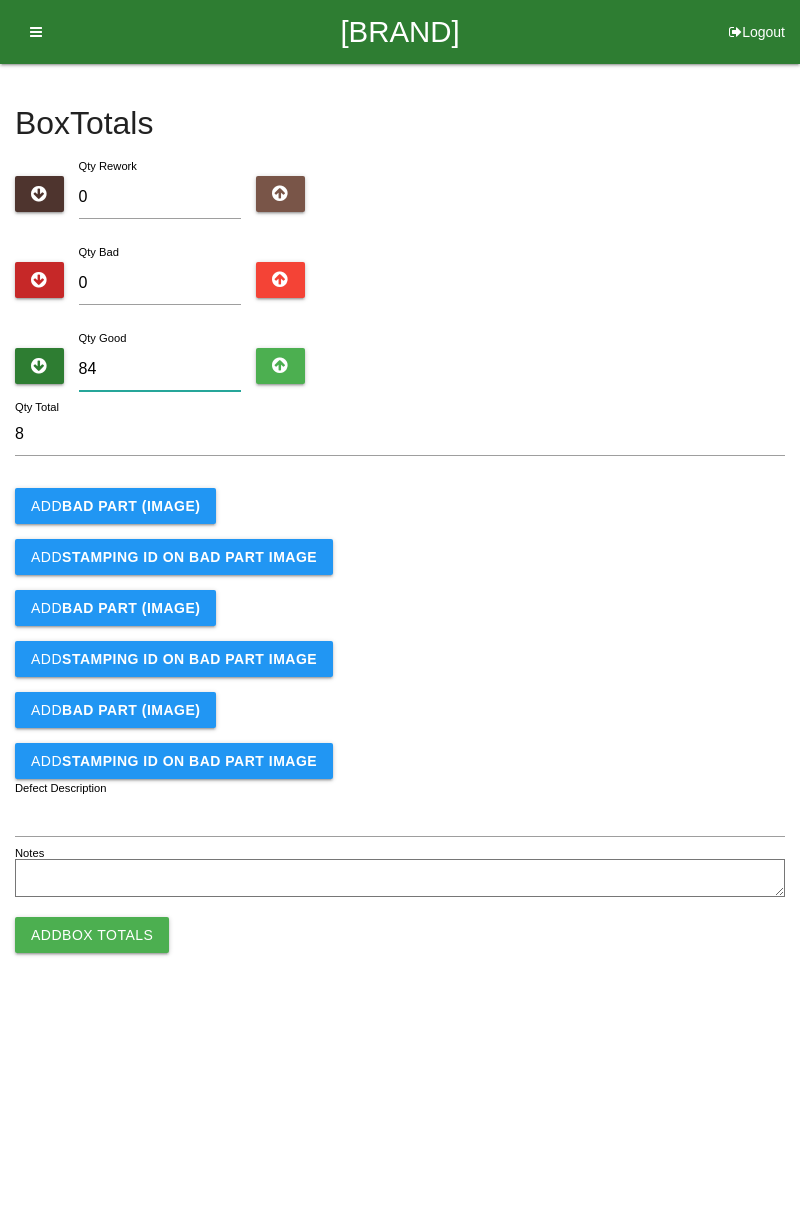 type on "84" 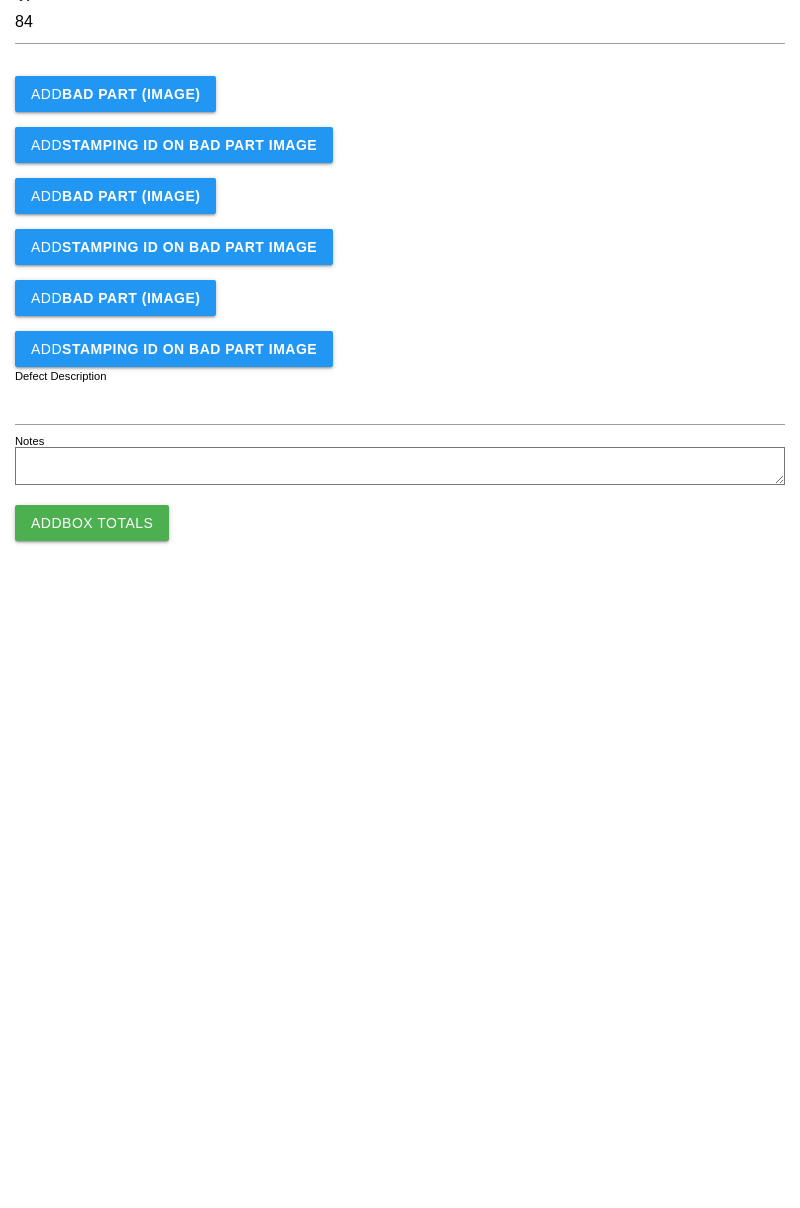 type on "84" 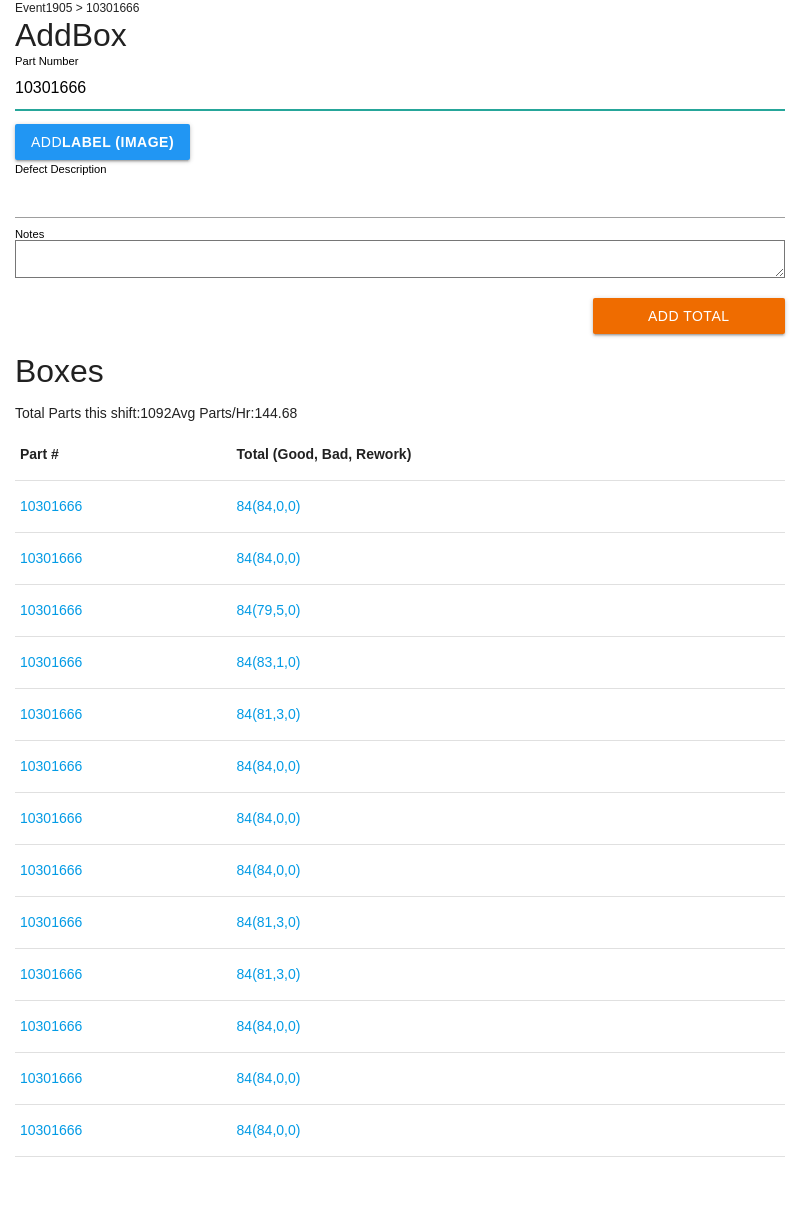 scroll, scrollTop: 0, scrollLeft: 0, axis: both 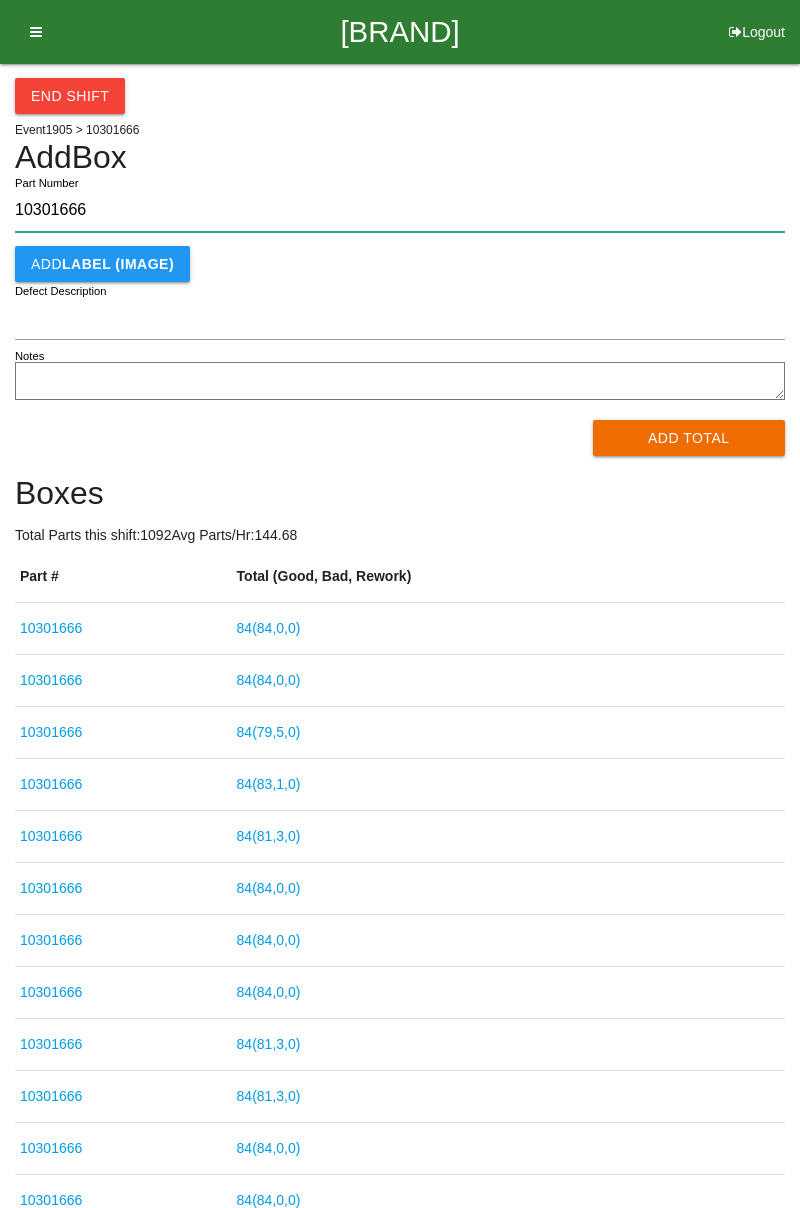 click on "10301666" at bounding box center (400, 210) 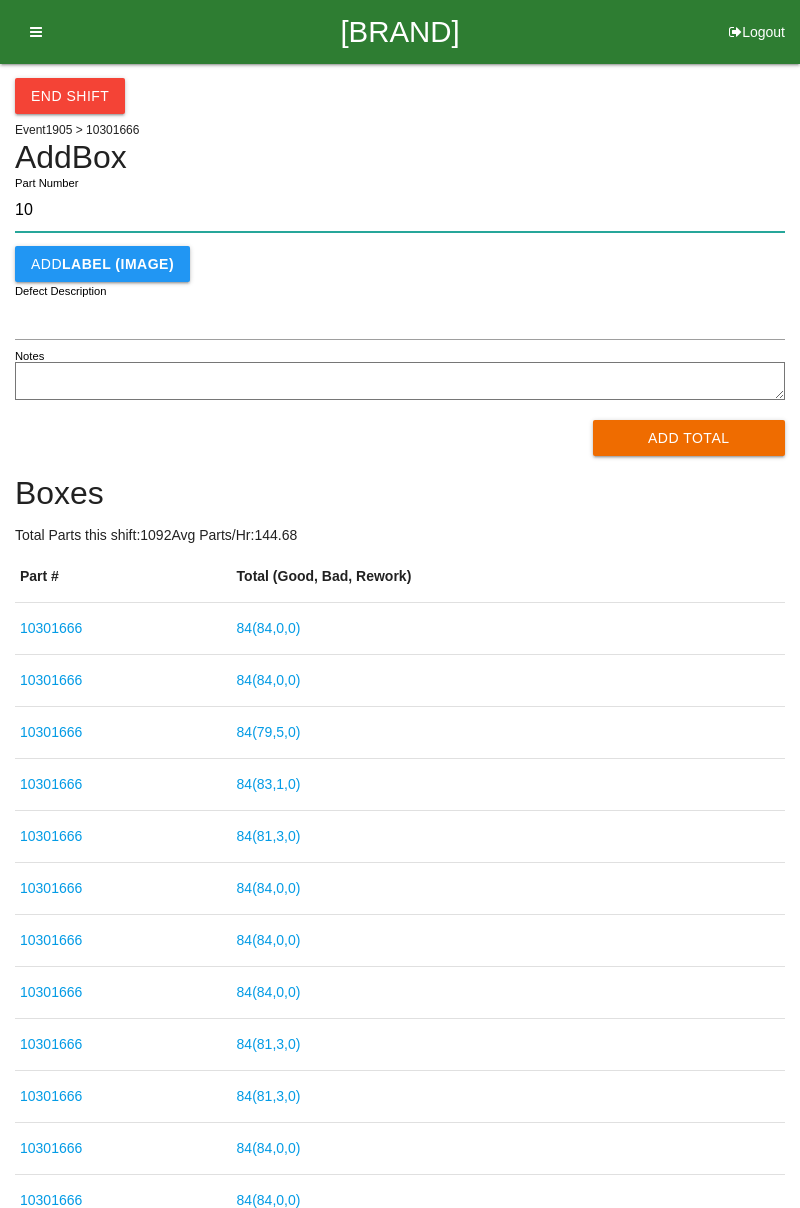 type on "1" 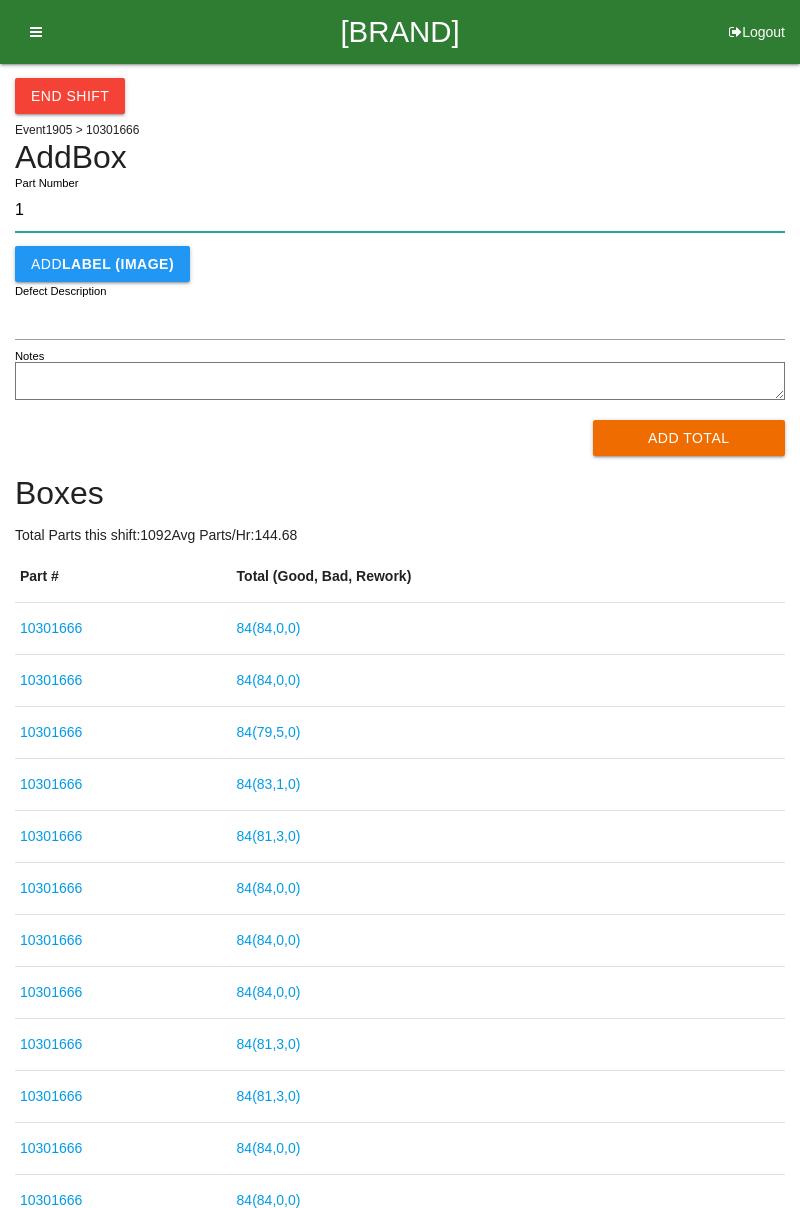 type 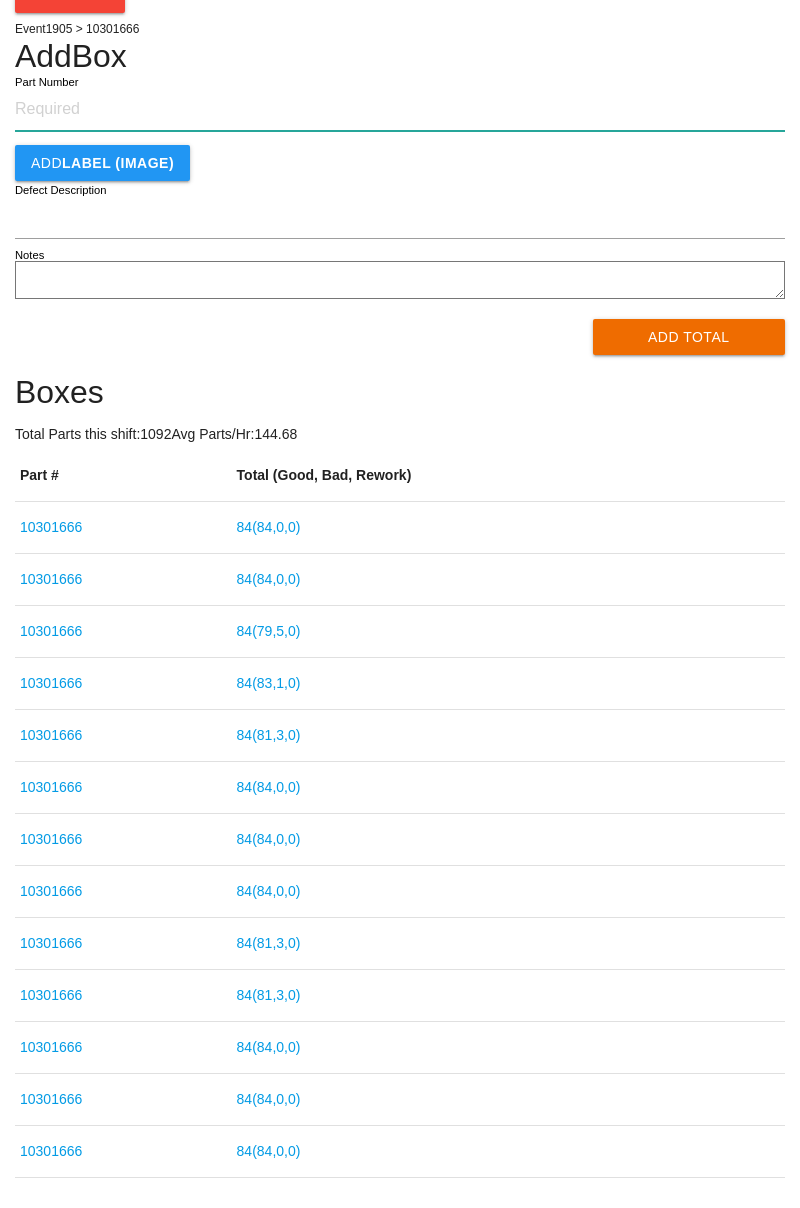 scroll, scrollTop: 0, scrollLeft: 0, axis: both 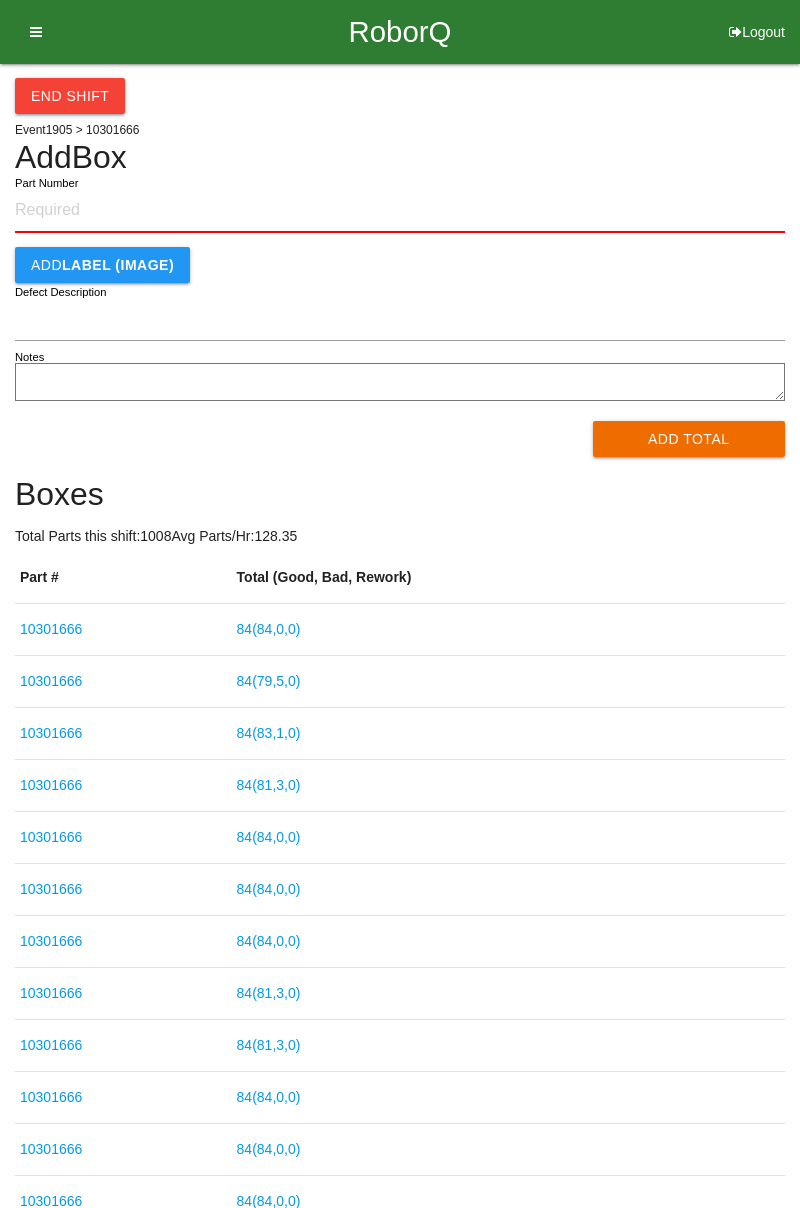 click at bounding box center [29, 32] 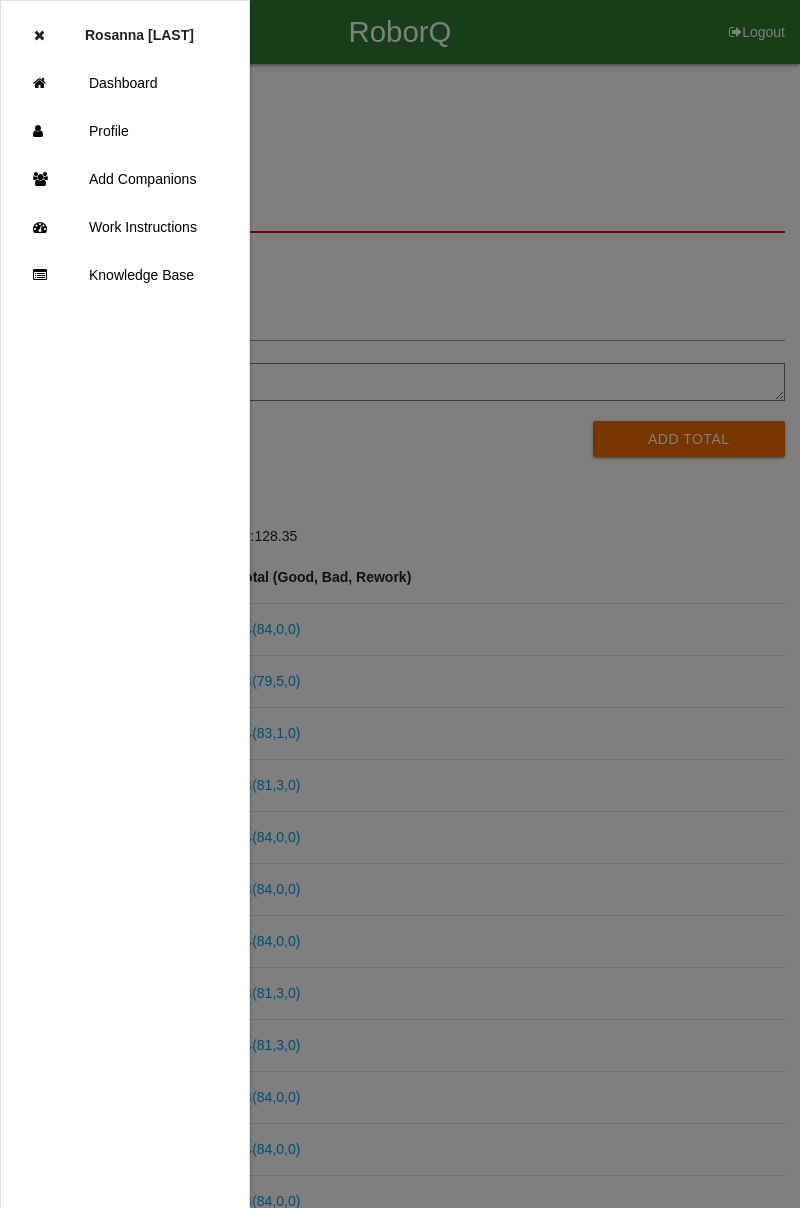 click on "Work Instructions" at bounding box center (125, 227) 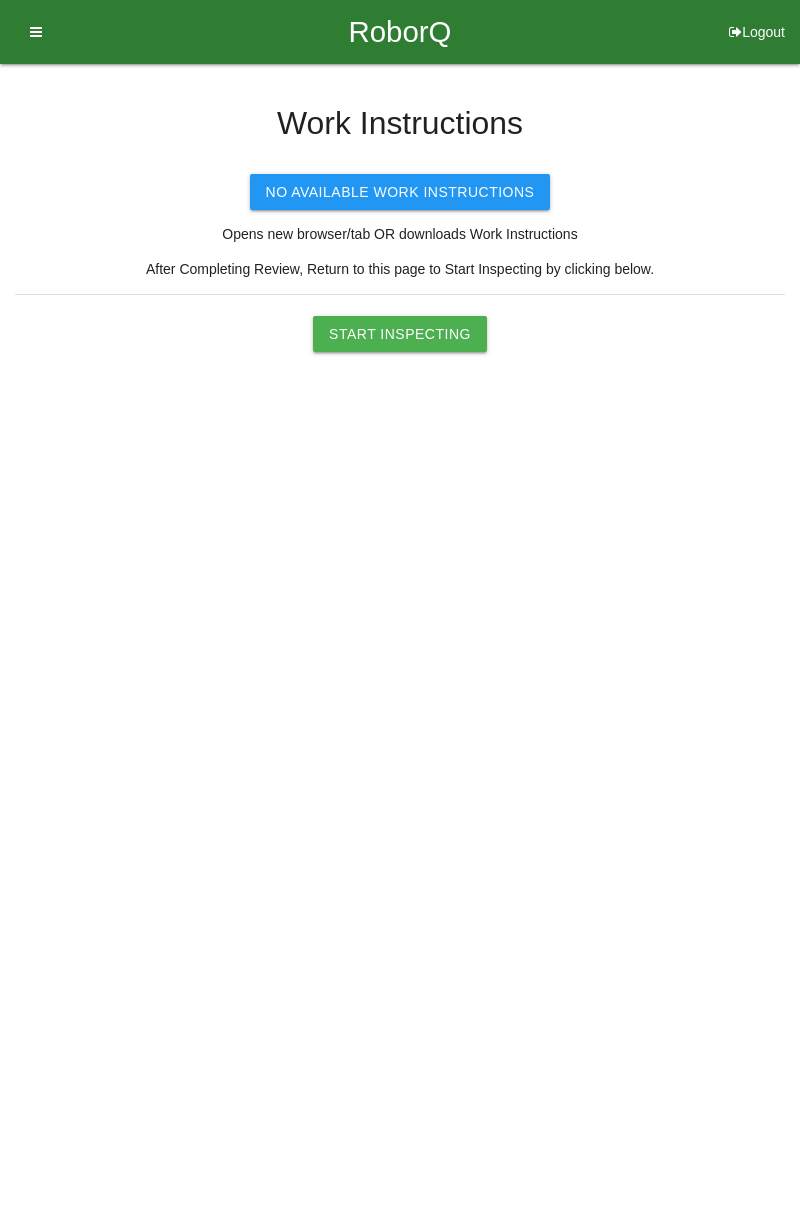 click at bounding box center [29, 32] 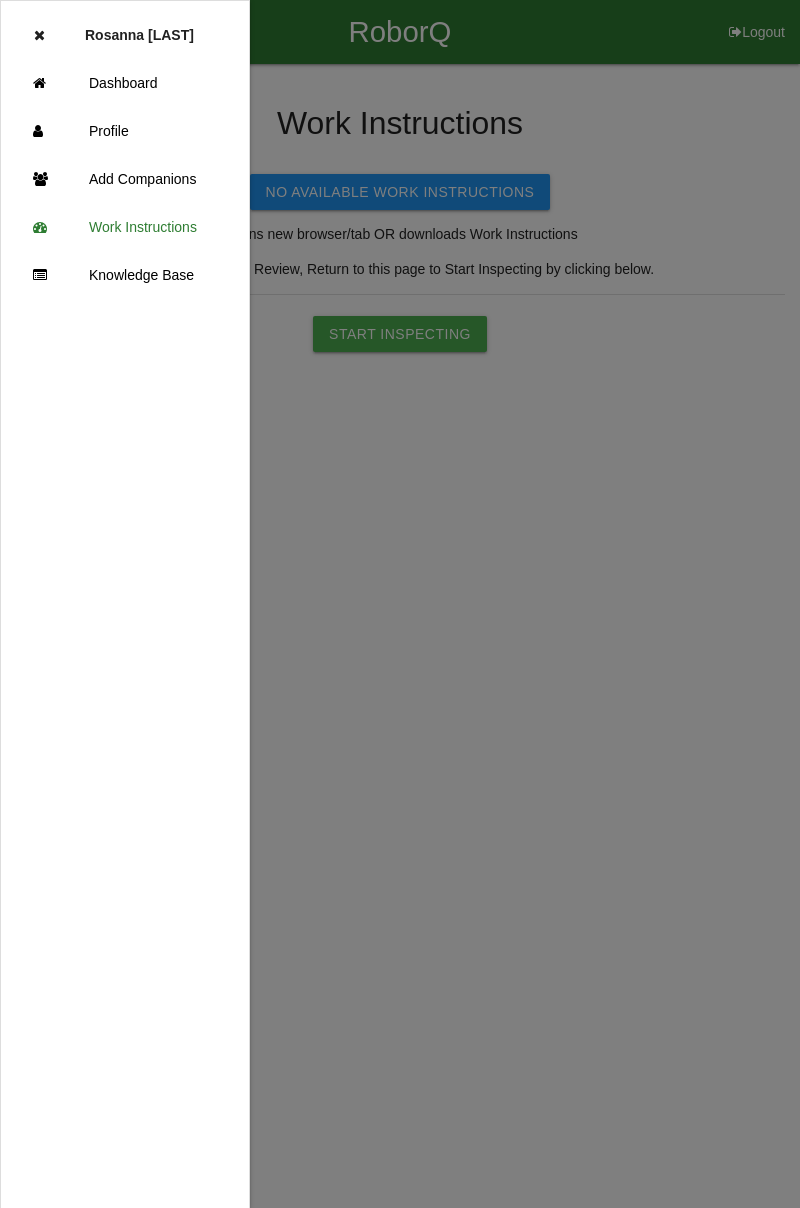 click at bounding box center [400, 725] 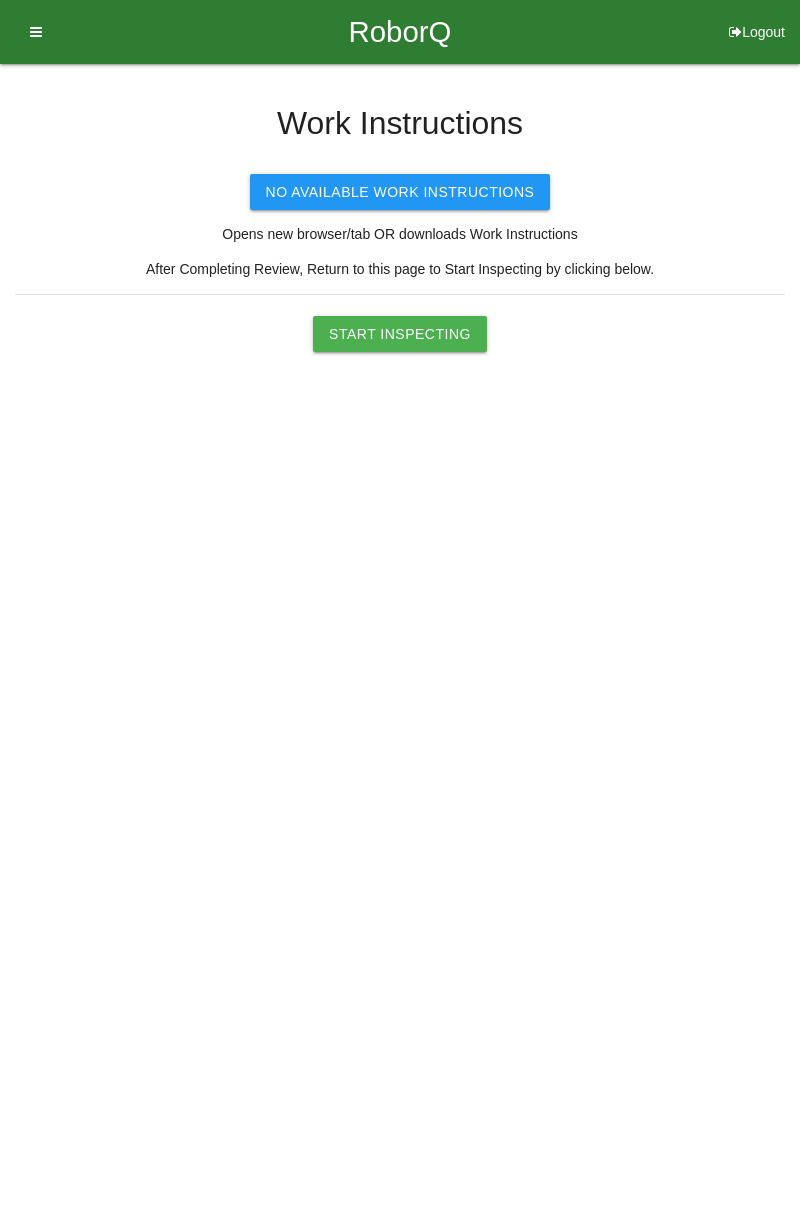 click on "Start Inspecting" at bounding box center [400, 334] 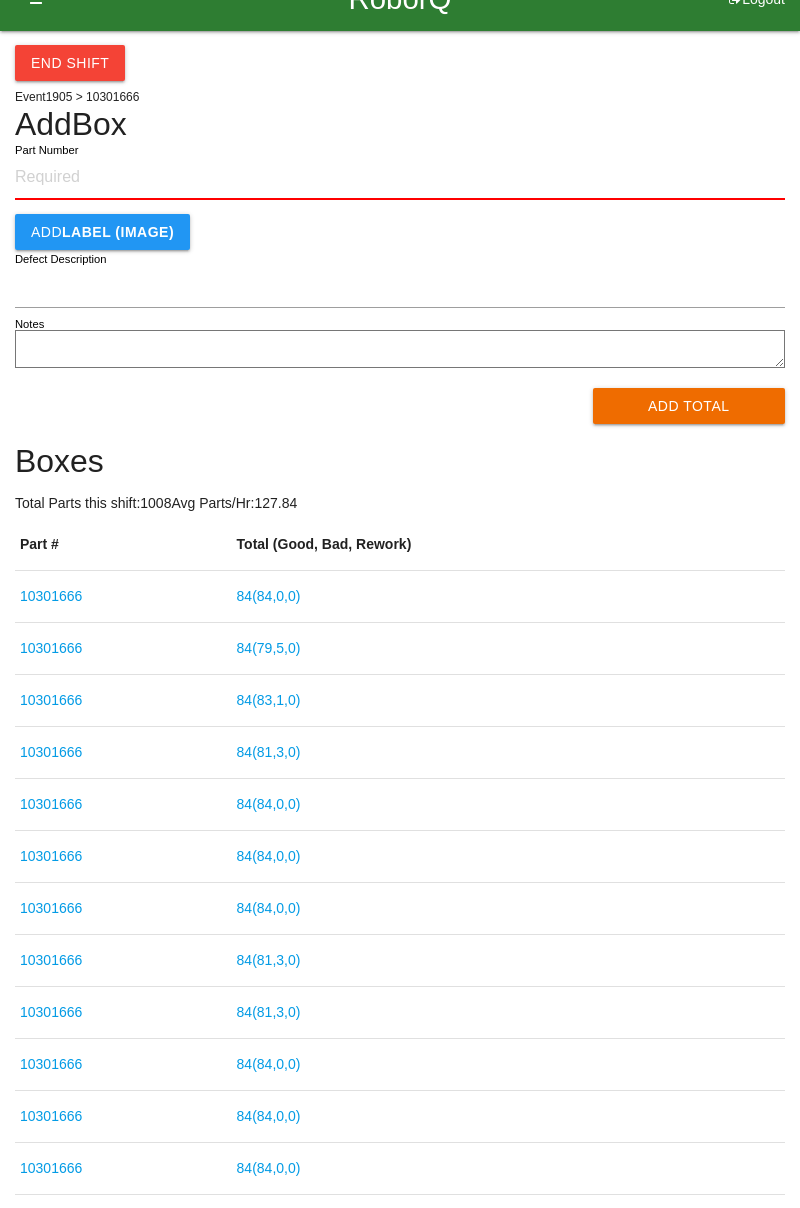 scroll, scrollTop: 0, scrollLeft: 0, axis: both 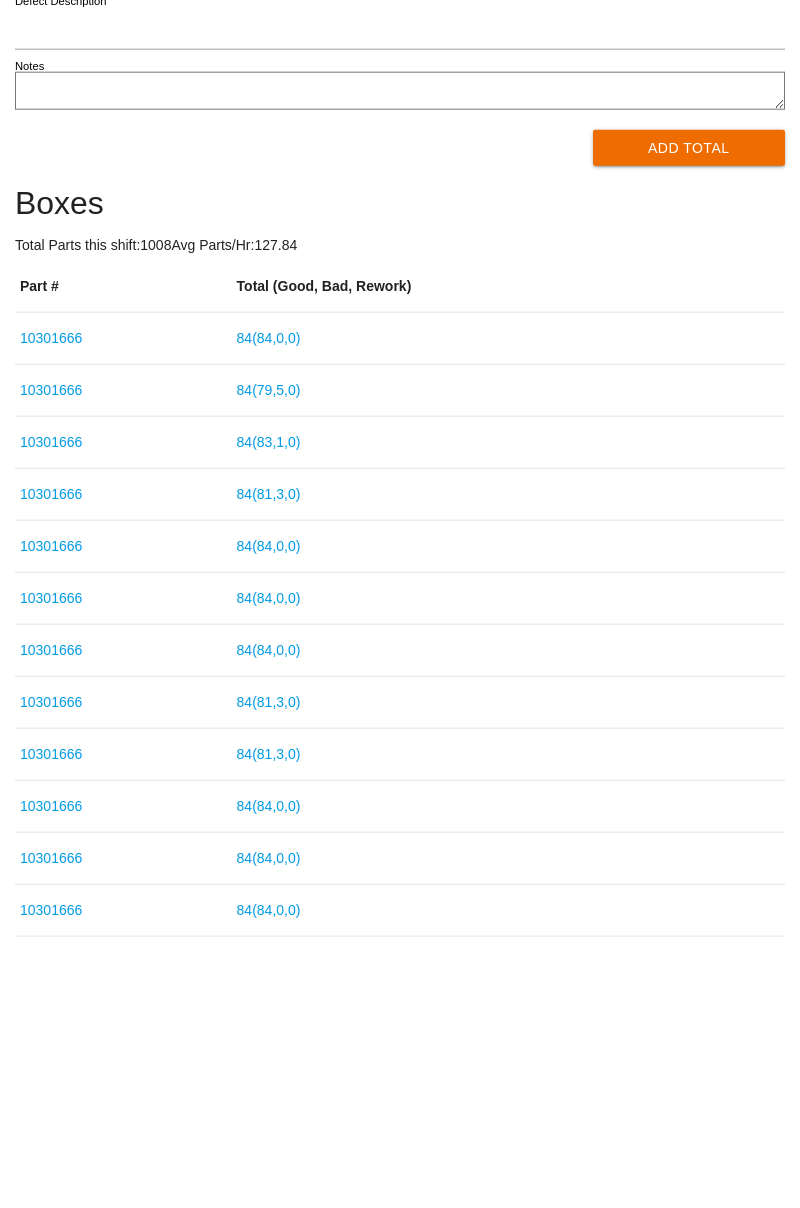 click on "84  ( 79 ,  5 ,  0 )" at bounding box center [269, 565] 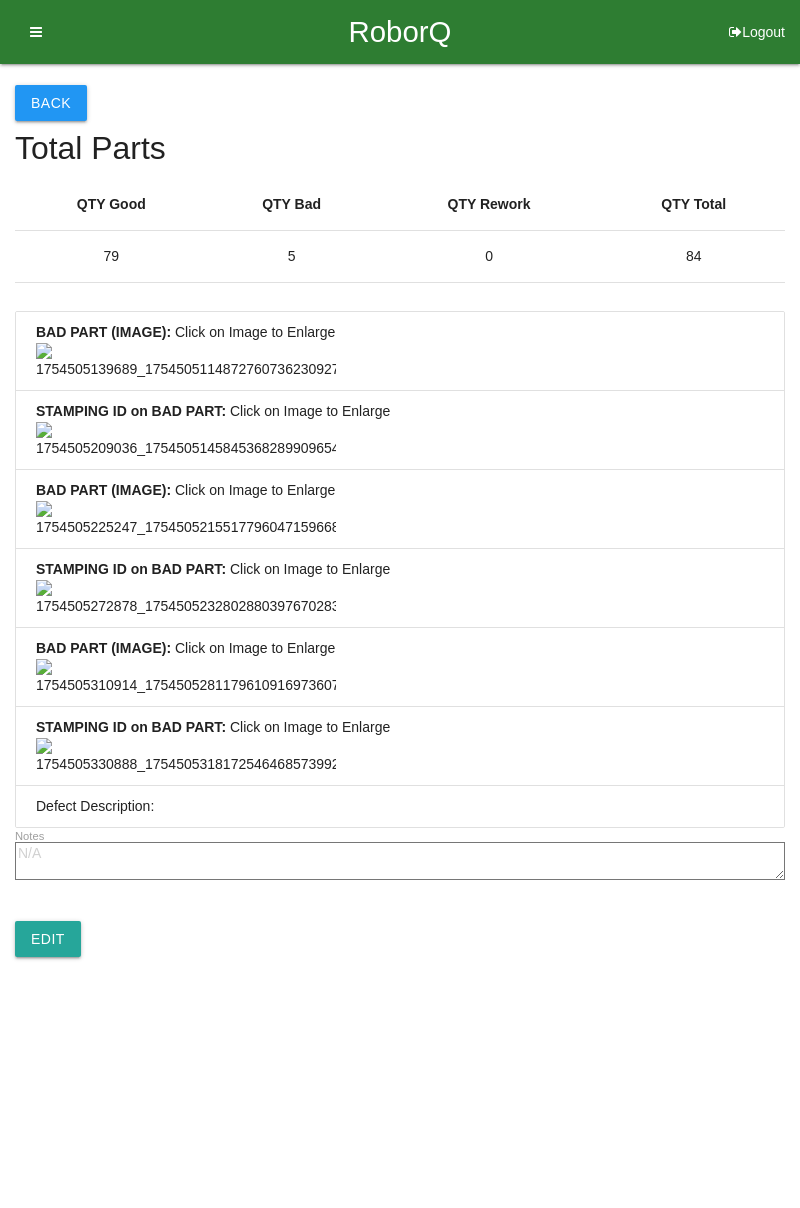 click at bounding box center (186, 440) 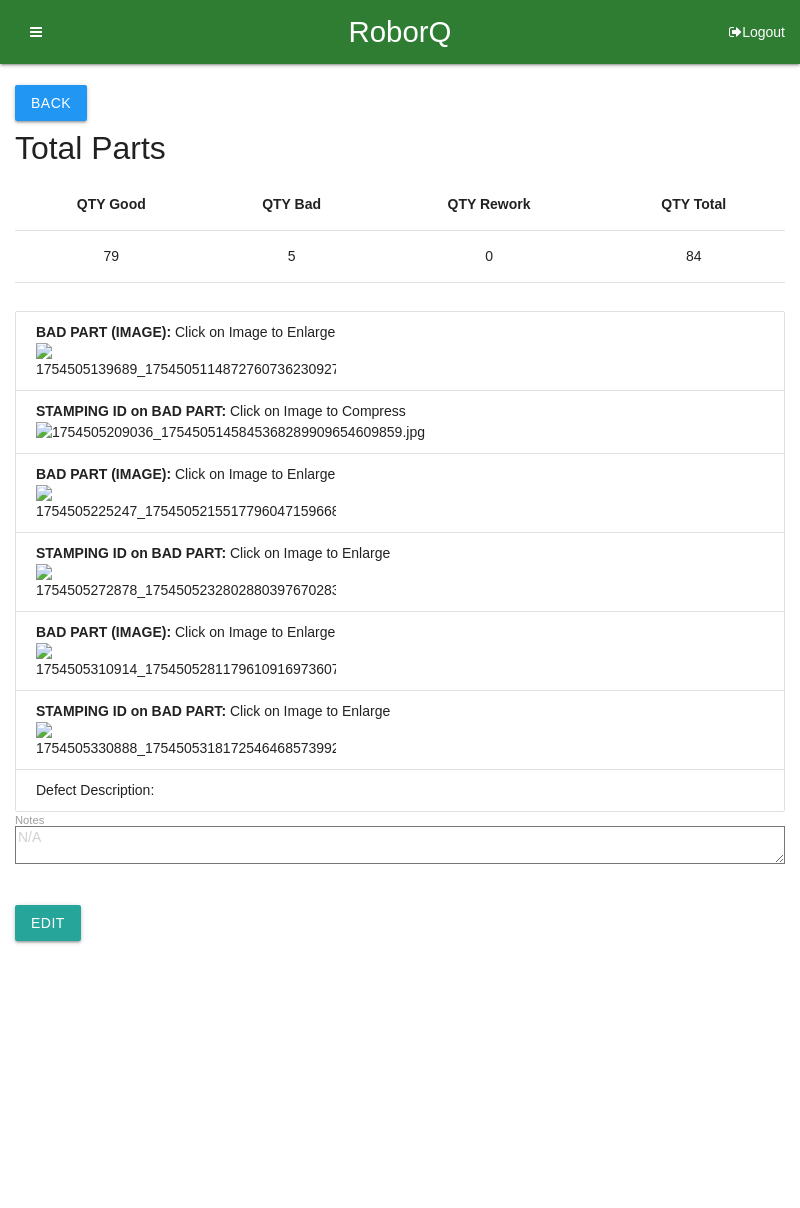 scroll, scrollTop: 0, scrollLeft: 0, axis: both 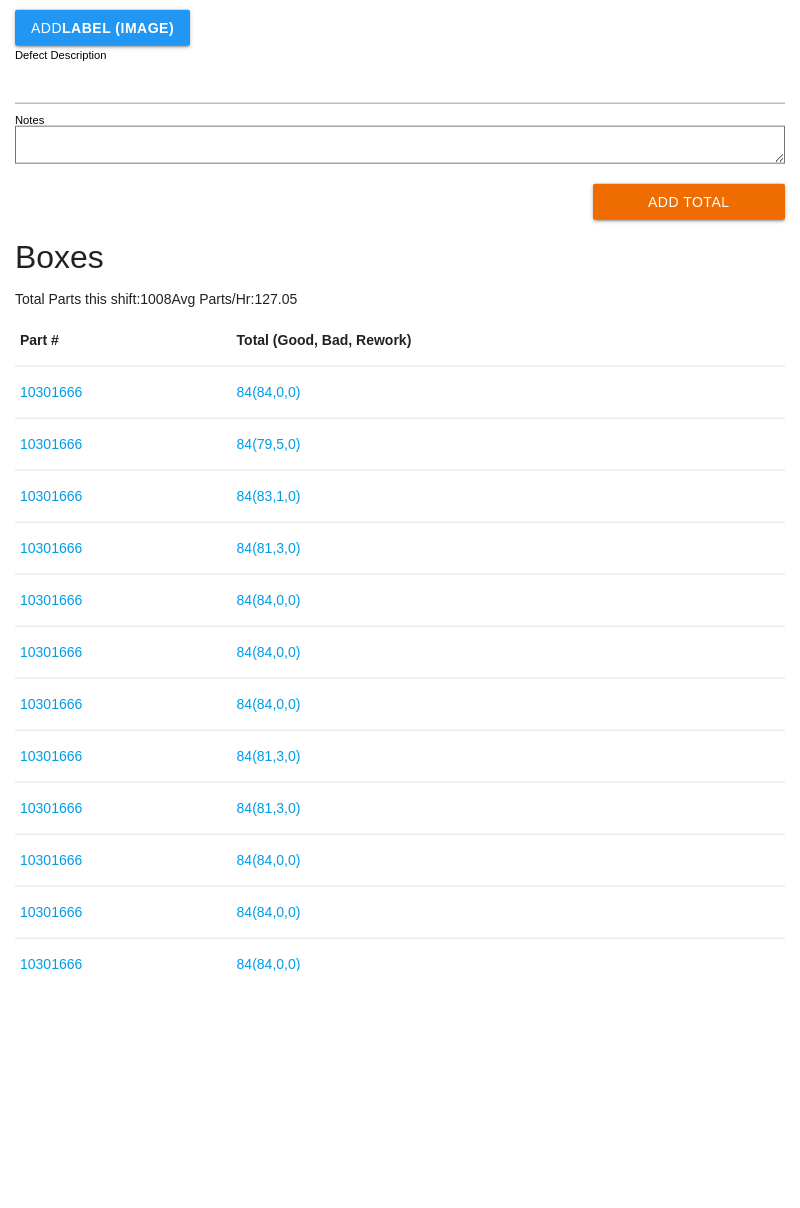 click on "84  ( 83 ,  1 ,  0 )" at bounding box center [269, 733] 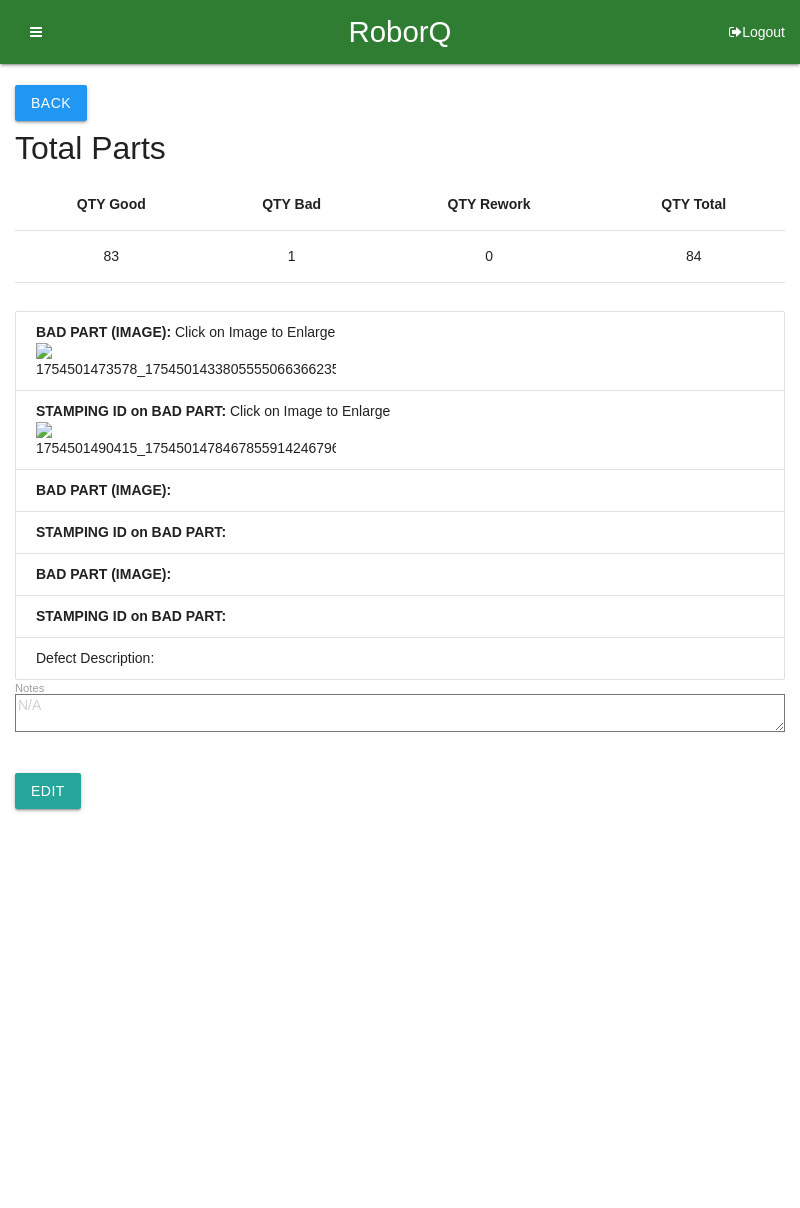 click at bounding box center [186, 440] 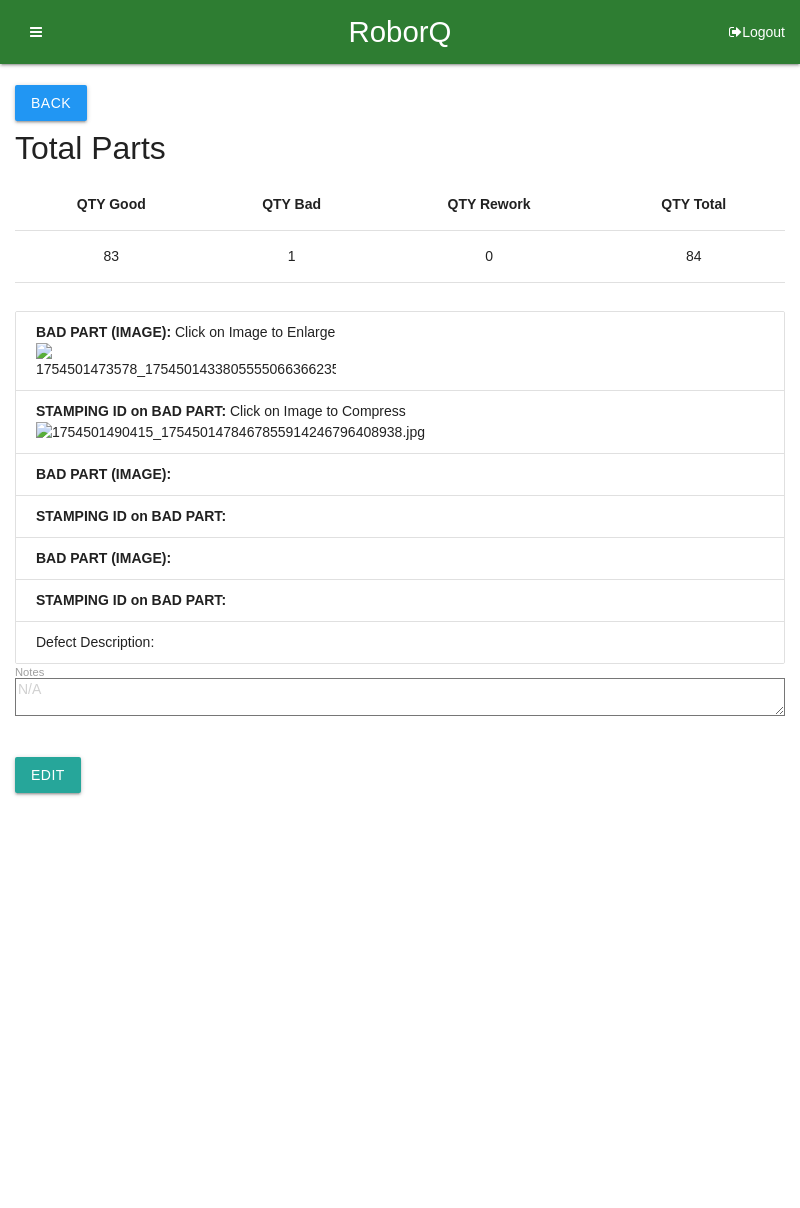click at bounding box center (230, 432) 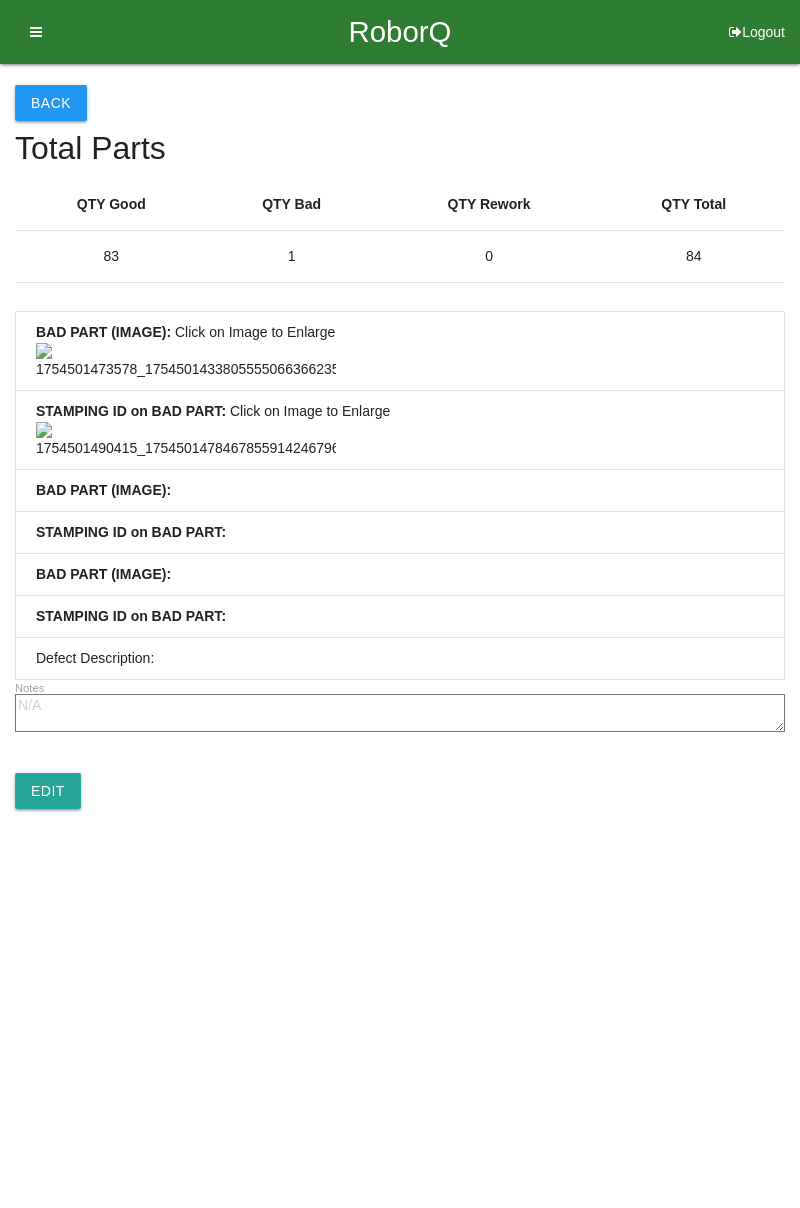scroll, scrollTop: 8, scrollLeft: 0, axis: vertical 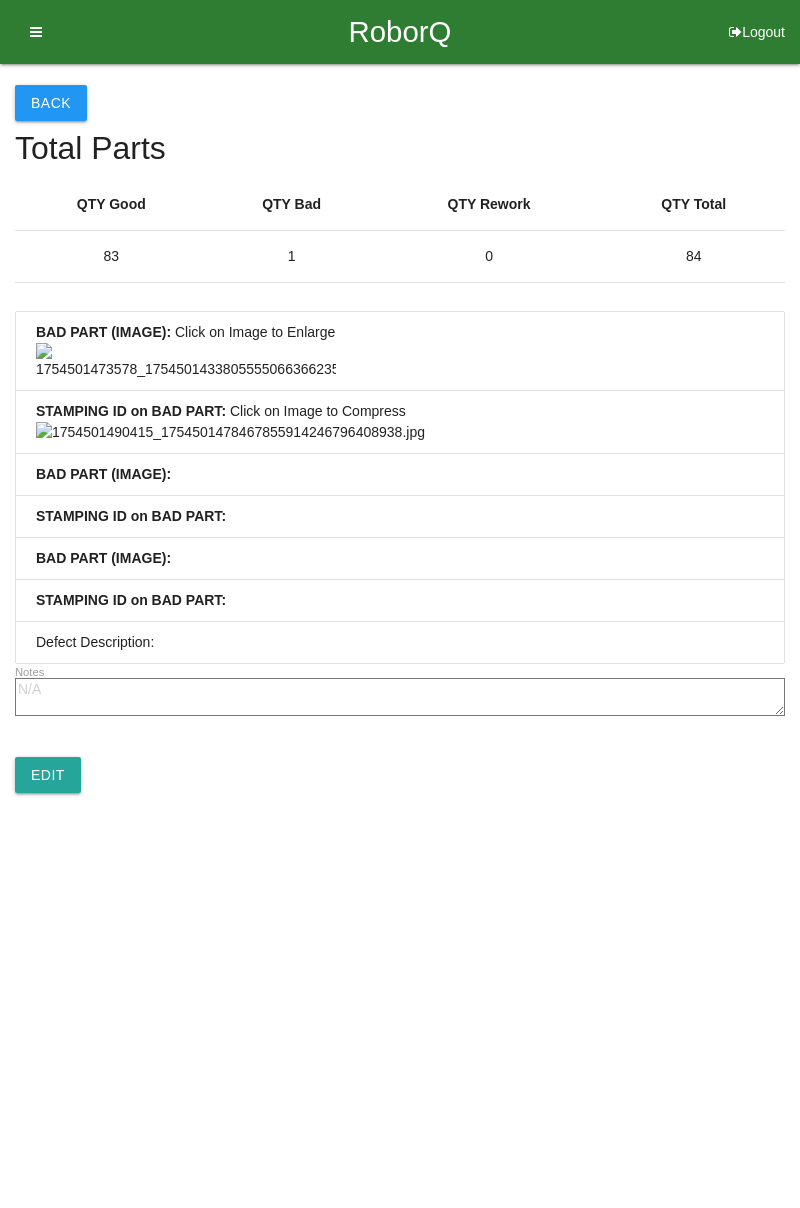 click on "Back" at bounding box center [51, 103] 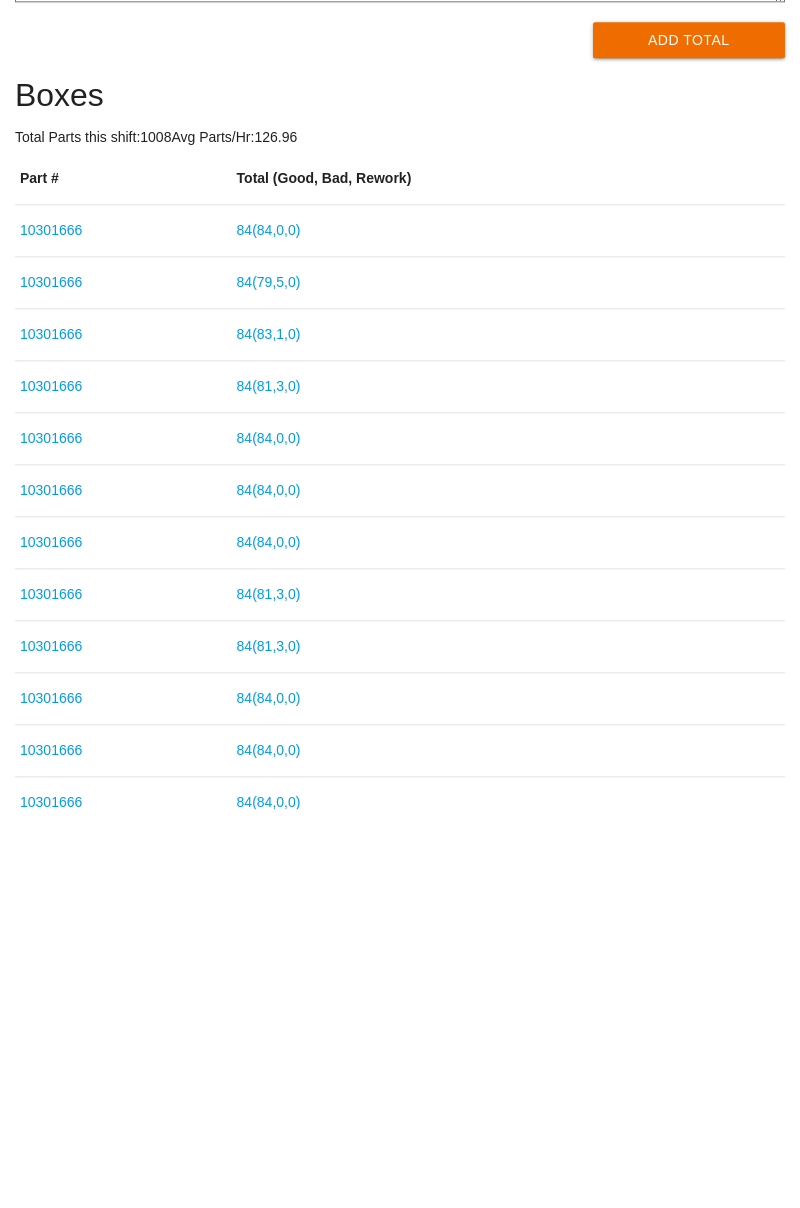 click on "84  ( 81 ,  3 ,  0 )" at bounding box center [269, 993] 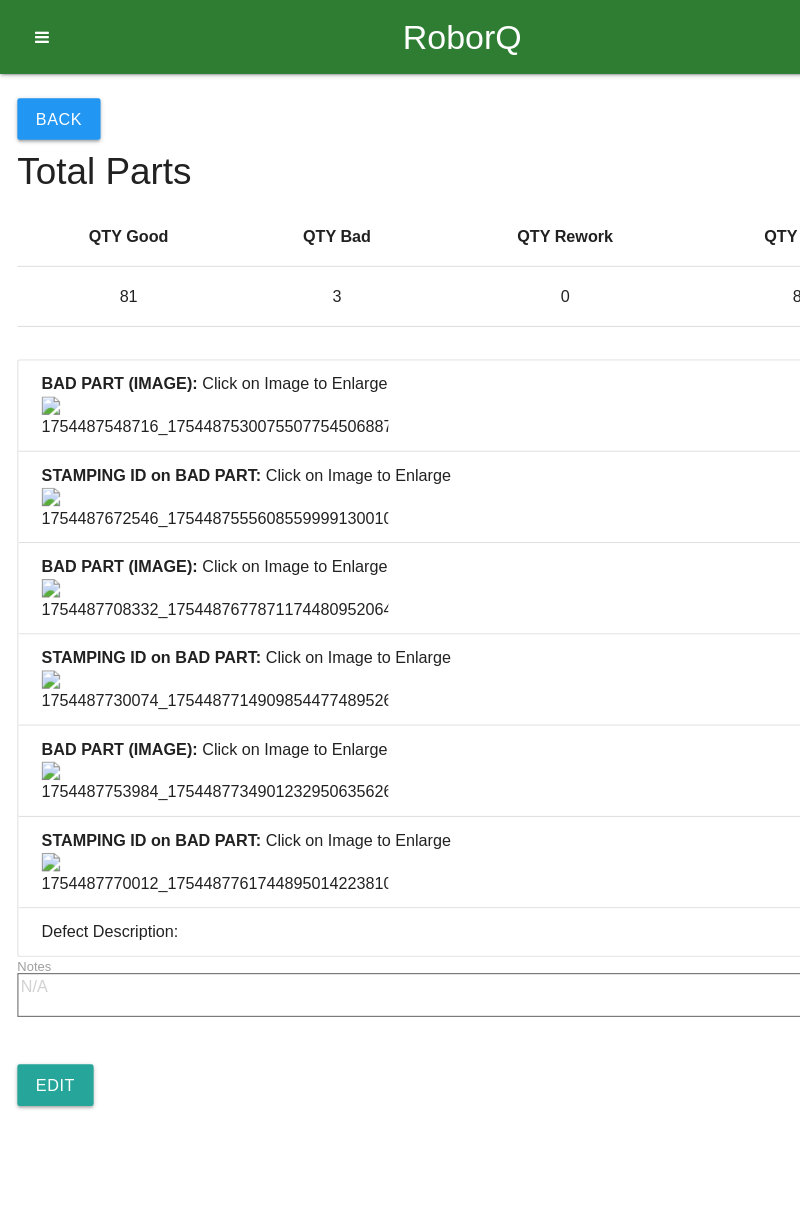 scroll, scrollTop: 0, scrollLeft: 0, axis: both 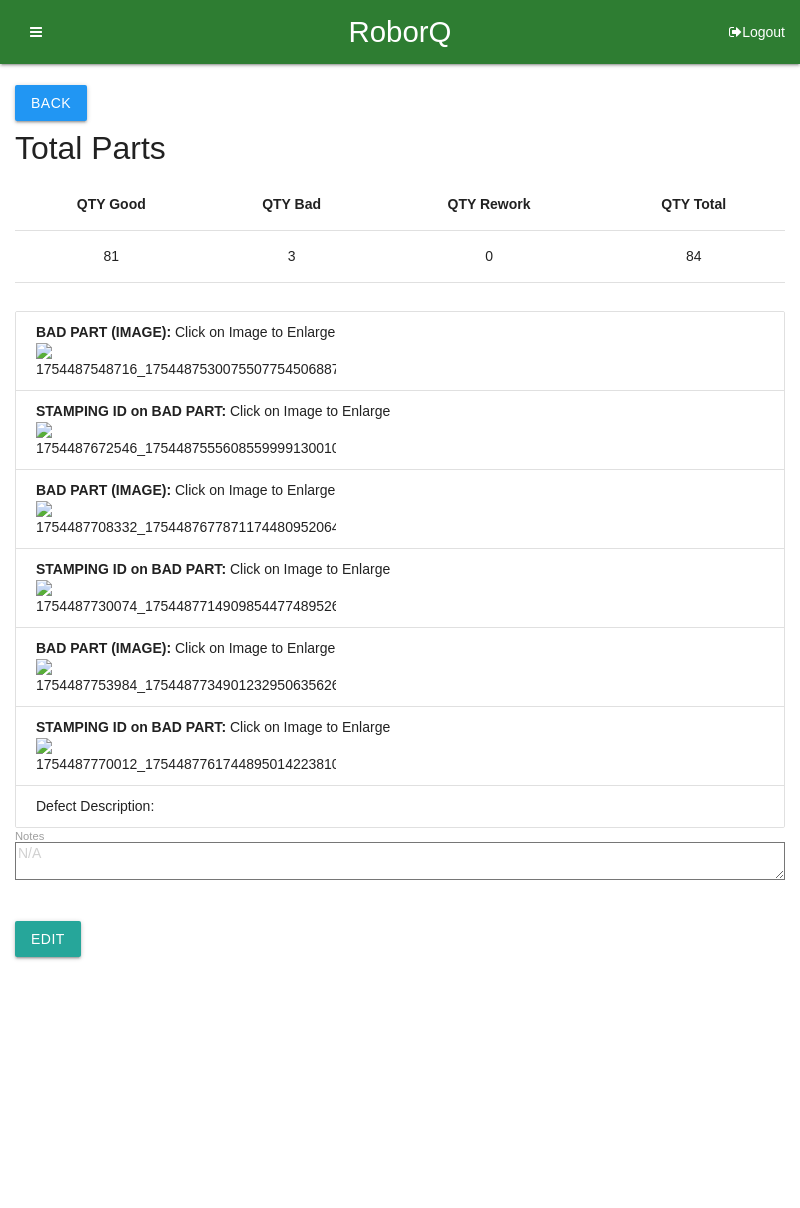 click on "Back" at bounding box center (51, 103) 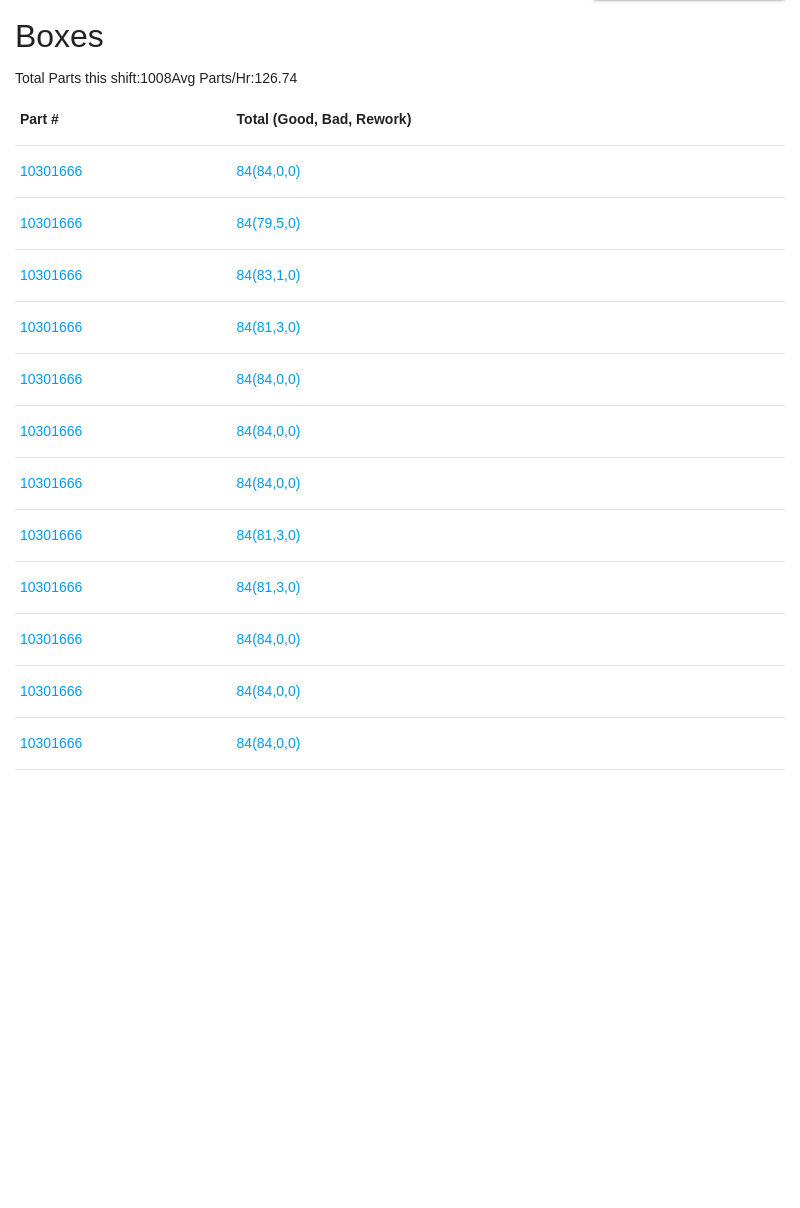 scroll, scrollTop: 116, scrollLeft: 0, axis: vertical 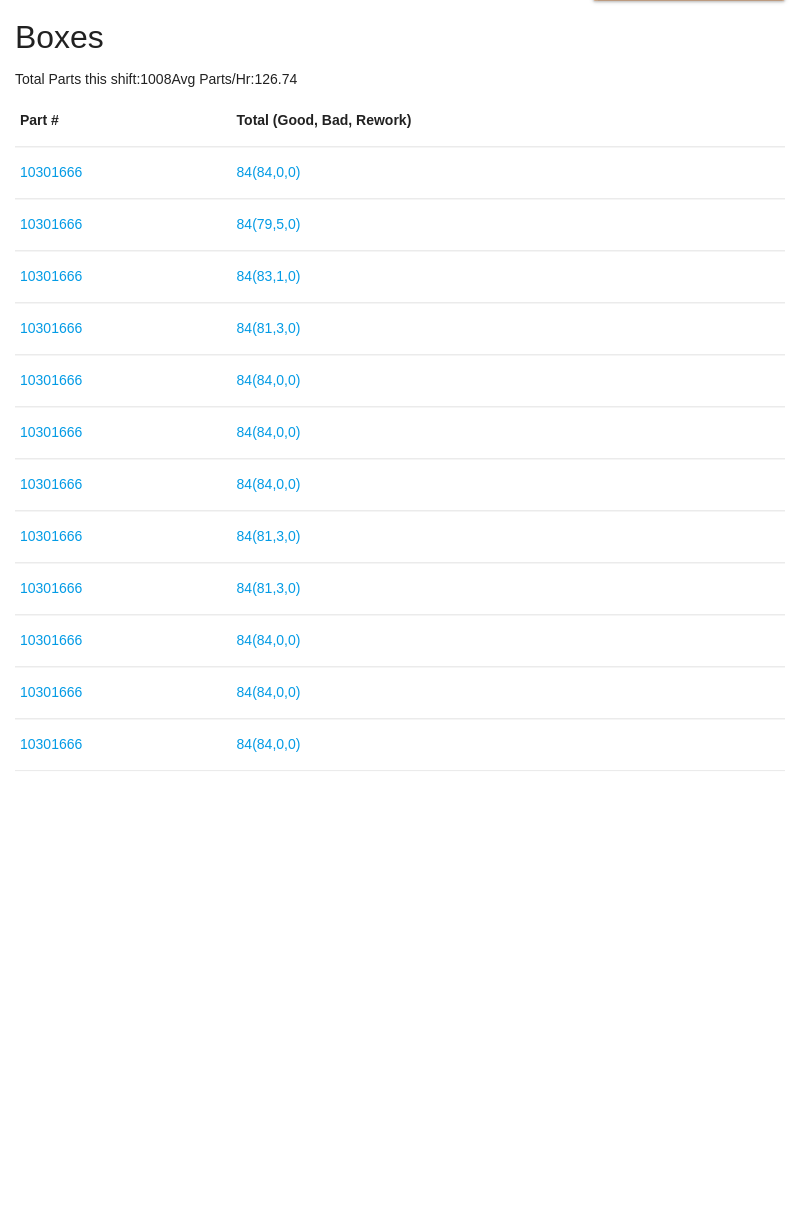 click on "84  ( 81 ,  3 ,  0 )" at bounding box center (269, 929) 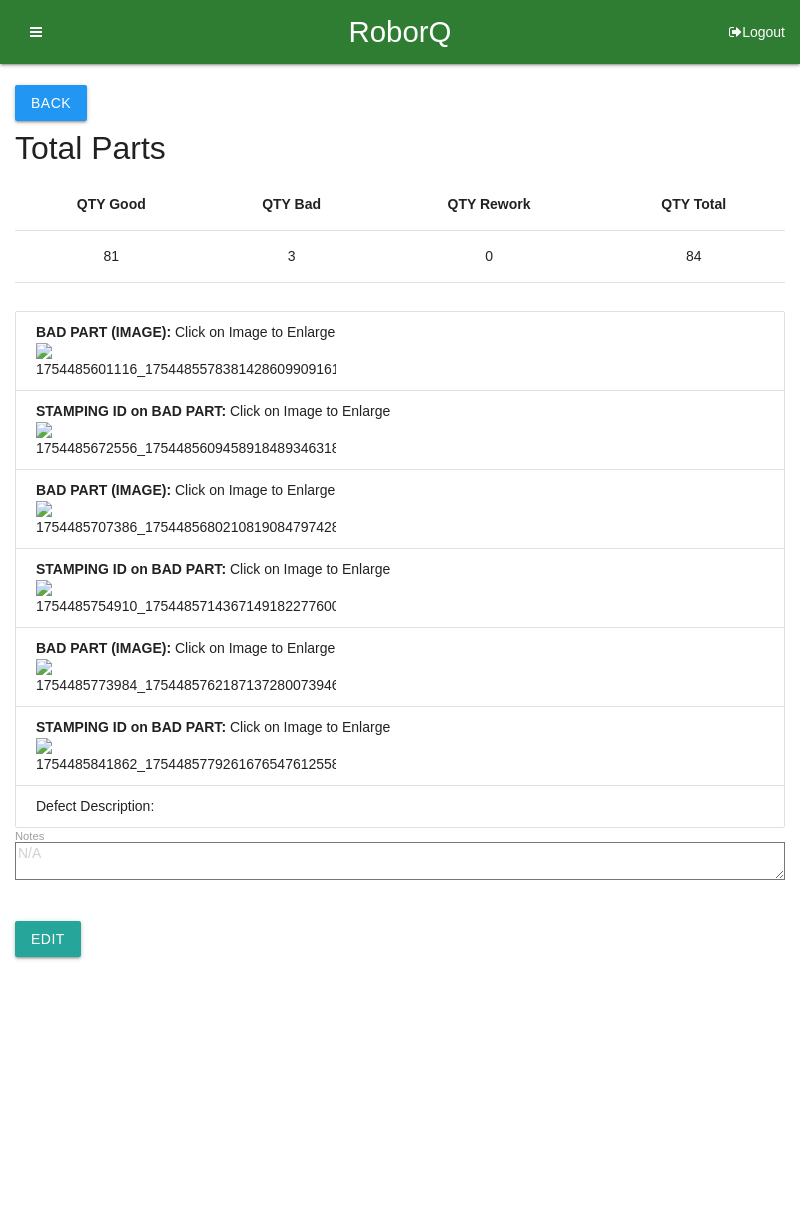 click at bounding box center (186, 361) 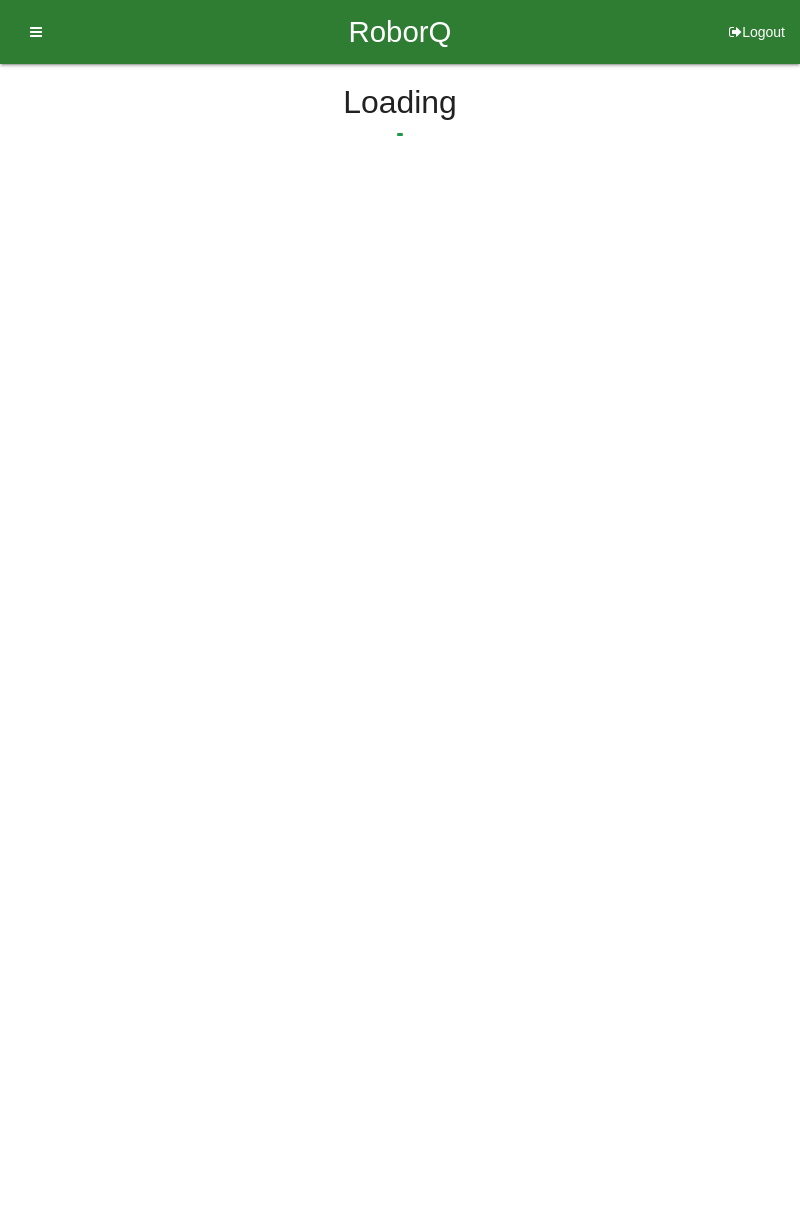 scroll, scrollTop: 0, scrollLeft: 0, axis: both 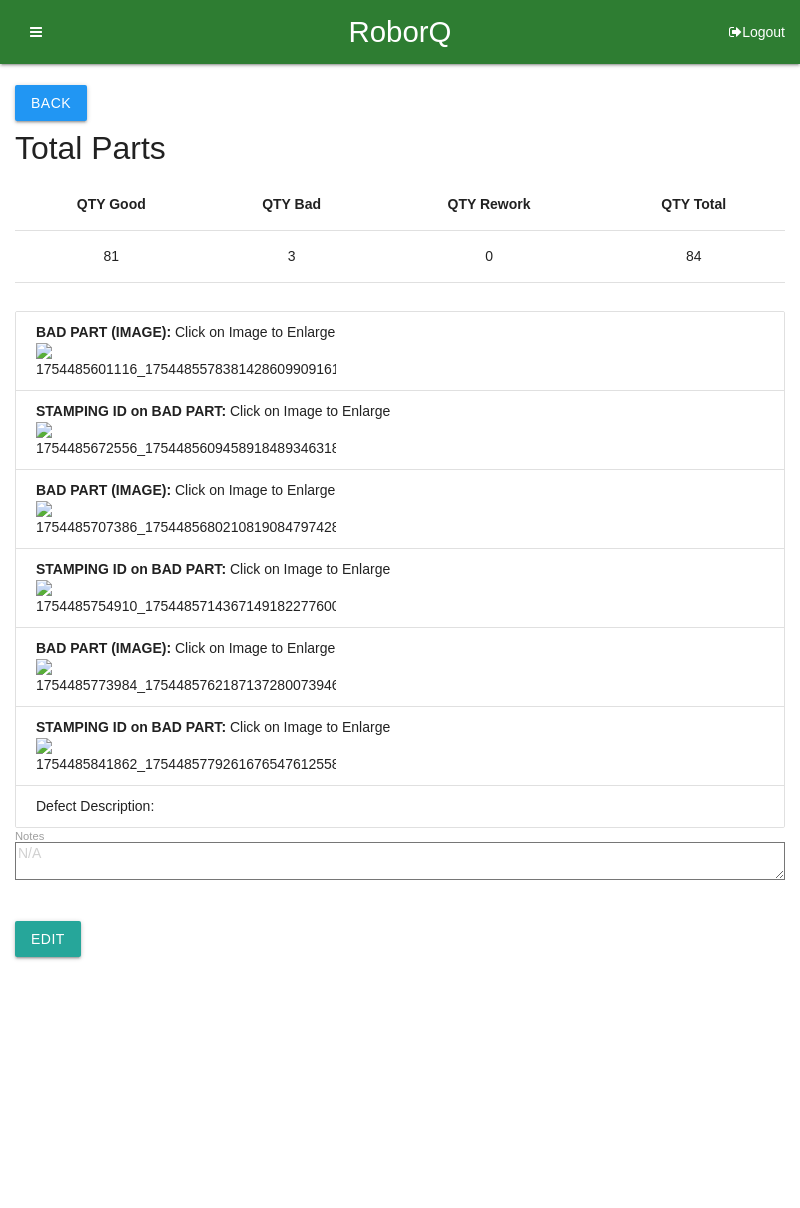 click at bounding box center [186, 361] 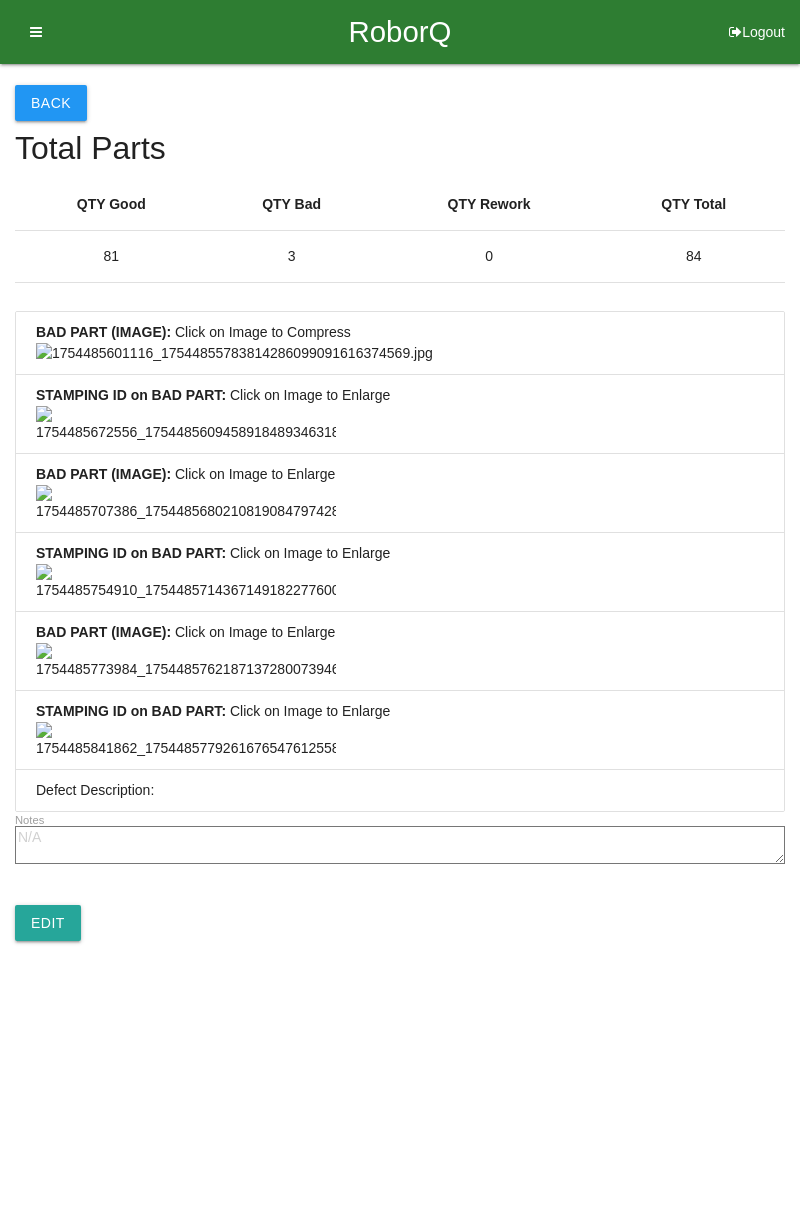 scroll, scrollTop: 690, scrollLeft: 0, axis: vertical 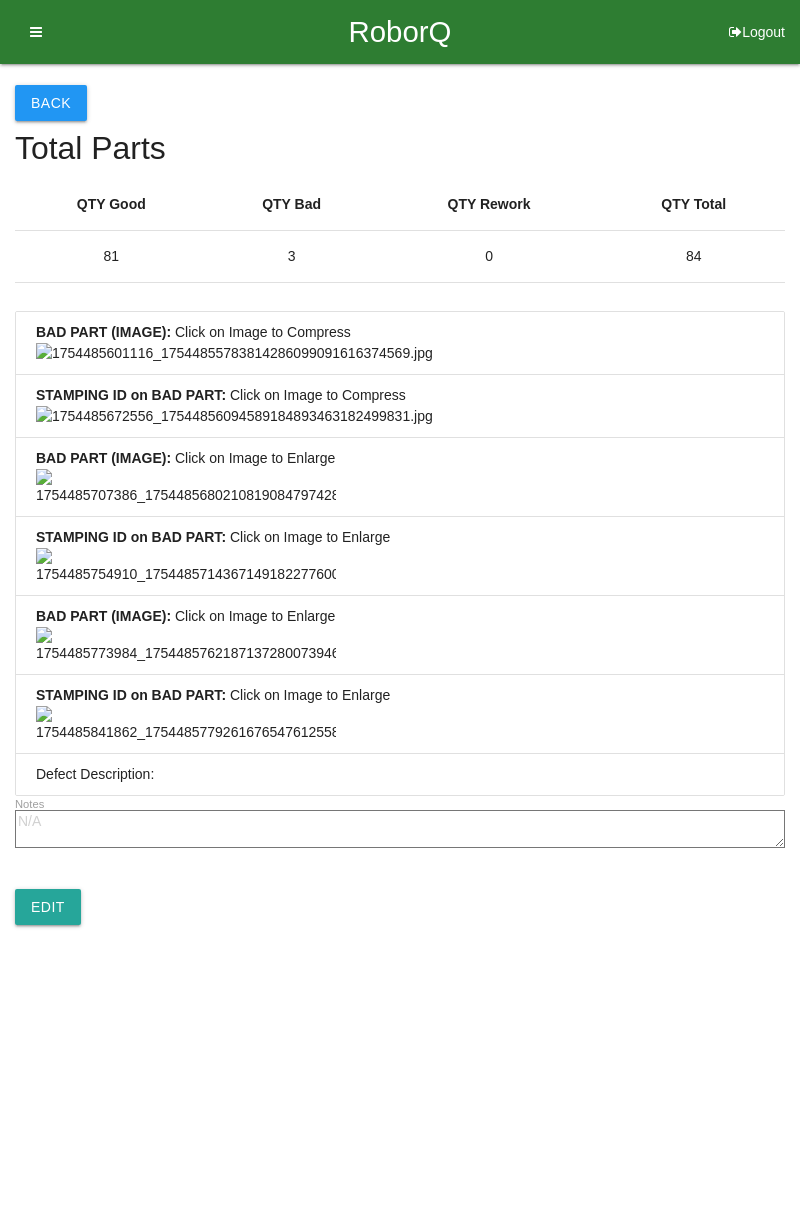 click at bounding box center (186, 487) 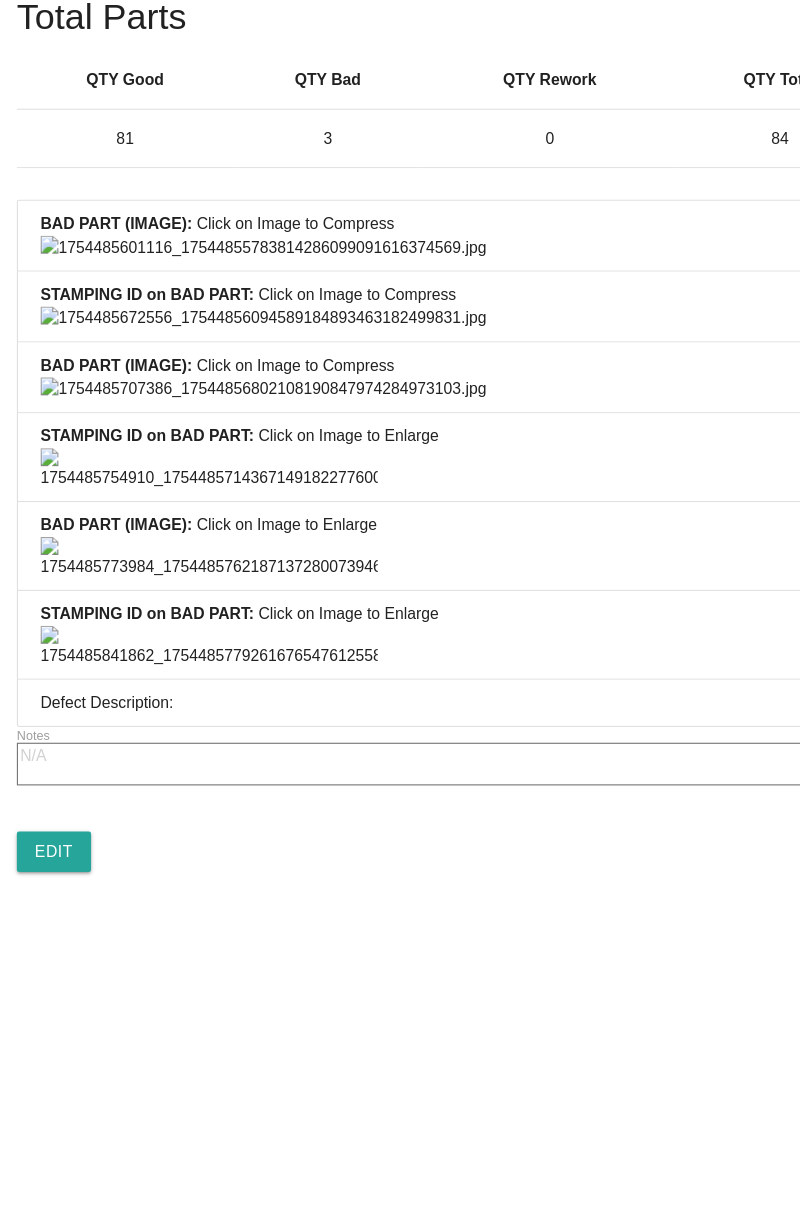 scroll, scrollTop: 2686, scrollLeft: 0, axis: vertical 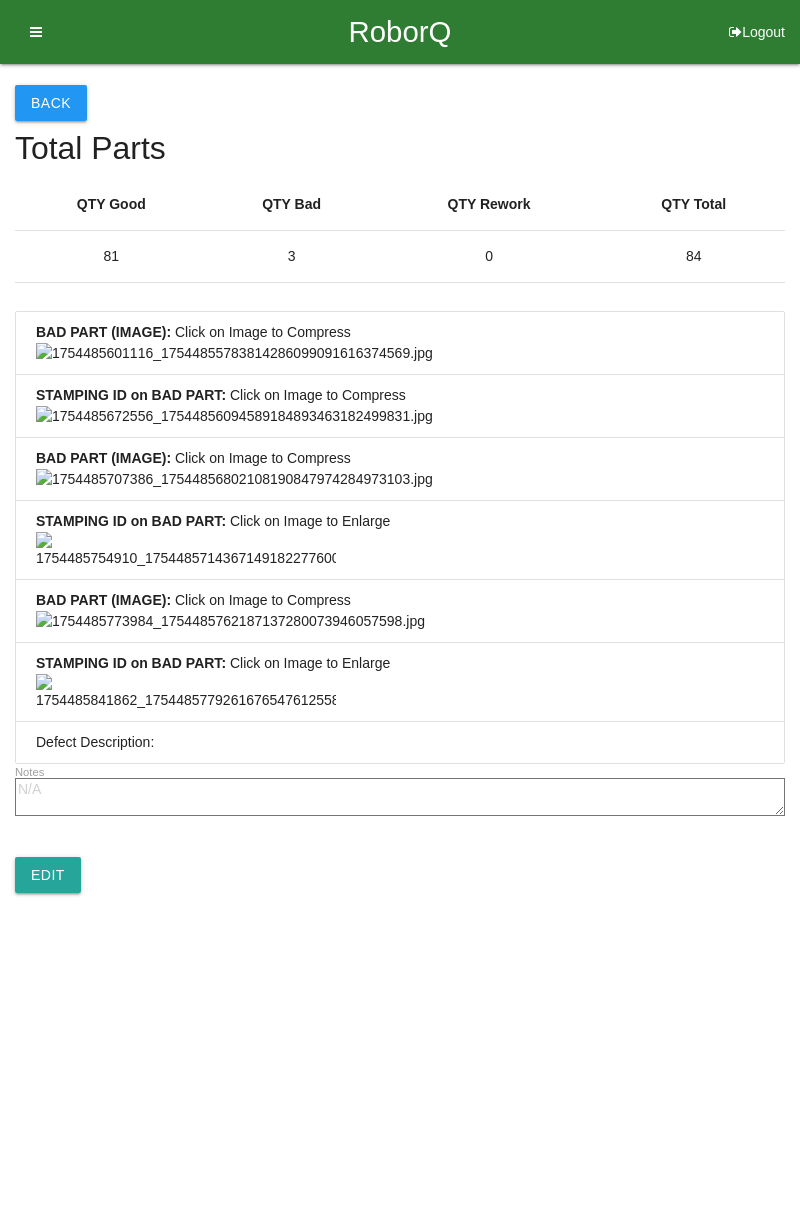click on "Back" at bounding box center [51, 103] 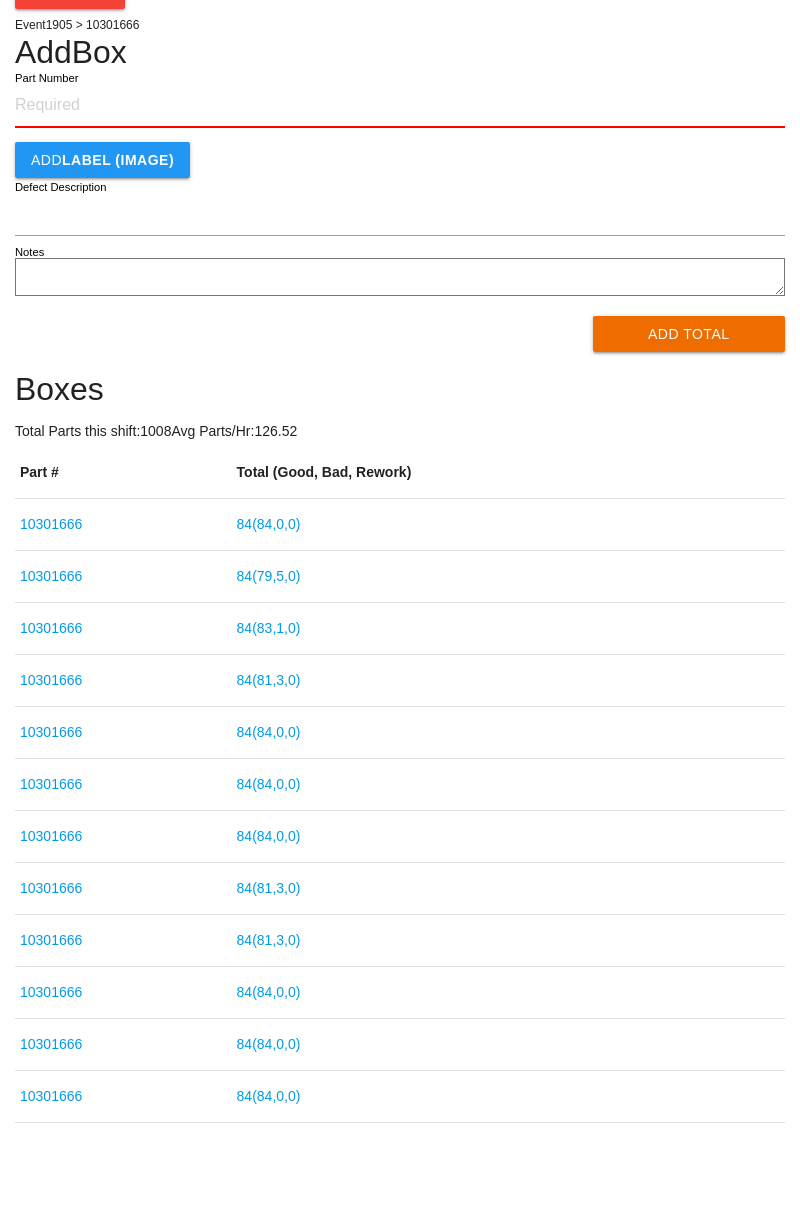 scroll, scrollTop: 116, scrollLeft: 0, axis: vertical 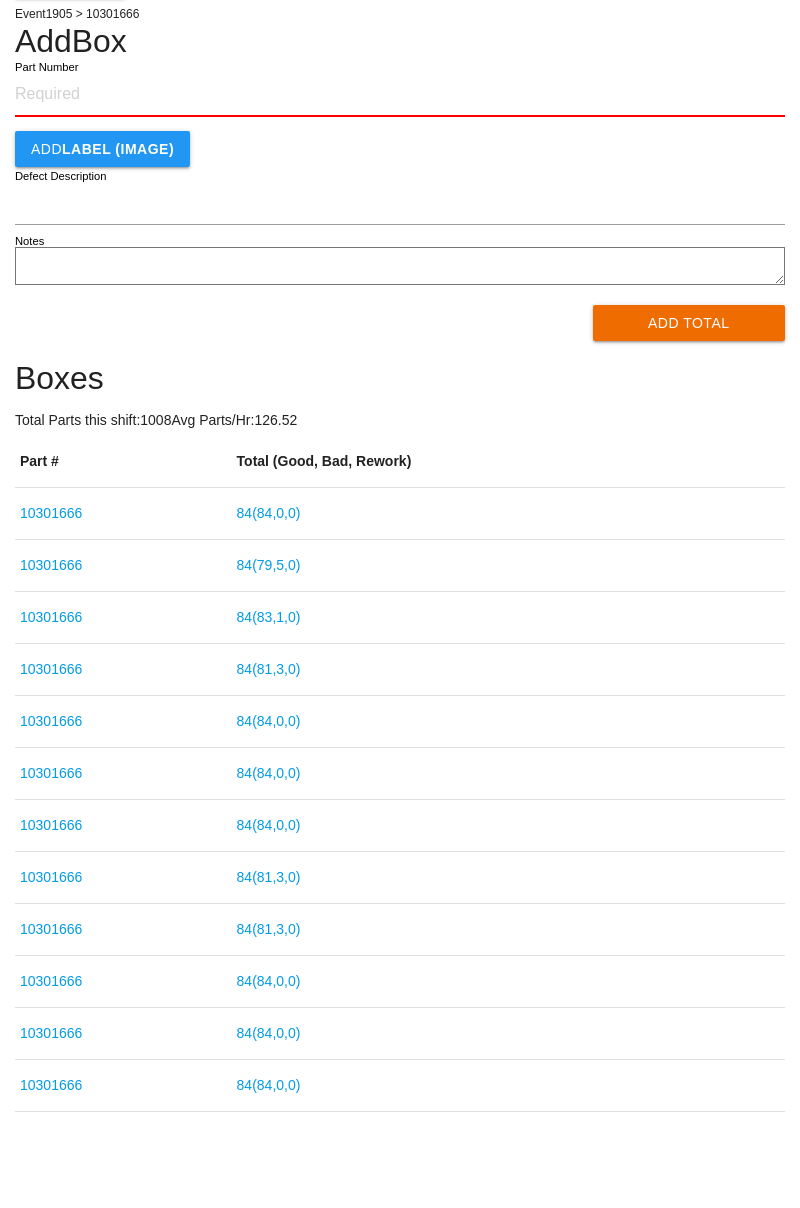 click on "84  ( 81 ,  3 ,  0 )" at bounding box center (269, 877) 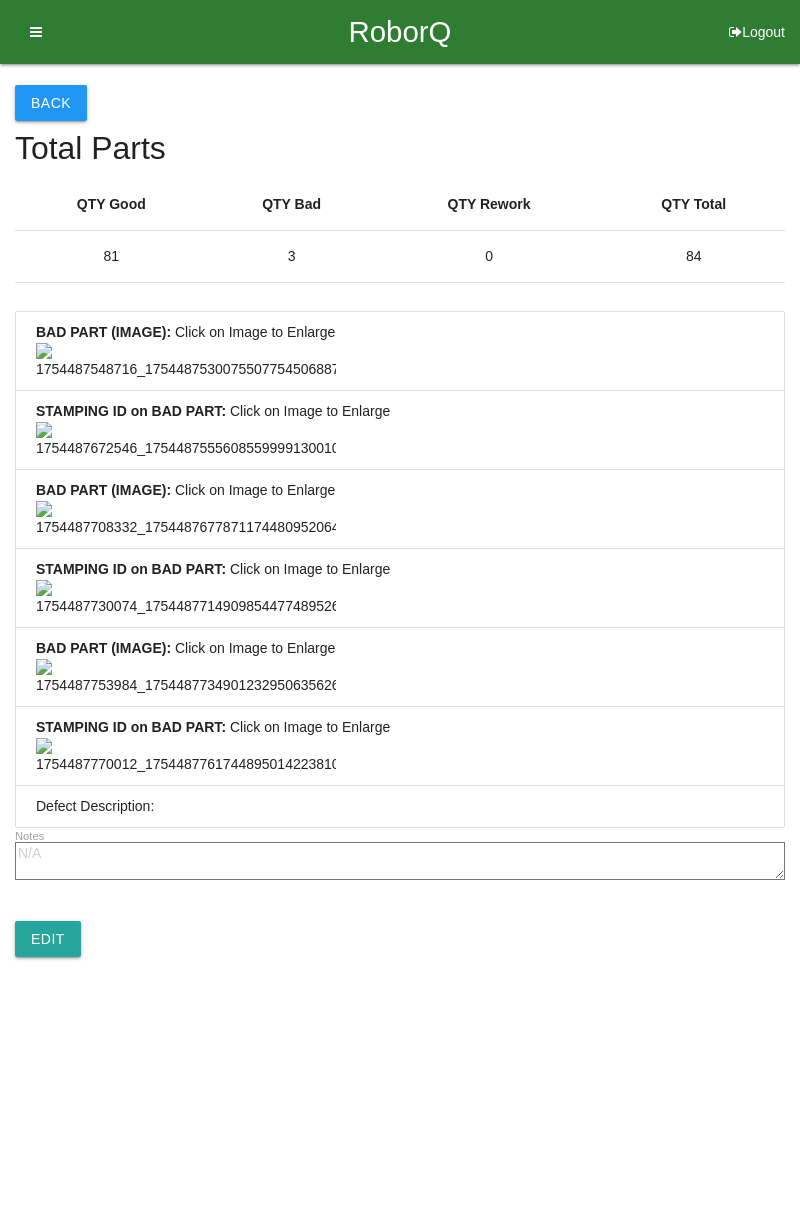 scroll, scrollTop: 1070, scrollLeft: 0, axis: vertical 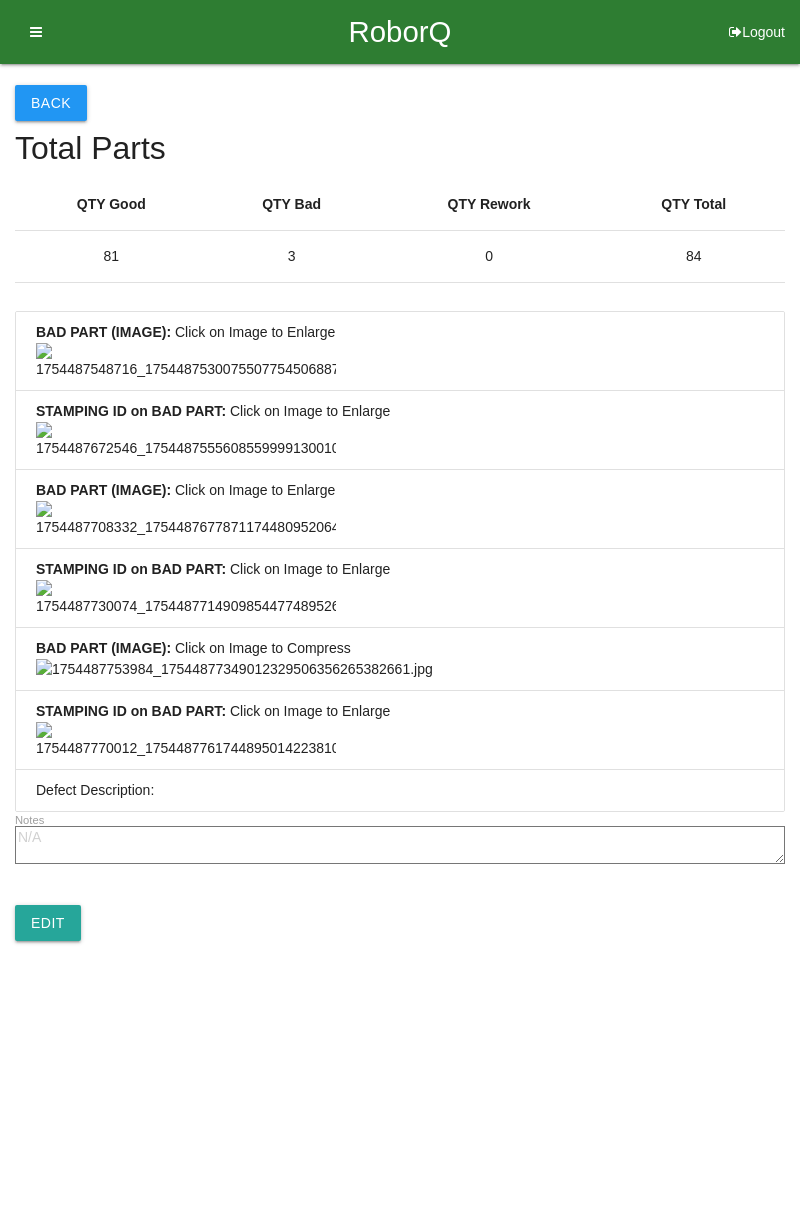 click at bounding box center [186, 519] 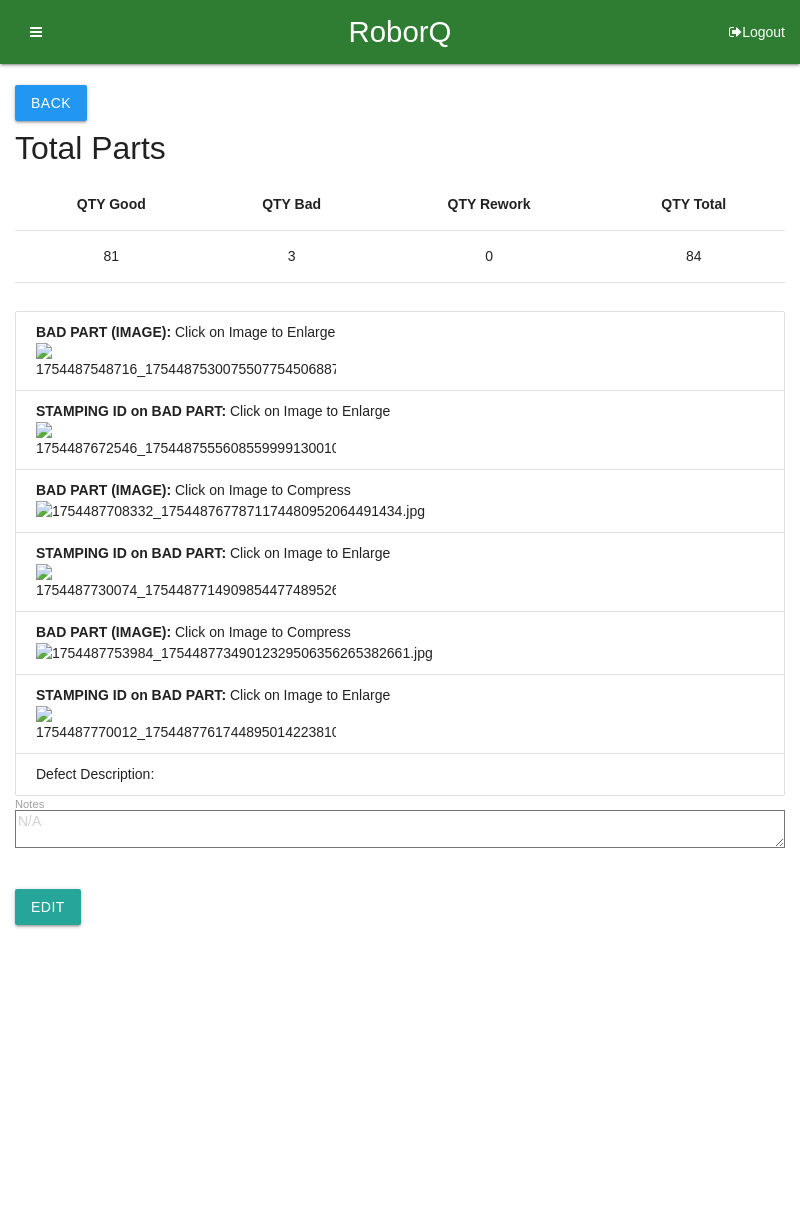 scroll, scrollTop: 146, scrollLeft: 0, axis: vertical 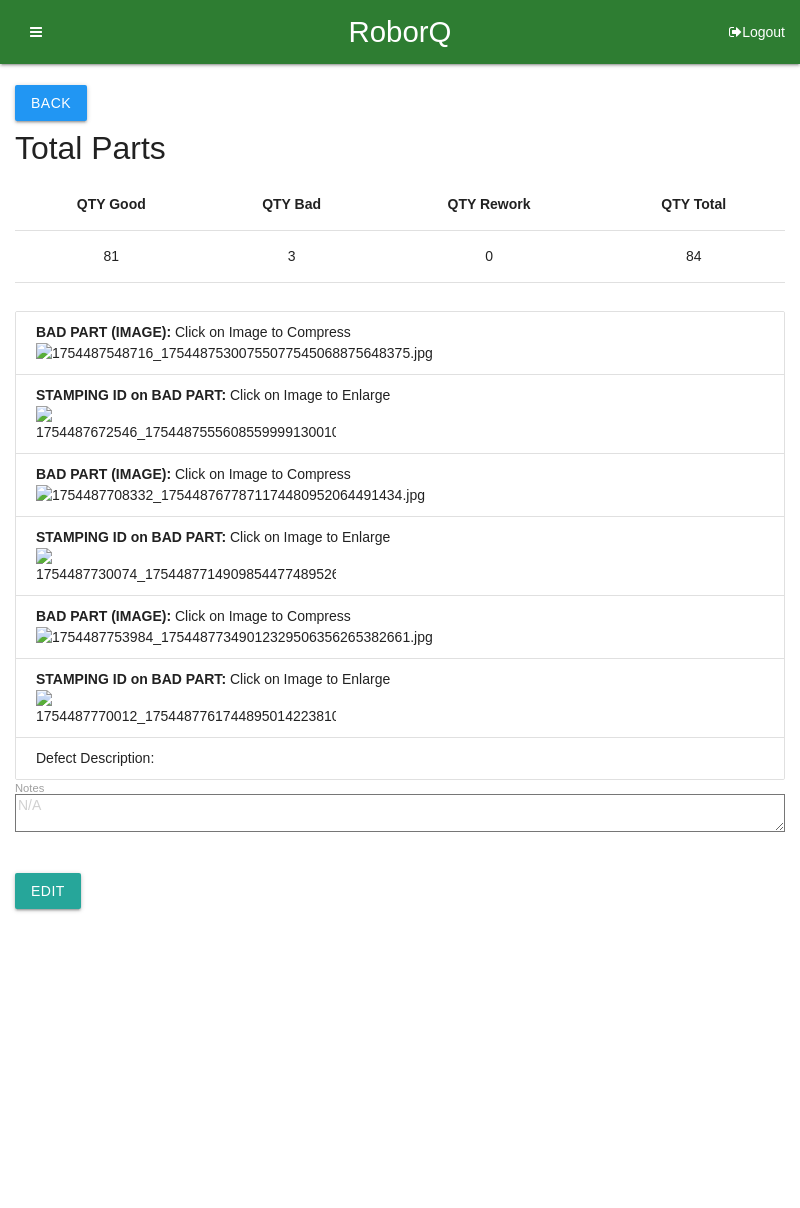click on "Back" at bounding box center (51, 103) 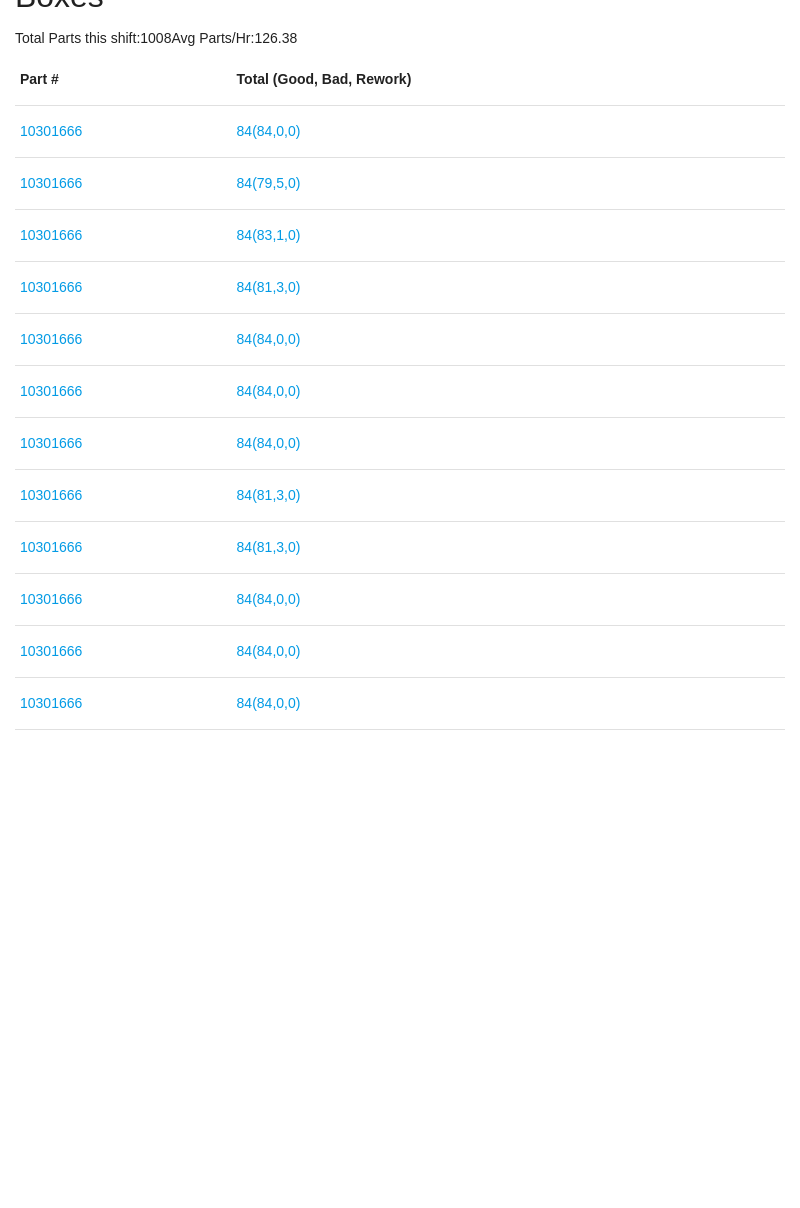 scroll, scrollTop: 92, scrollLeft: 0, axis: vertical 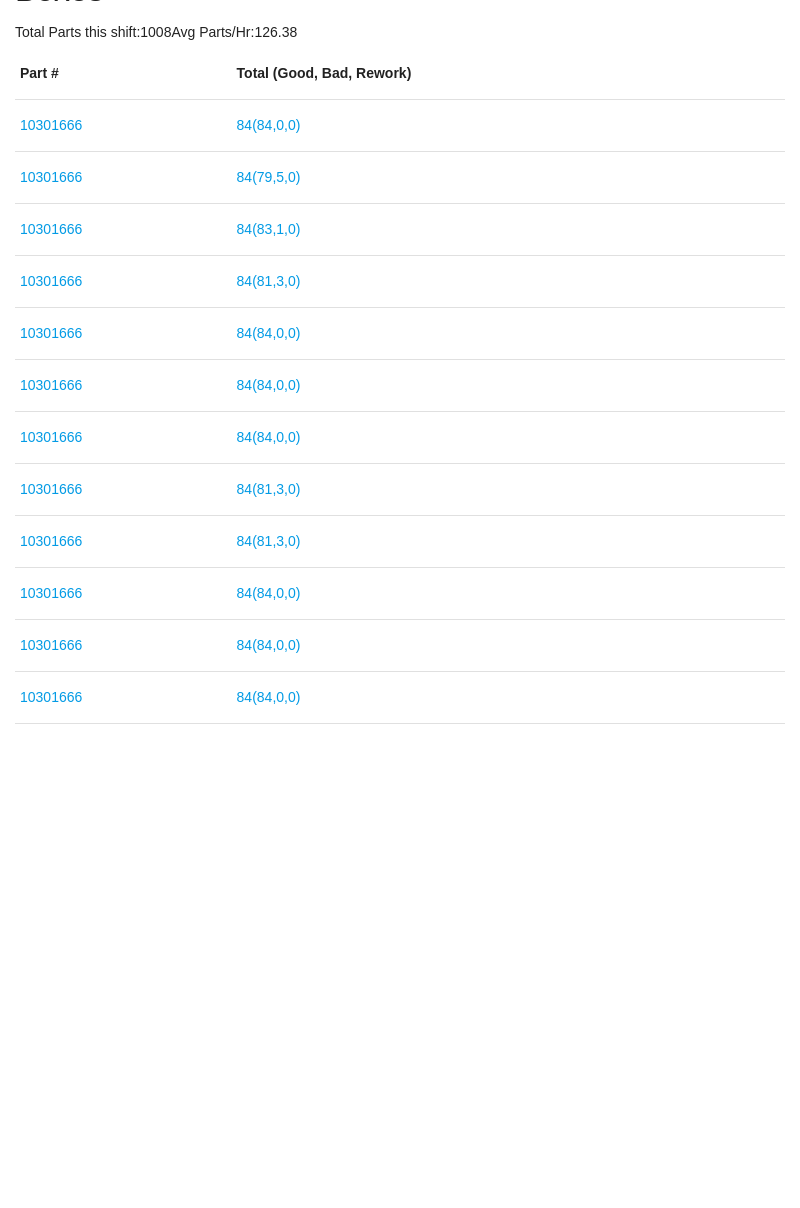 click on "84  ( 81 ,  3 ,  0 )" at bounding box center [269, 953] 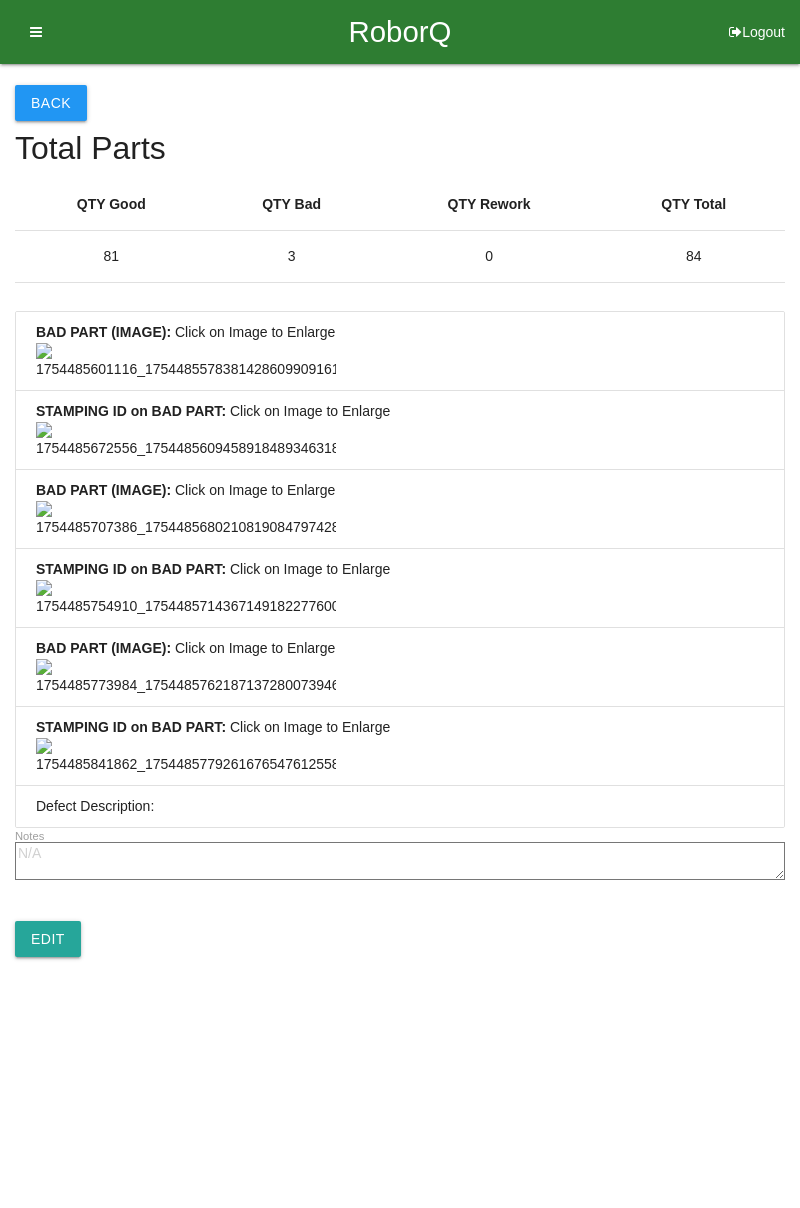 scroll, scrollTop: 0, scrollLeft: 0, axis: both 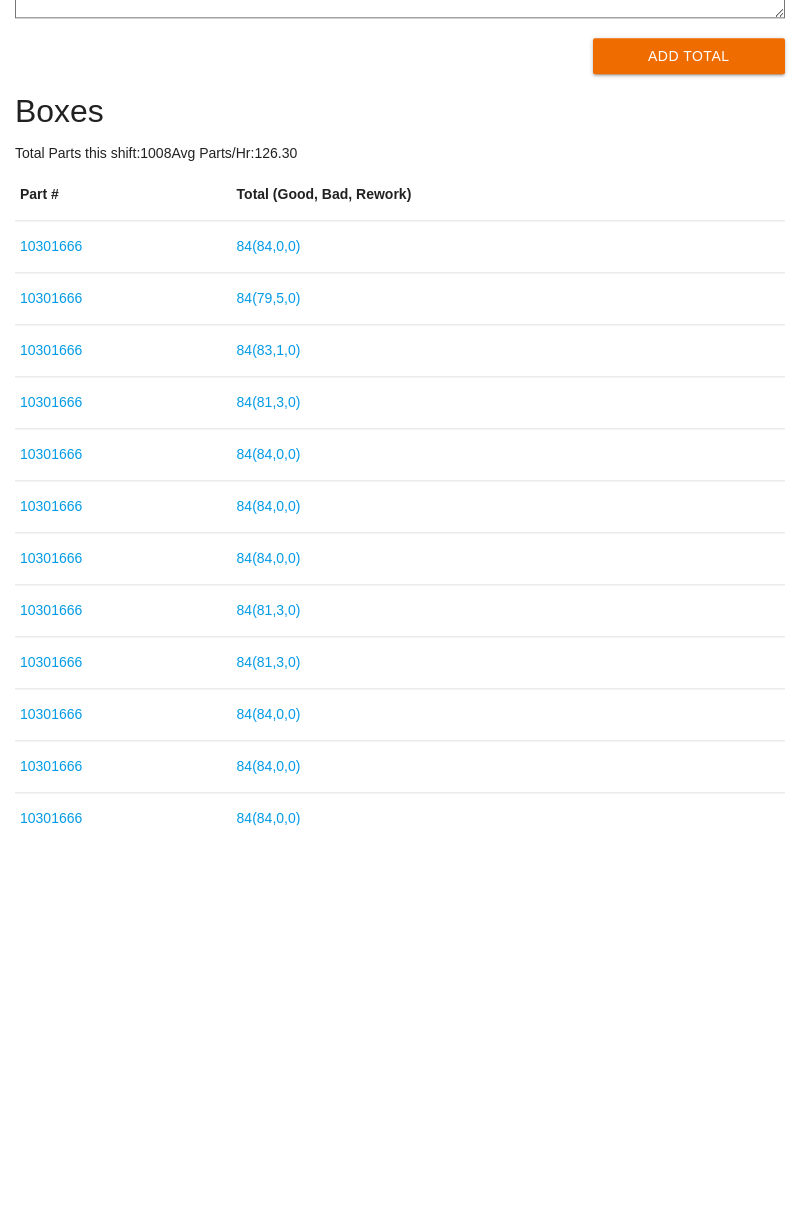 click on "84  ( 81 ,  3 ,  0 )" at bounding box center (269, 785) 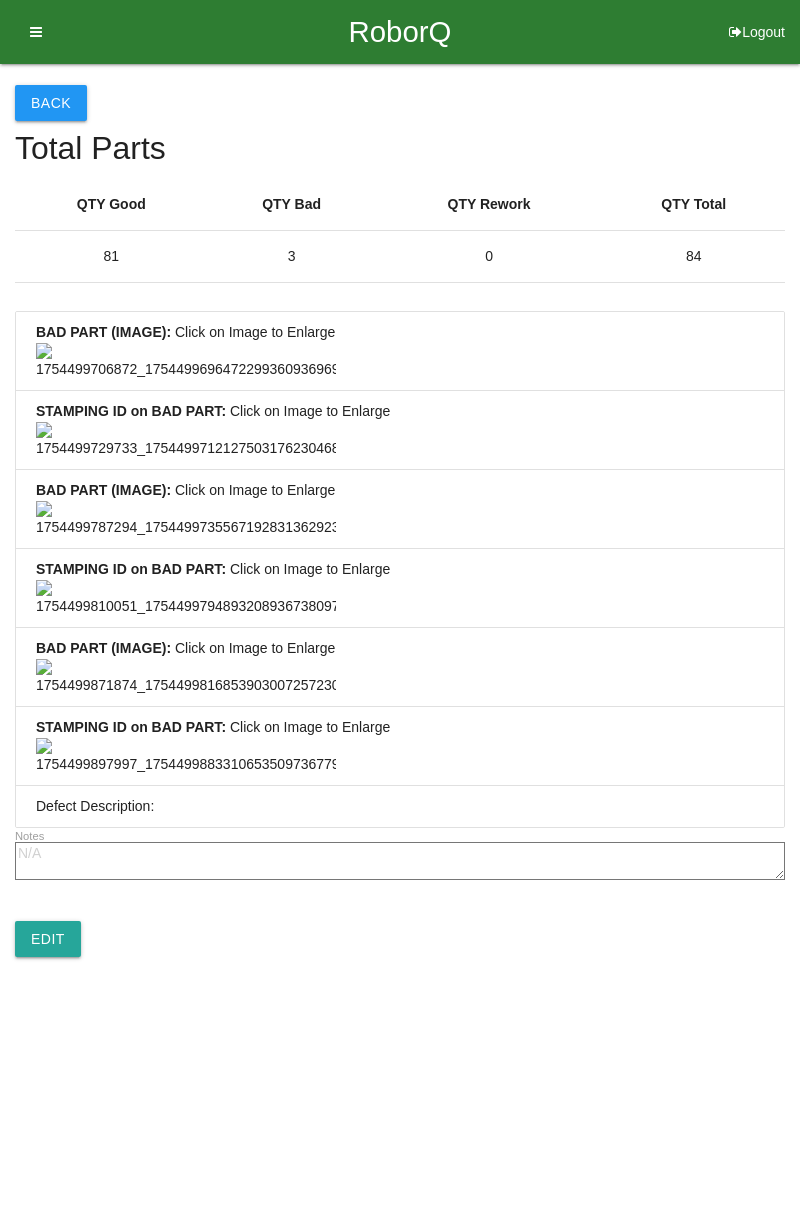 scroll, scrollTop: 614, scrollLeft: 0, axis: vertical 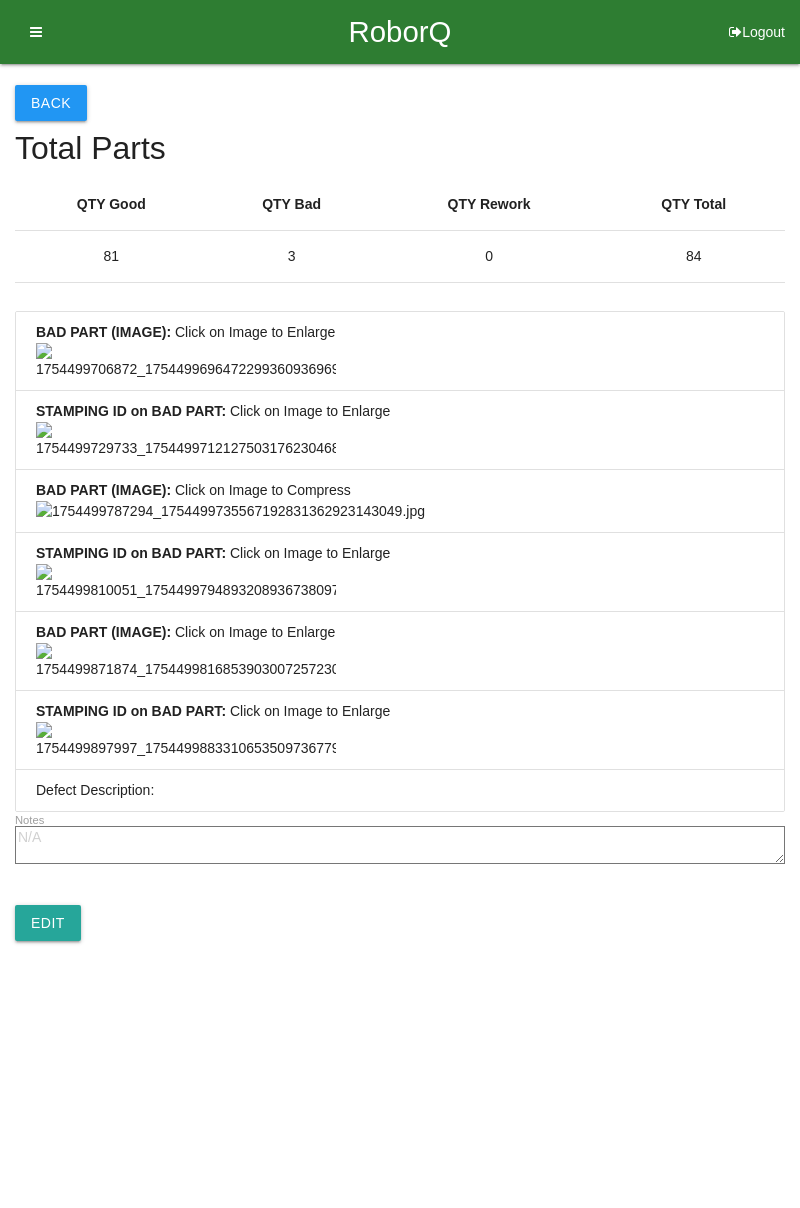 click at bounding box center [186, 661] 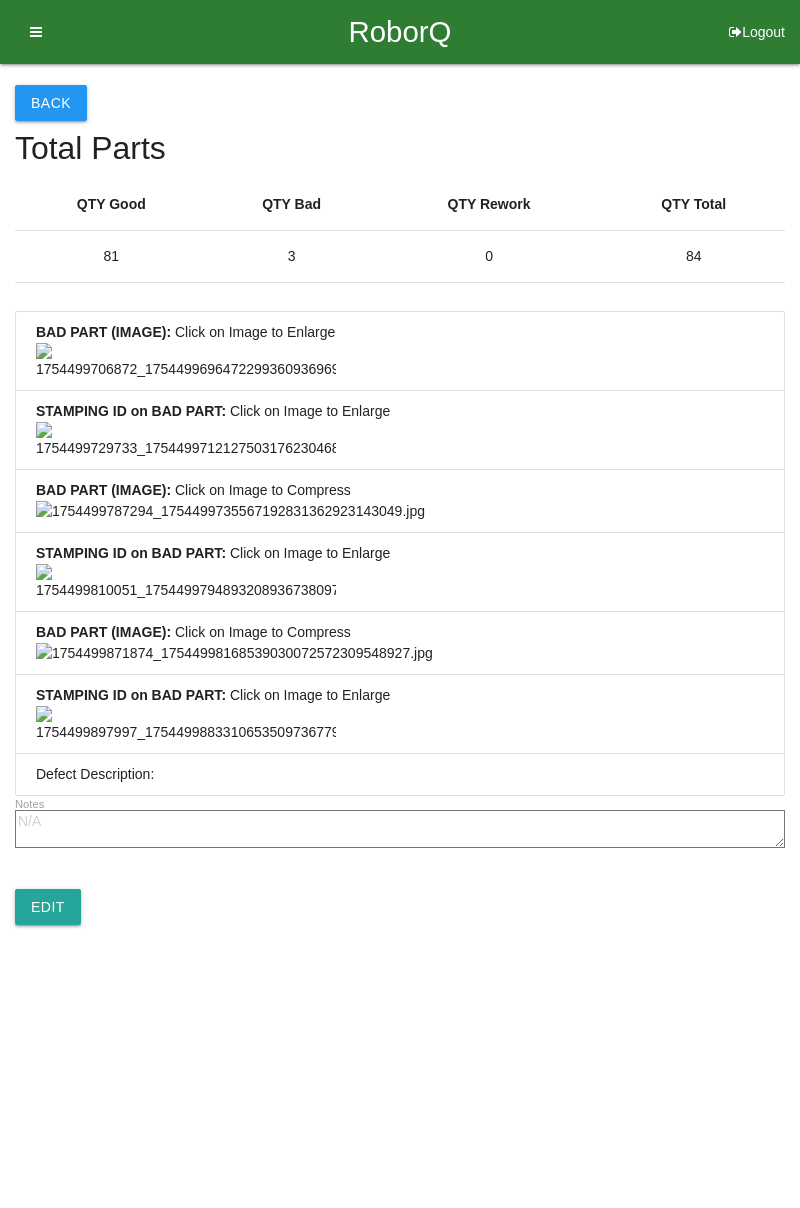 scroll, scrollTop: 0, scrollLeft: 0, axis: both 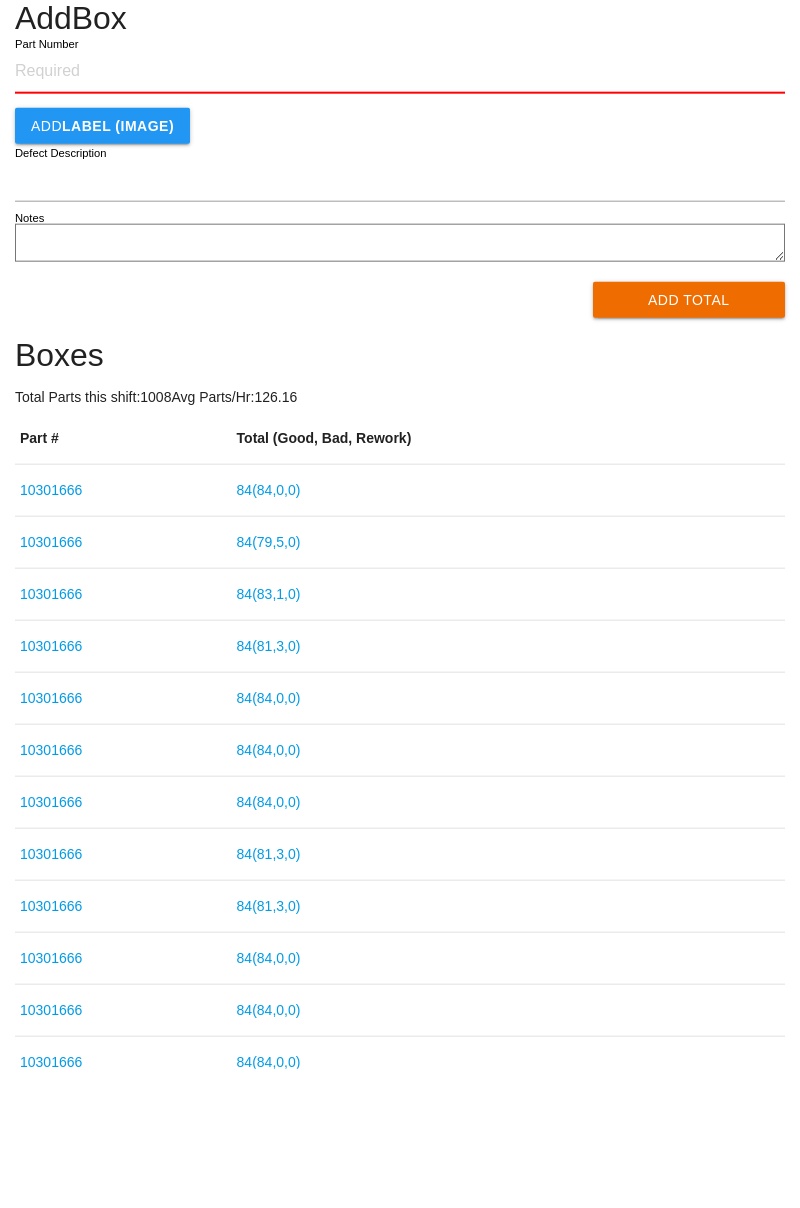 click on "84  ( 83 ,  1 ,  0 )" at bounding box center (269, 733) 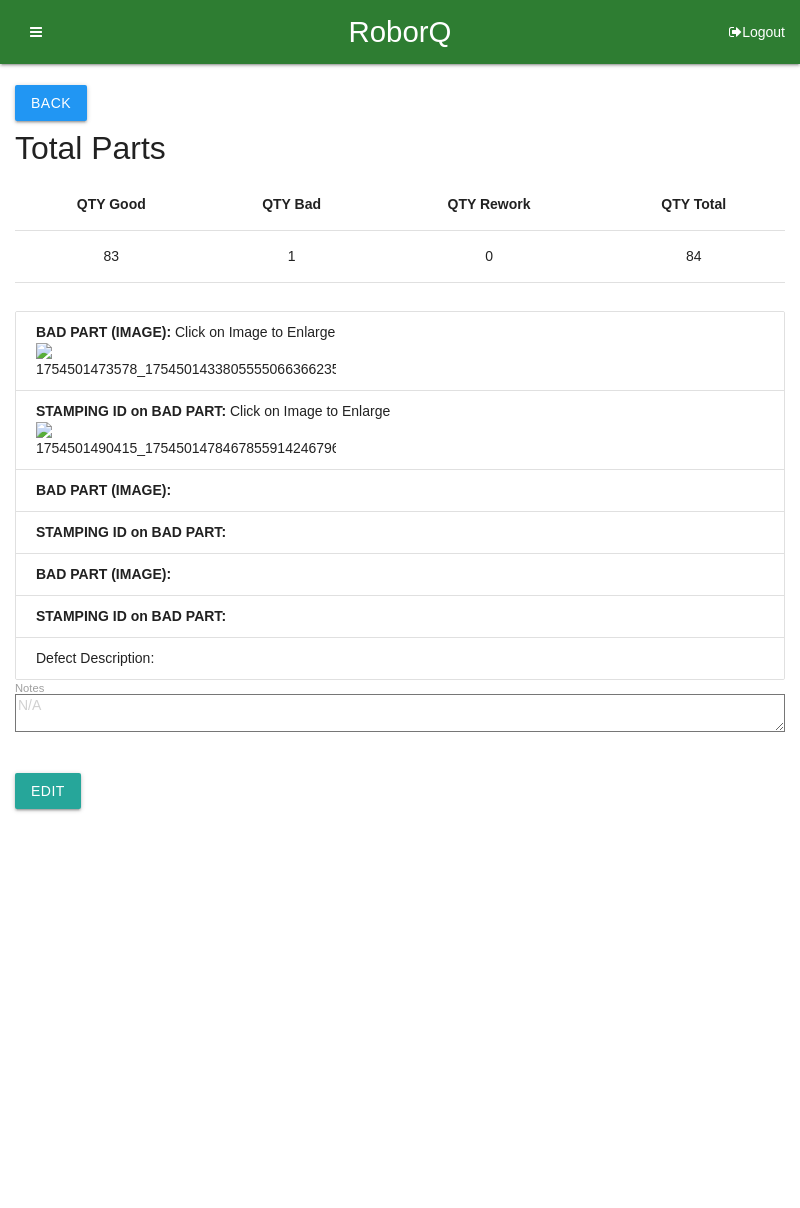 click at bounding box center (186, 361) 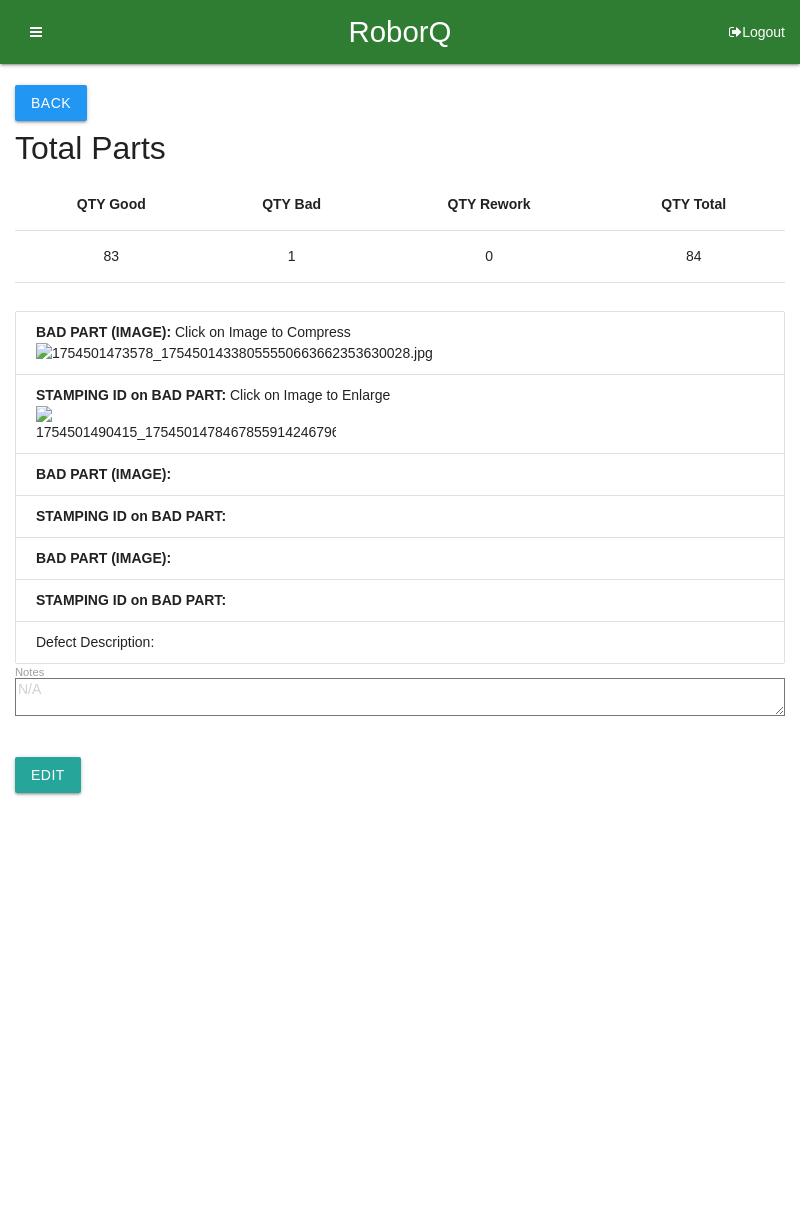 scroll, scrollTop: 38, scrollLeft: 0, axis: vertical 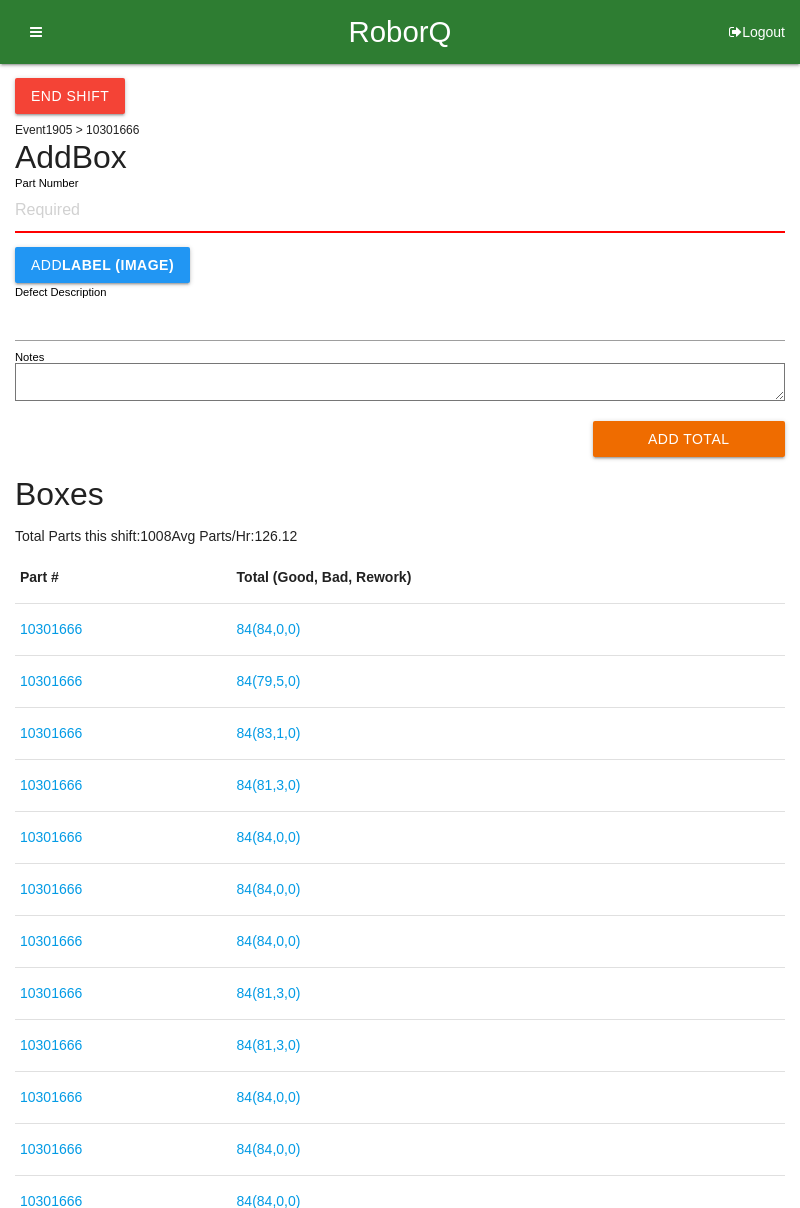 click on "84  ( 79 ,  5 ,  0 )" at bounding box center (269, 681) 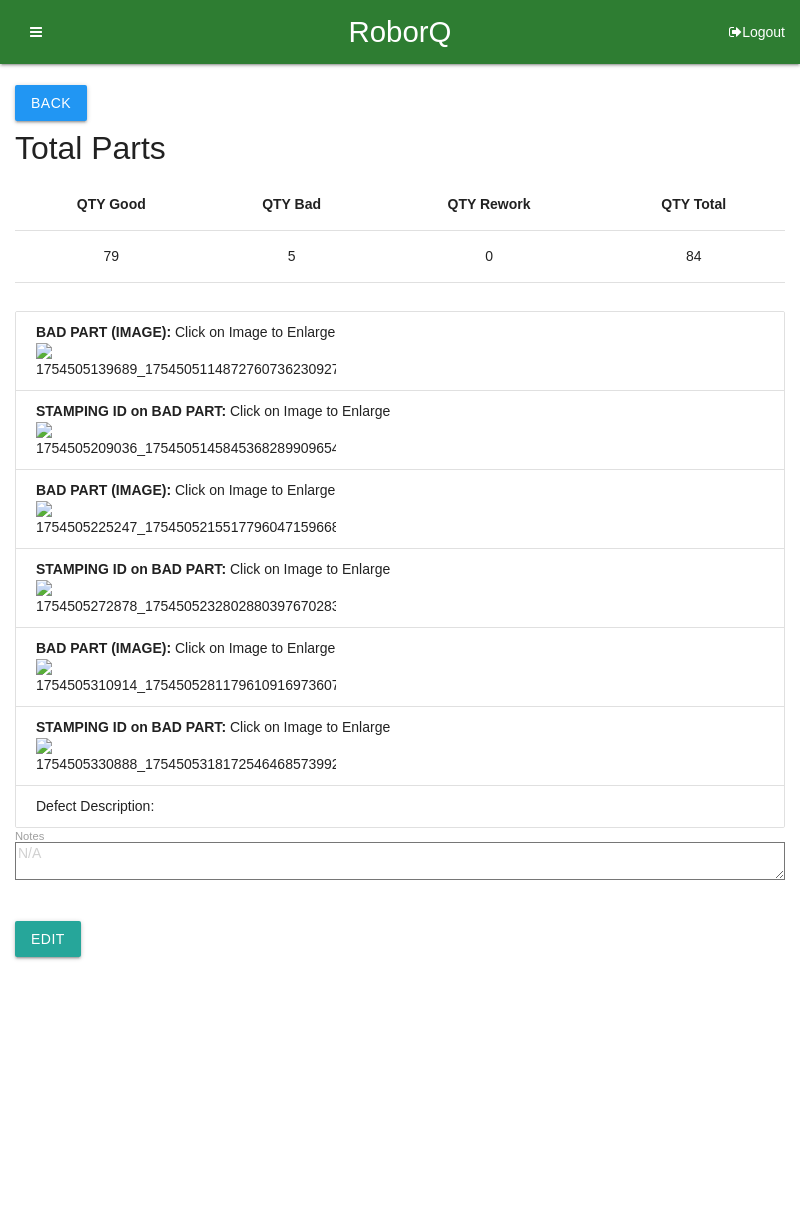 scroll, scrollTop: 1487, scrollLeft: 0, axis: vertical 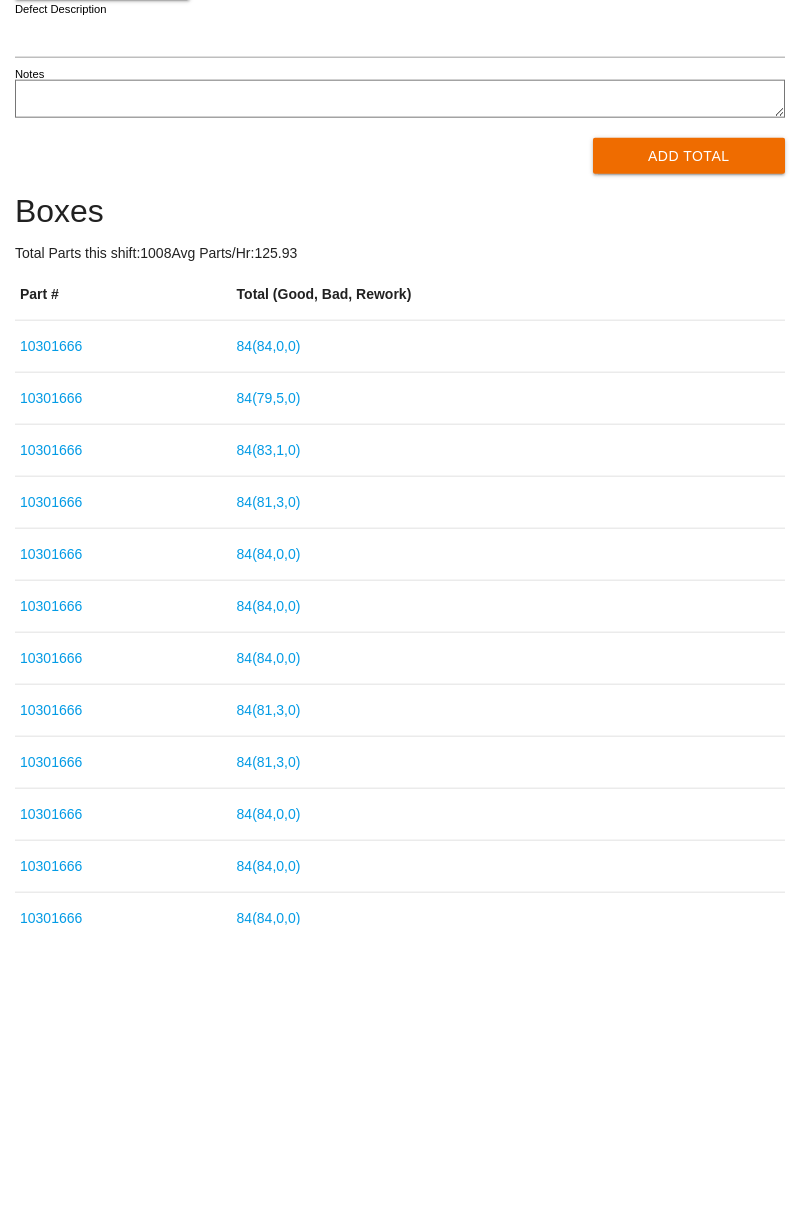click on "84  ( 81 ,  3 ,  0 )" at bounding box center [269, 785] 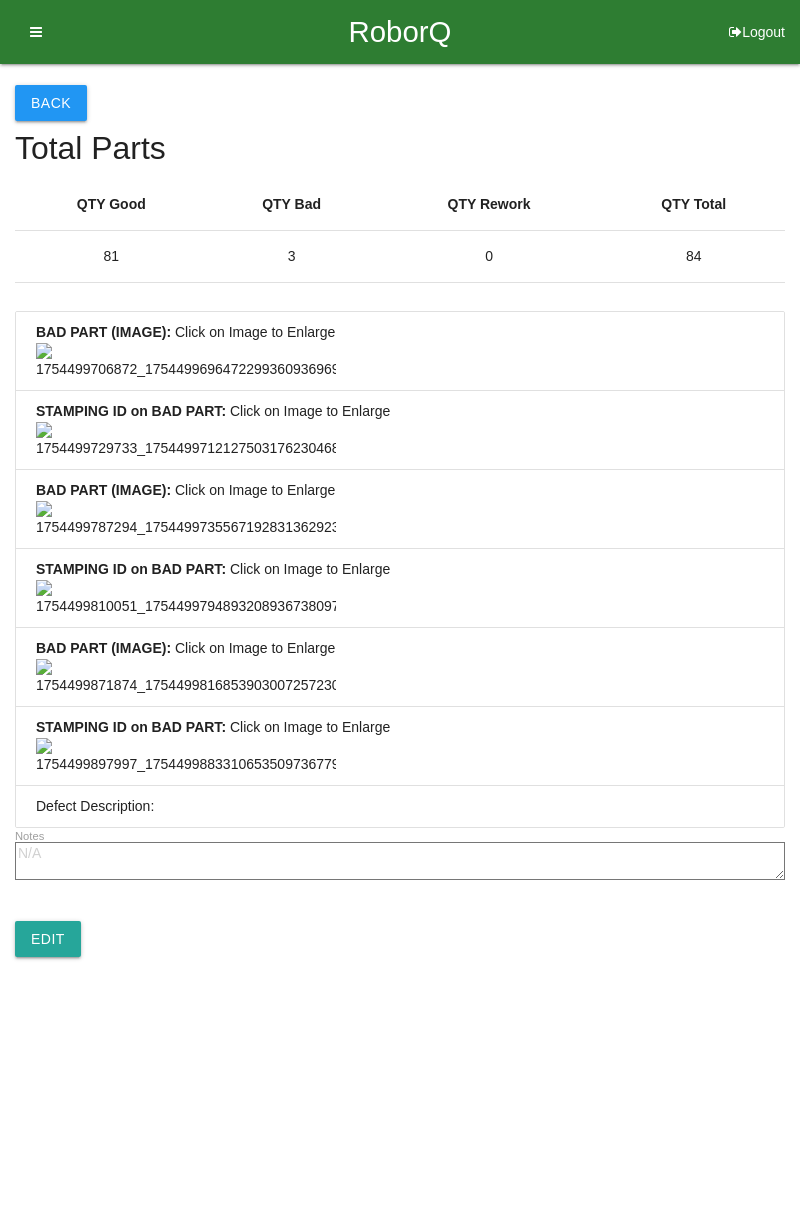 click at bounding box center [186, 361] 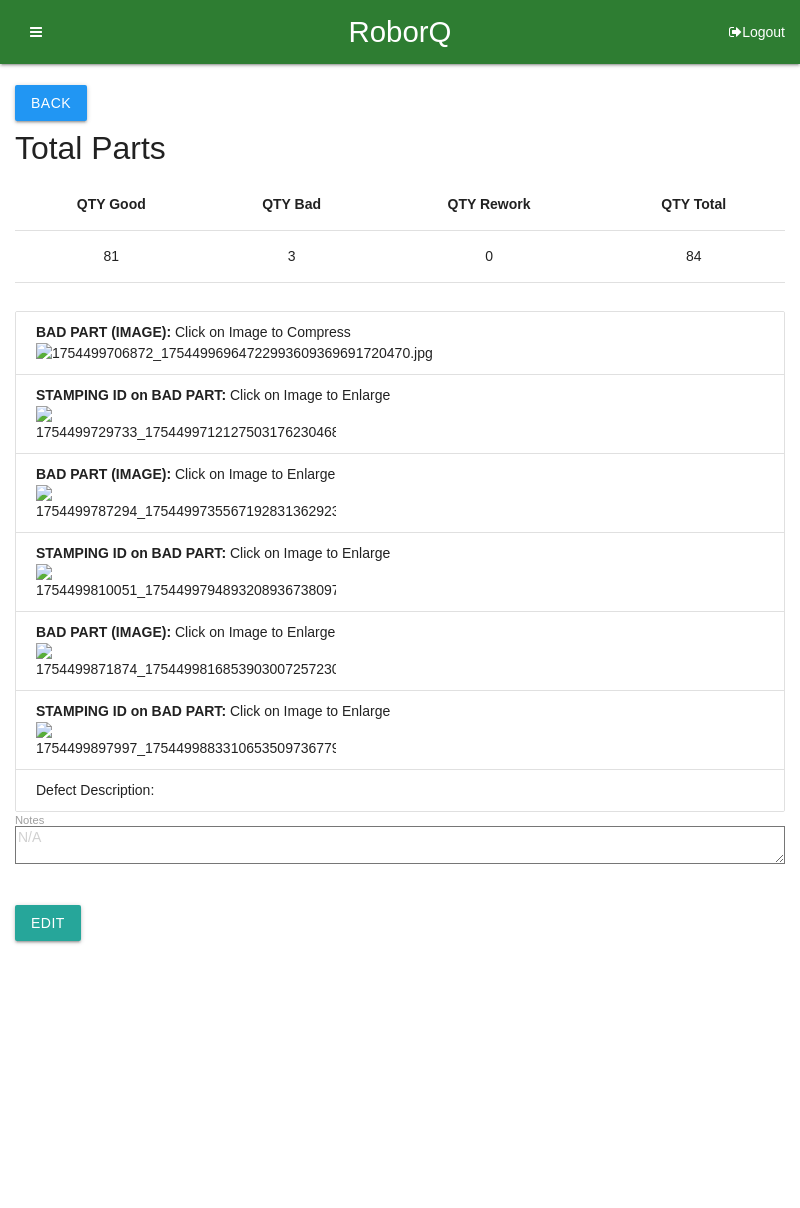 scroll, scrollTop: 1636, scrollLeft: 0, axis: vertical 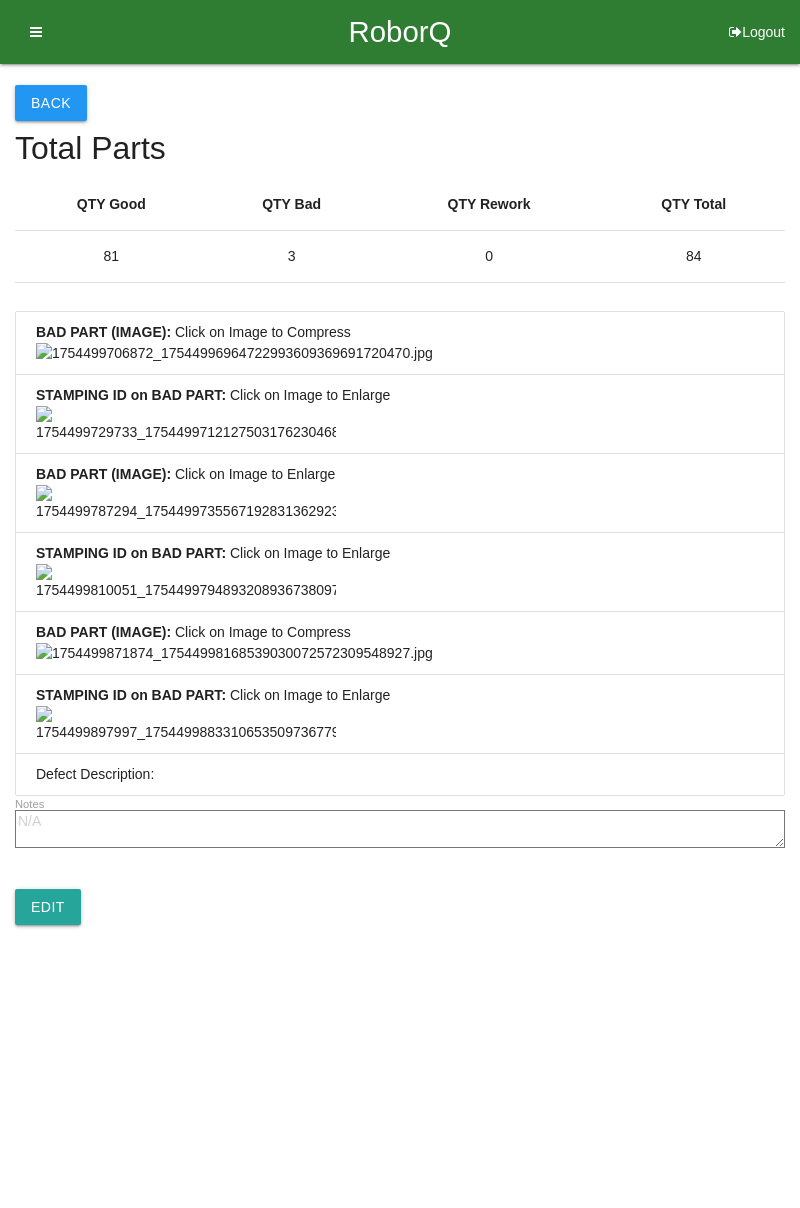 click on "STAMPING ID on BAD PART :   Click on Image to Enlarge" at bounding box center [400, 714] 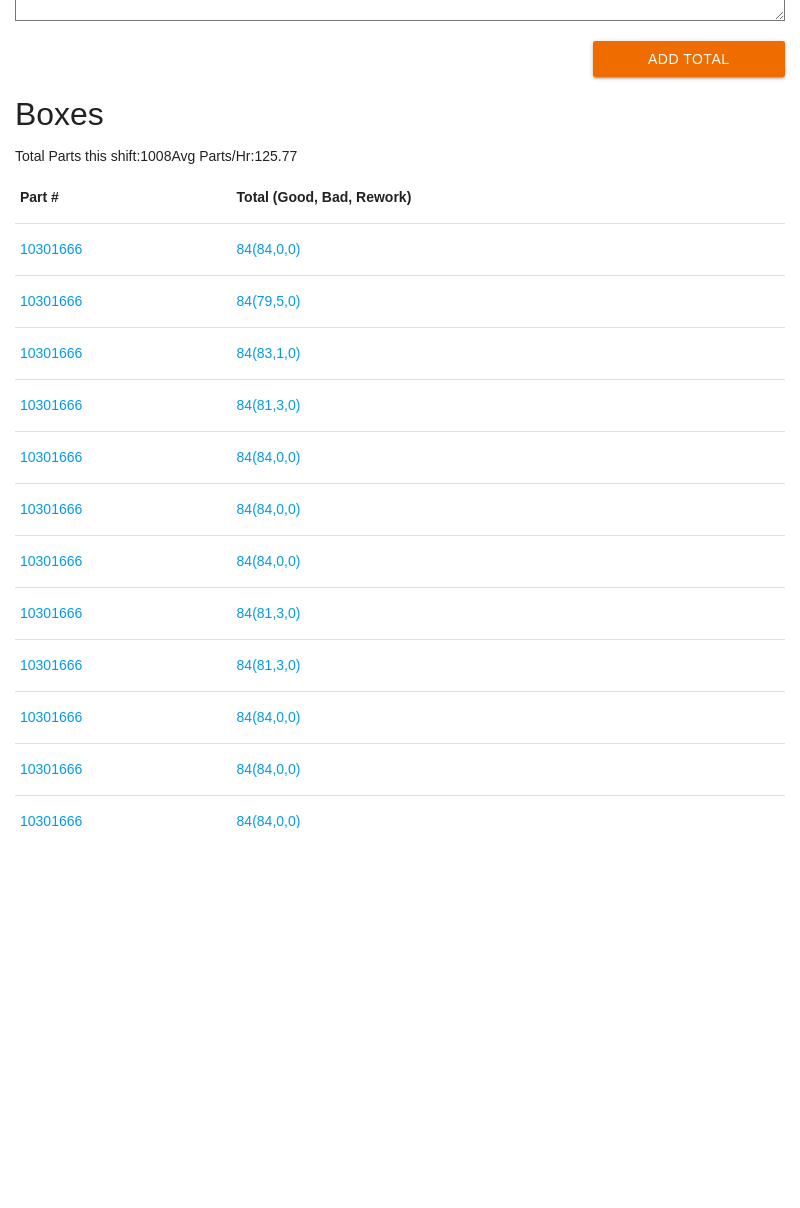 scroll, scrollTop: 116, scrollLeft: 0, axis: vertical 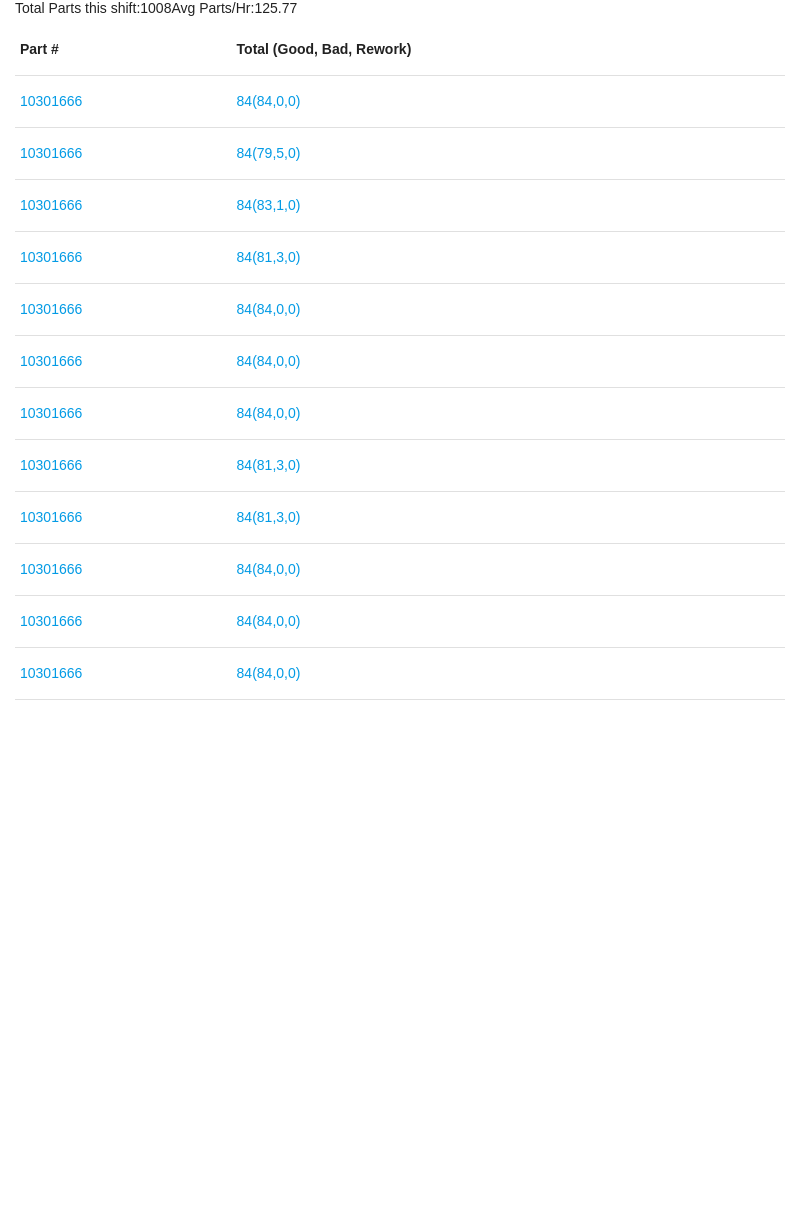 click on "84  ( 81 ,  3 ,  0 )" at bounding box center [269, 929] 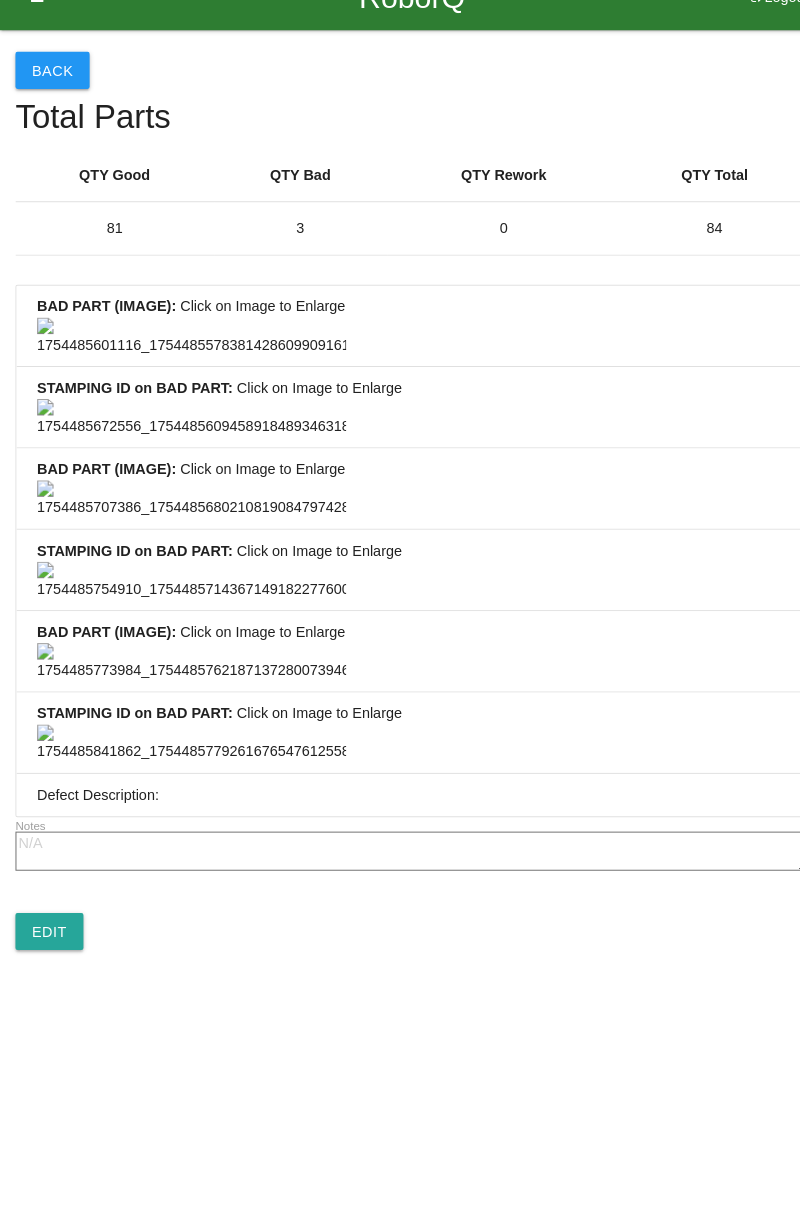 scroll, scrollTop: 1487, scrollLeft: 0, axis: vertical 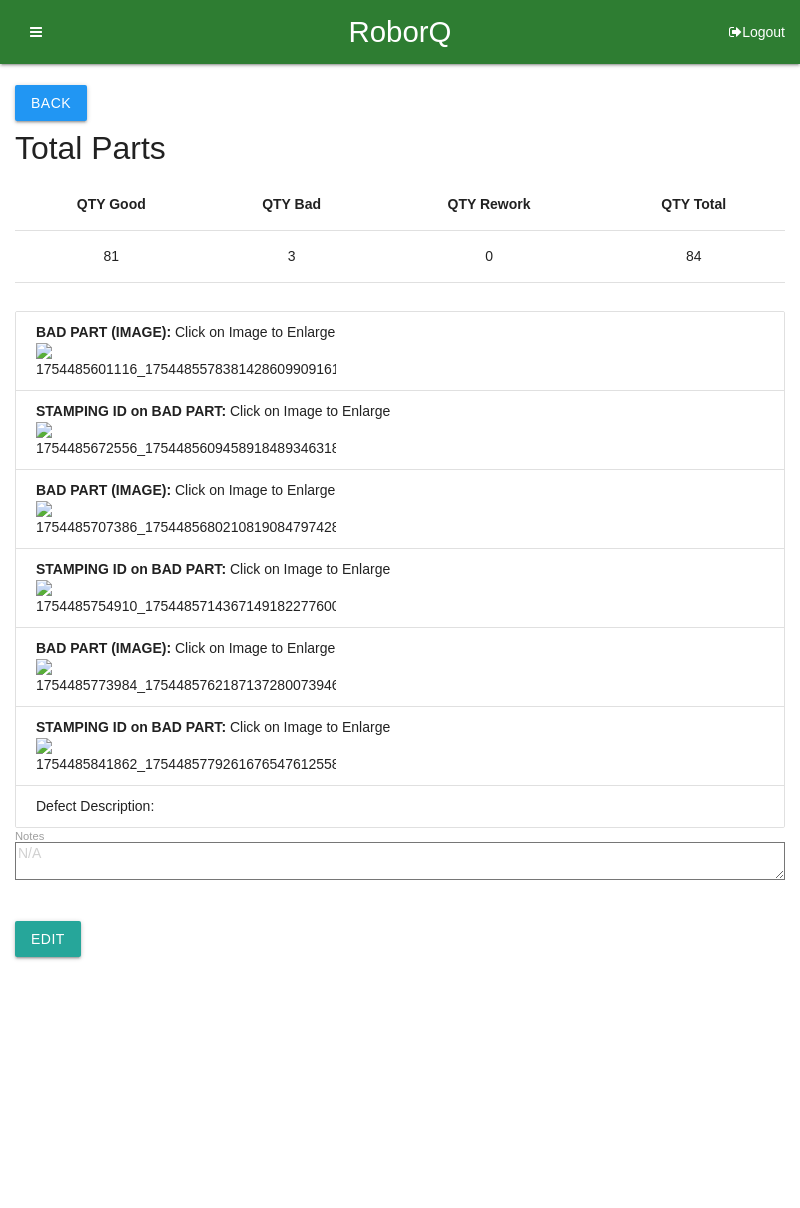 click on "Back" at bounding box center [51, 103] 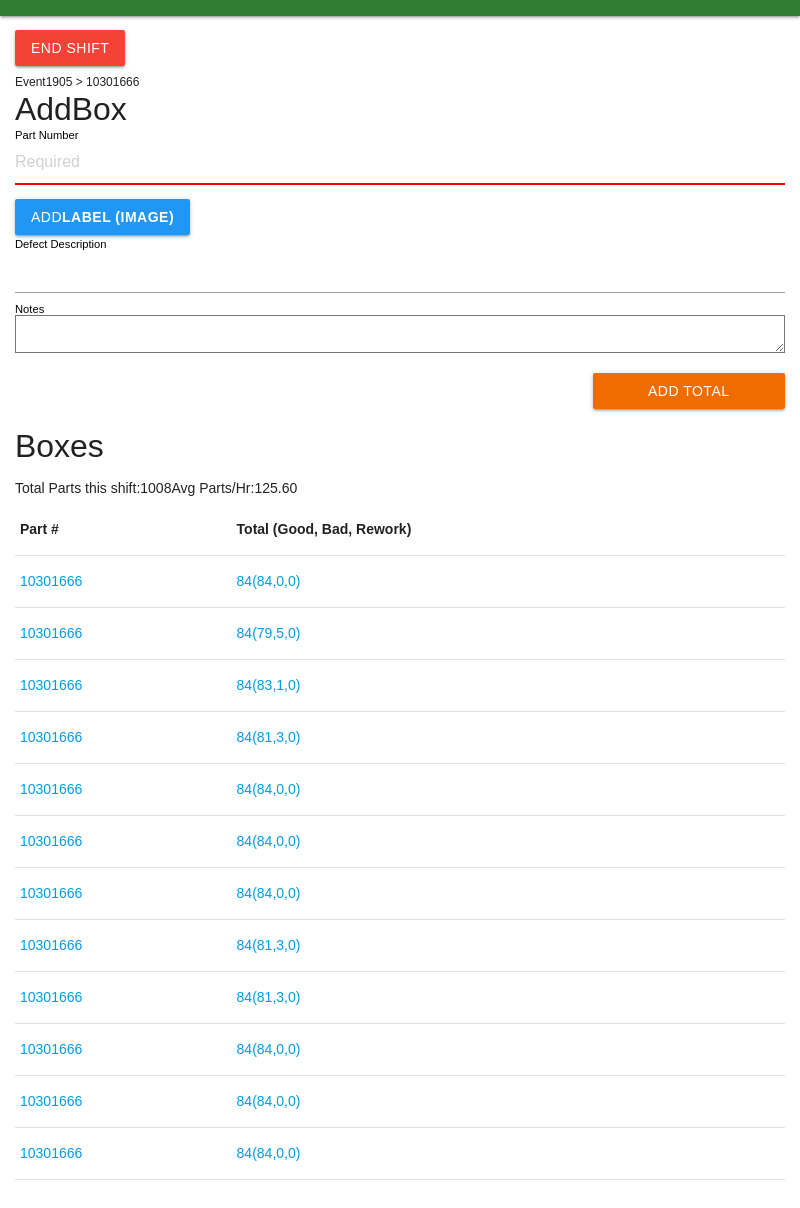 scroll, scrollTop: 47, scrollLeft: 0, axis: vertical 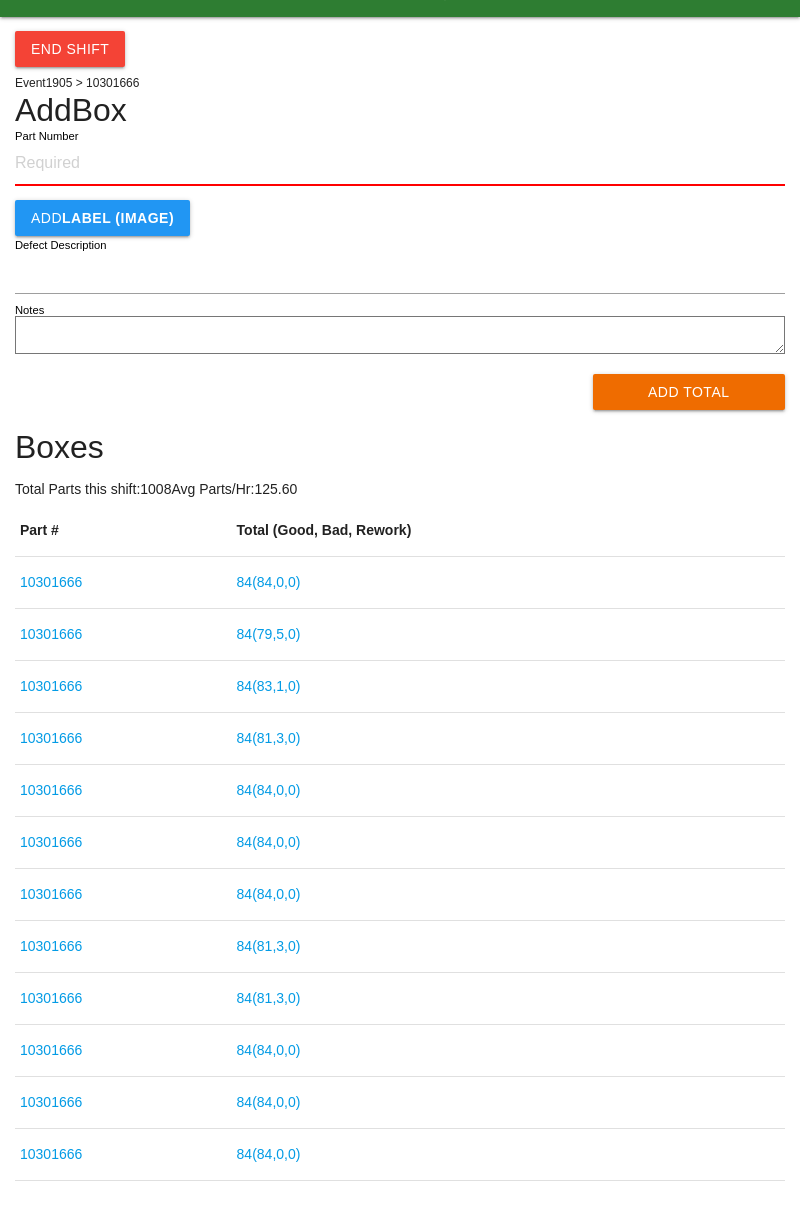 click on "84  ( 81 ,  3 ,  0 )" at bounding box center (269, 946) 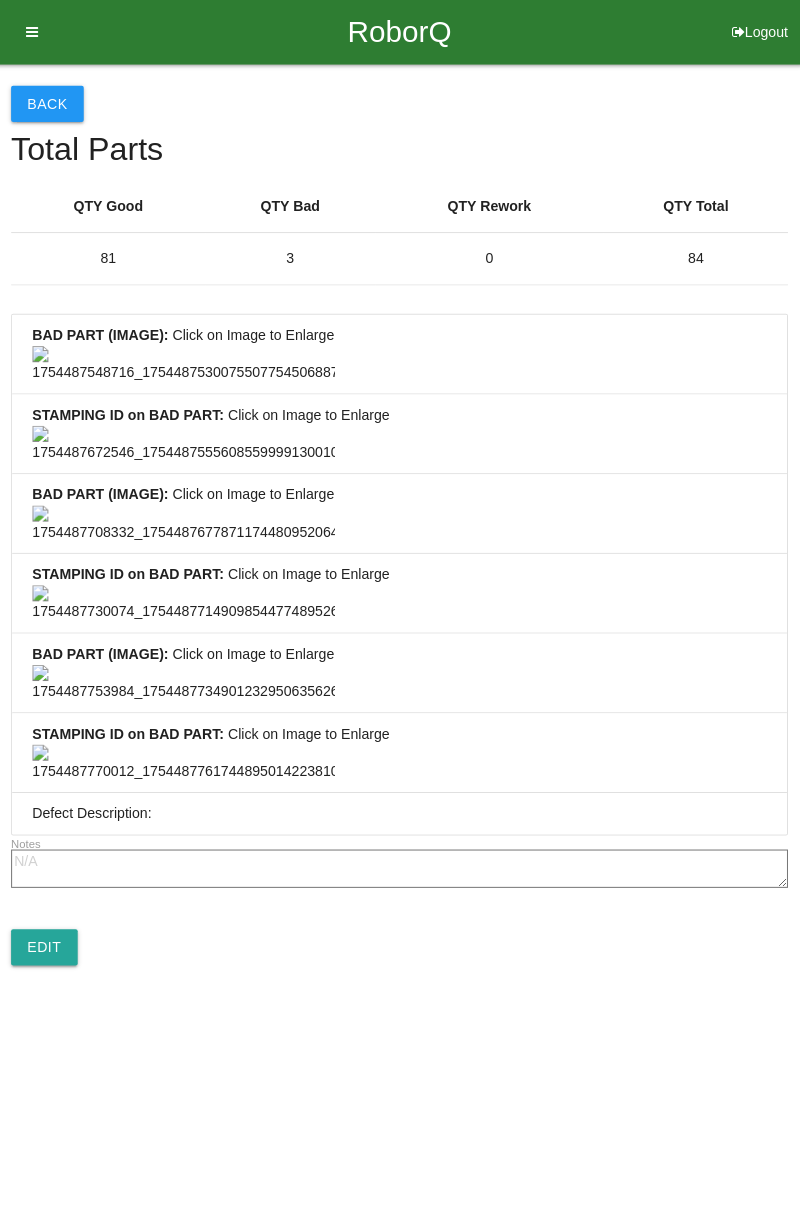 scroll, scrollTop: 0, scrollLeft: 0, axis: both 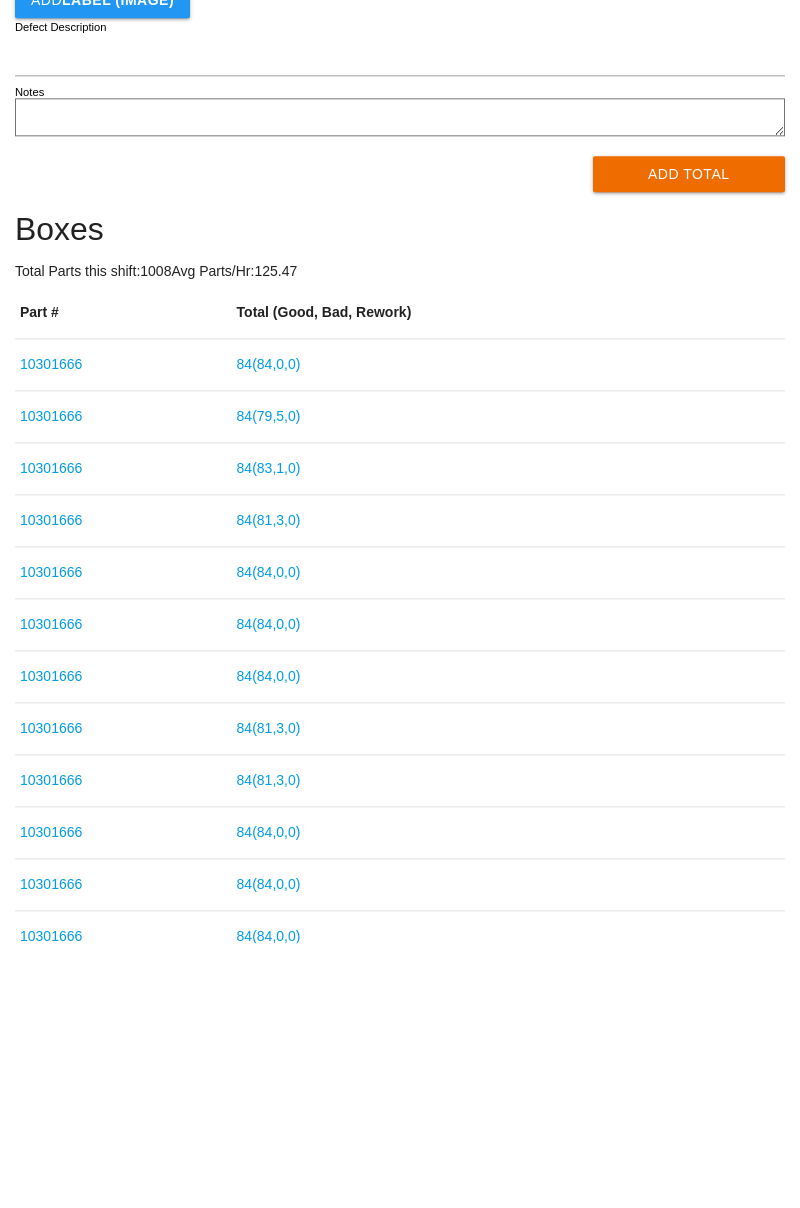 click on "84  ( 81 ,  3 ,  0 )" at bounding box center (269, 785) 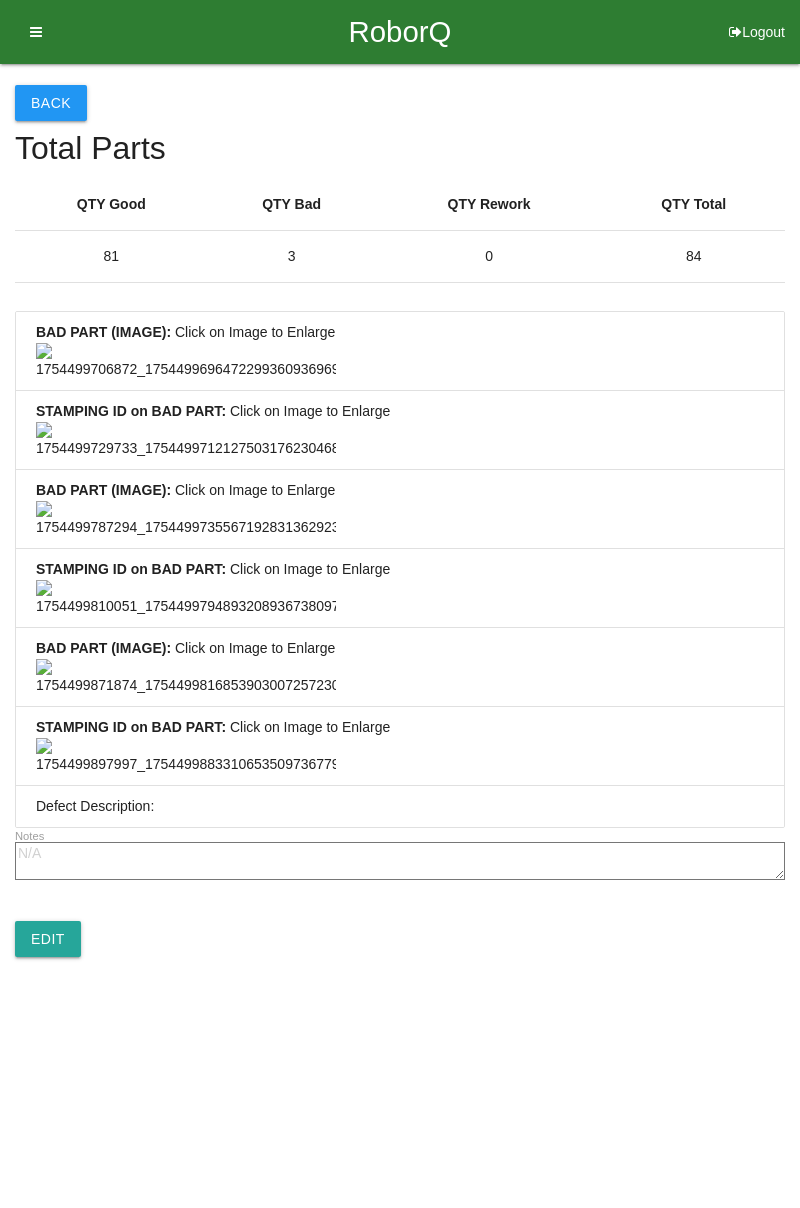 scroll, scrollTop: 0, scrollLeft: 0, axis: both 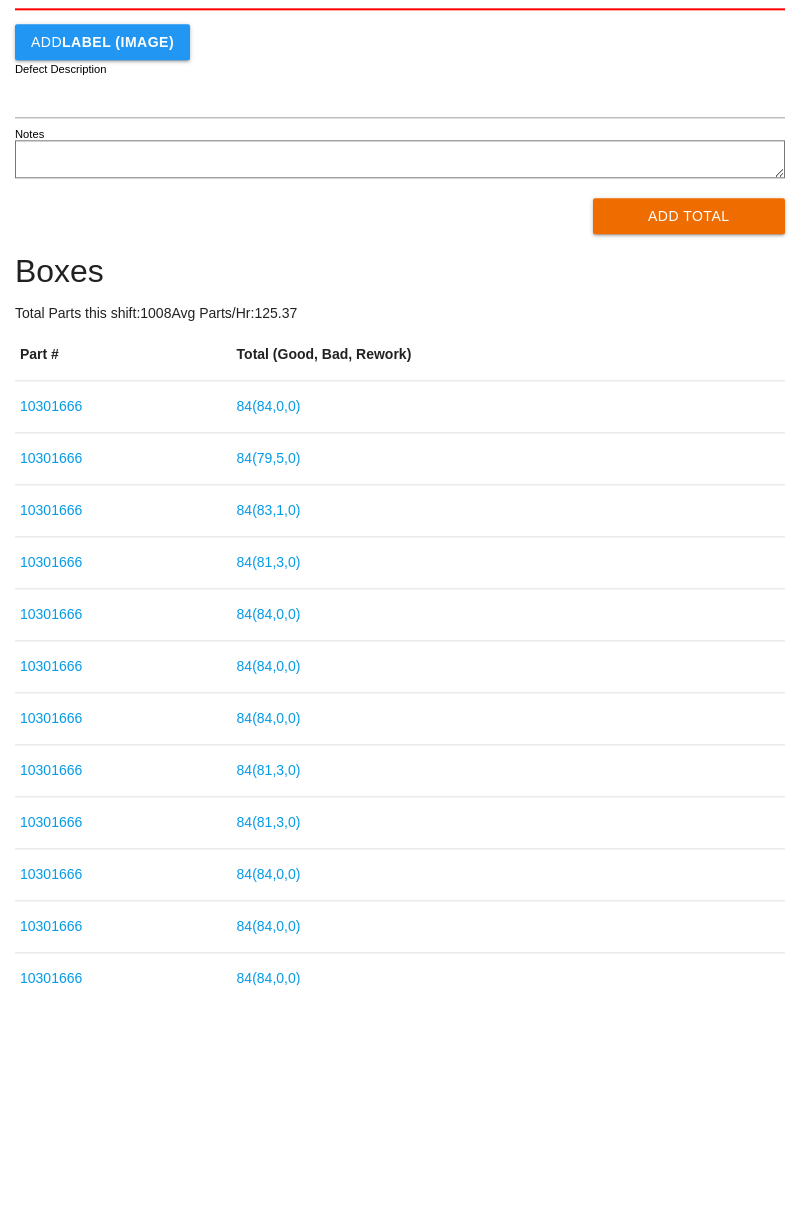 click on "84  ( 83 ,  1 ,  0 )" at bounding box center [269, 733] 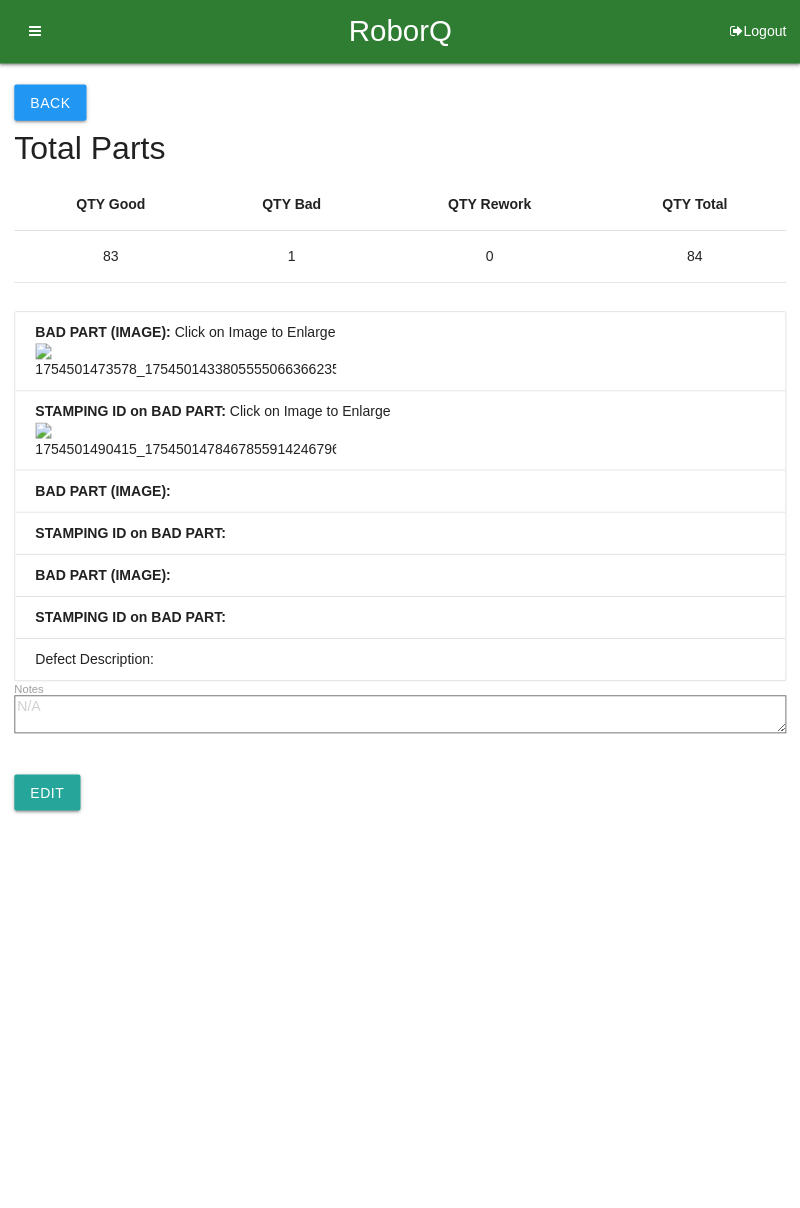 scroll, scrollTop: 0, scrollLeft: 0, axis: both 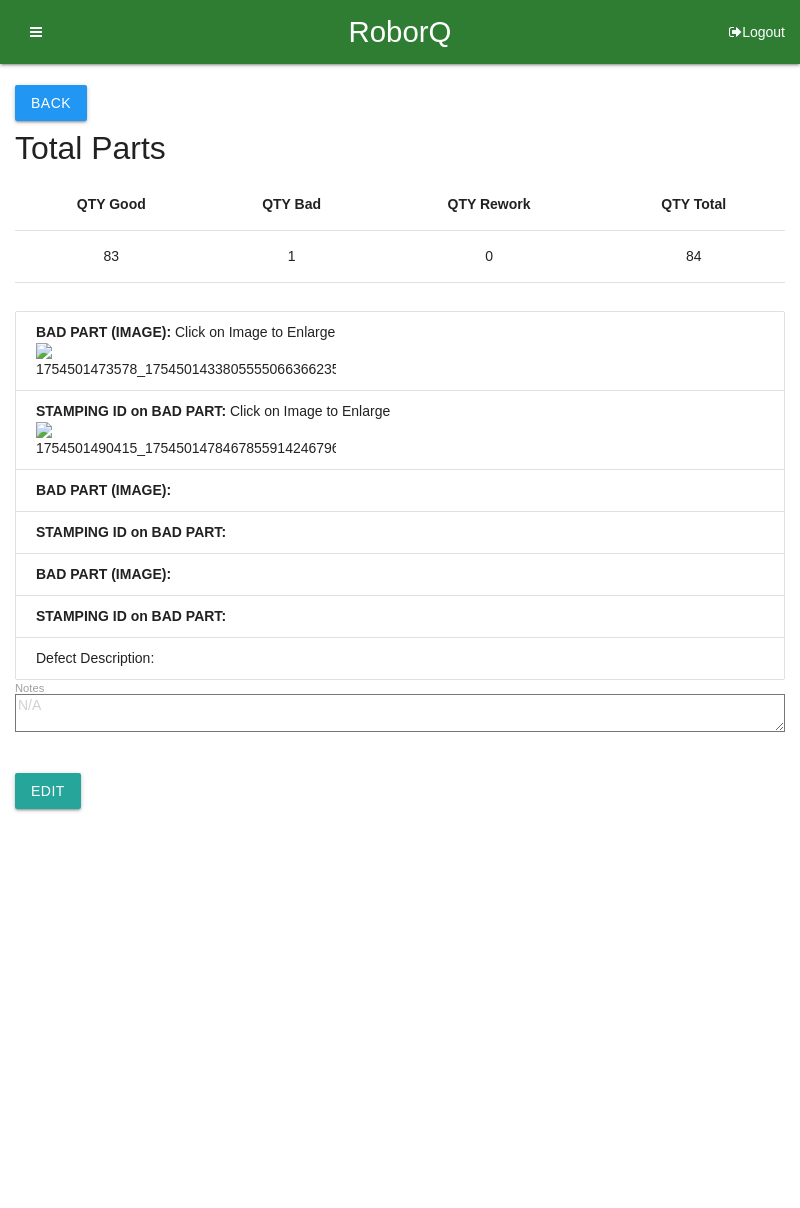 click on "Back" at bounding box center (51, 103) 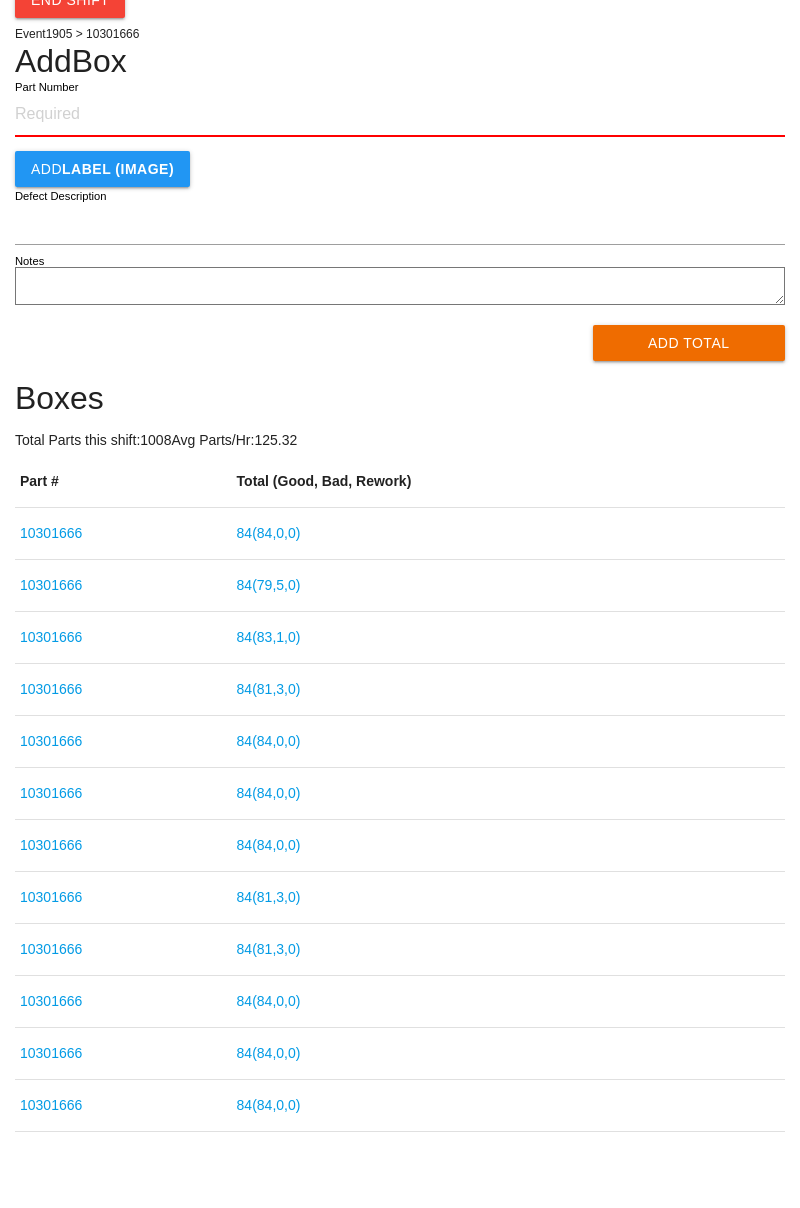 scroll, scrollTop: 116, scrollLeft: 0, axis: vertical 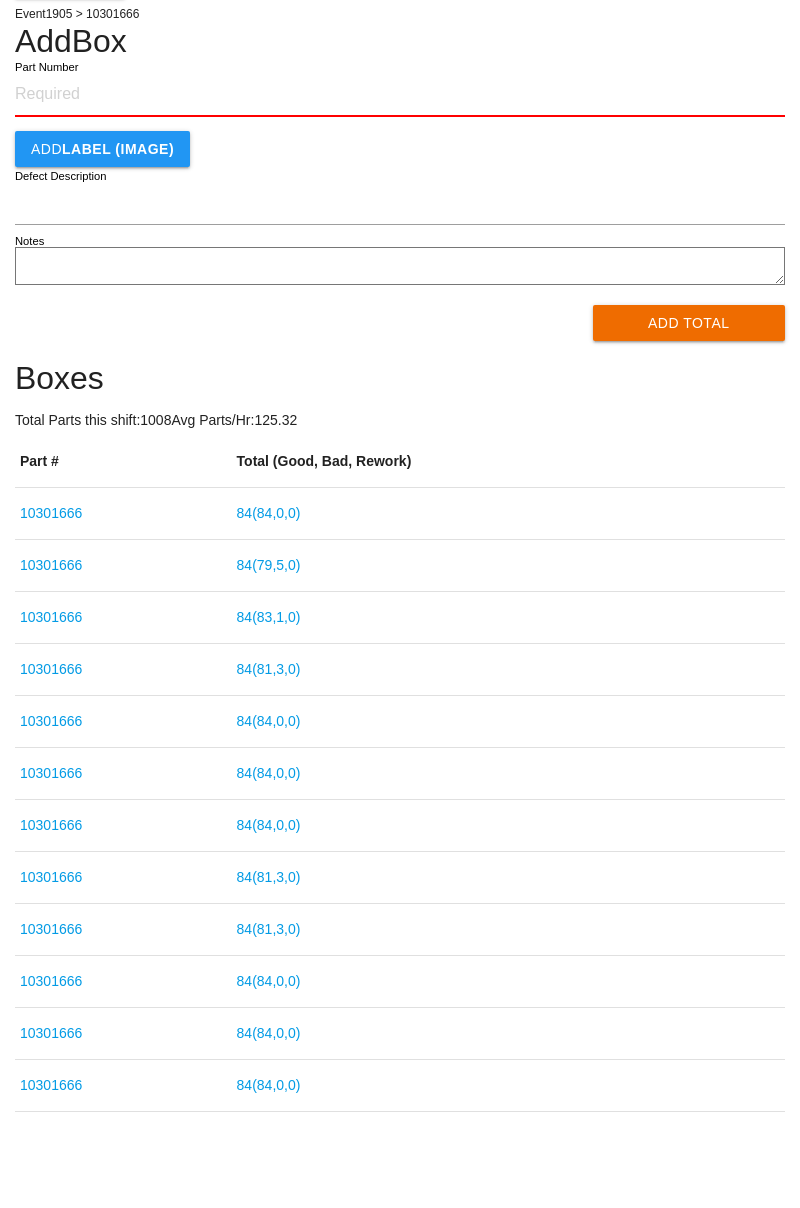 click on "84  ( 81 ,  3 ,  0 )" at bounding box center [269, 877] 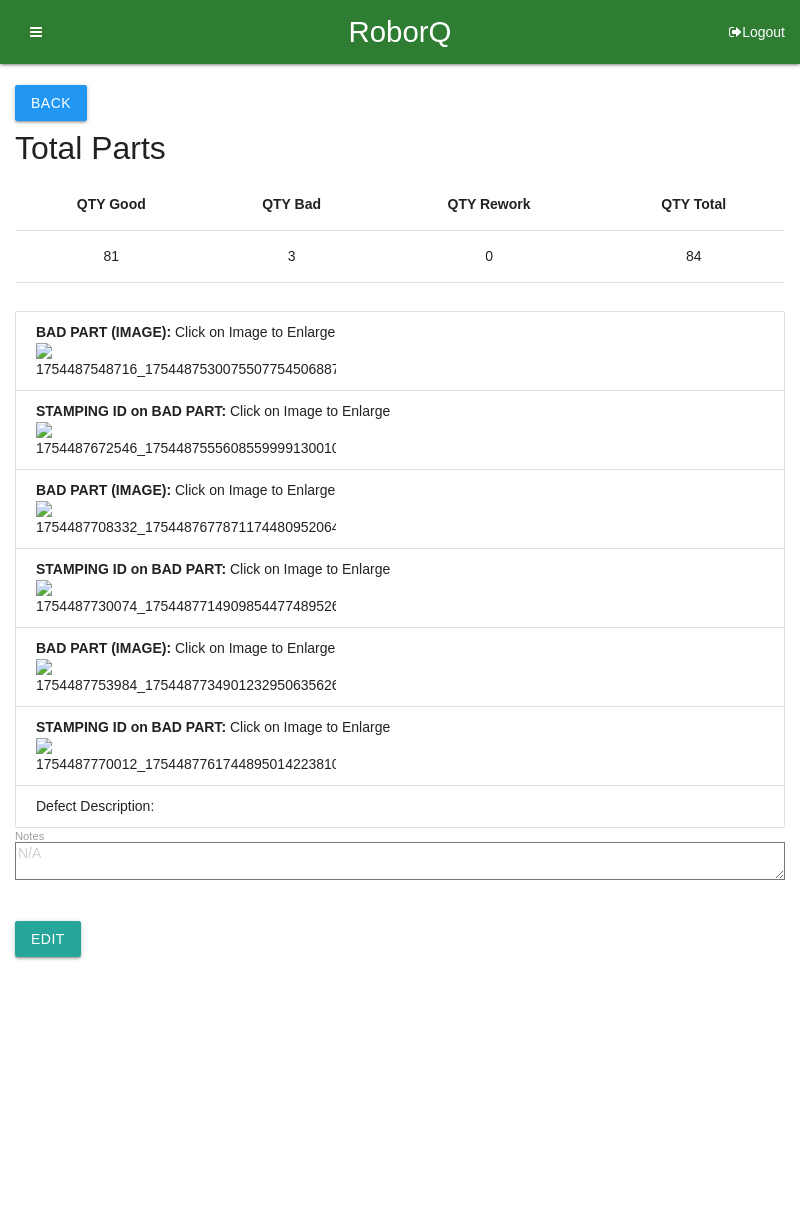 scroll, scrollTop: 0, scrollLeft: 0, axis: both 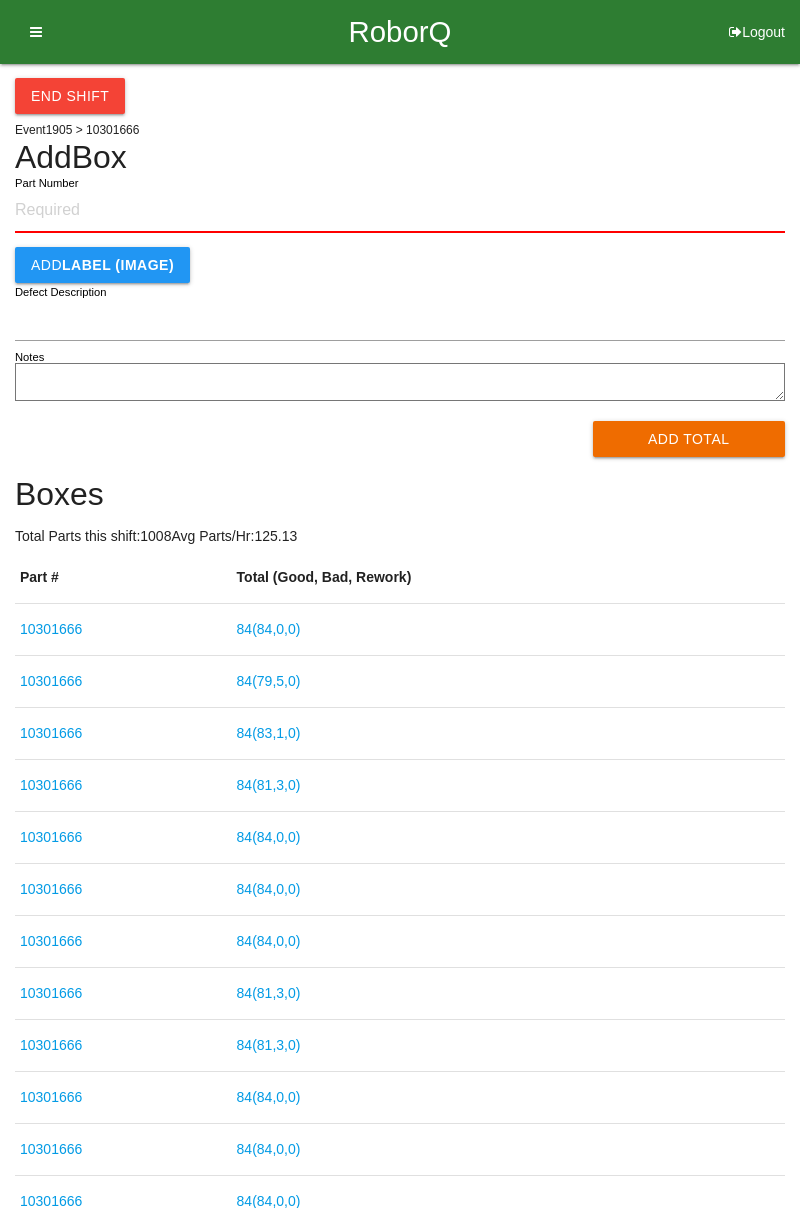 click on "End Shift" at bounding box center [70, 96] 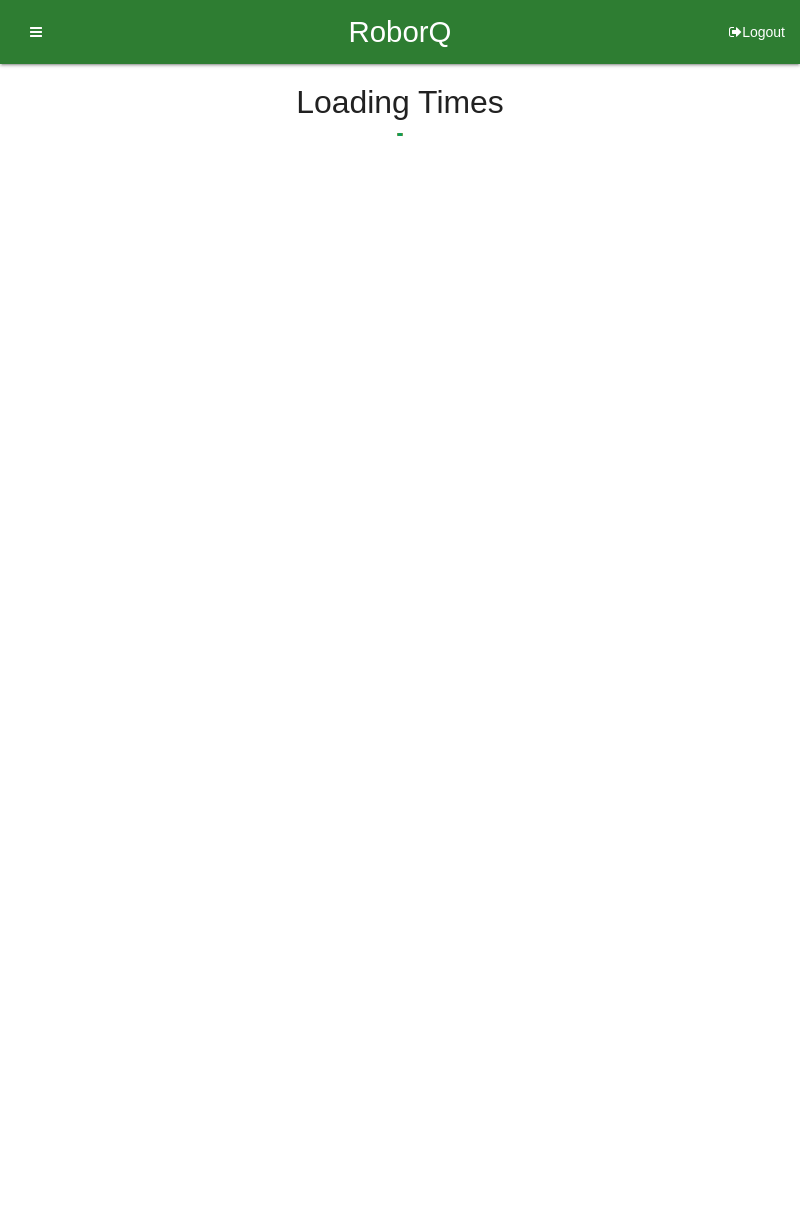 select on "3" 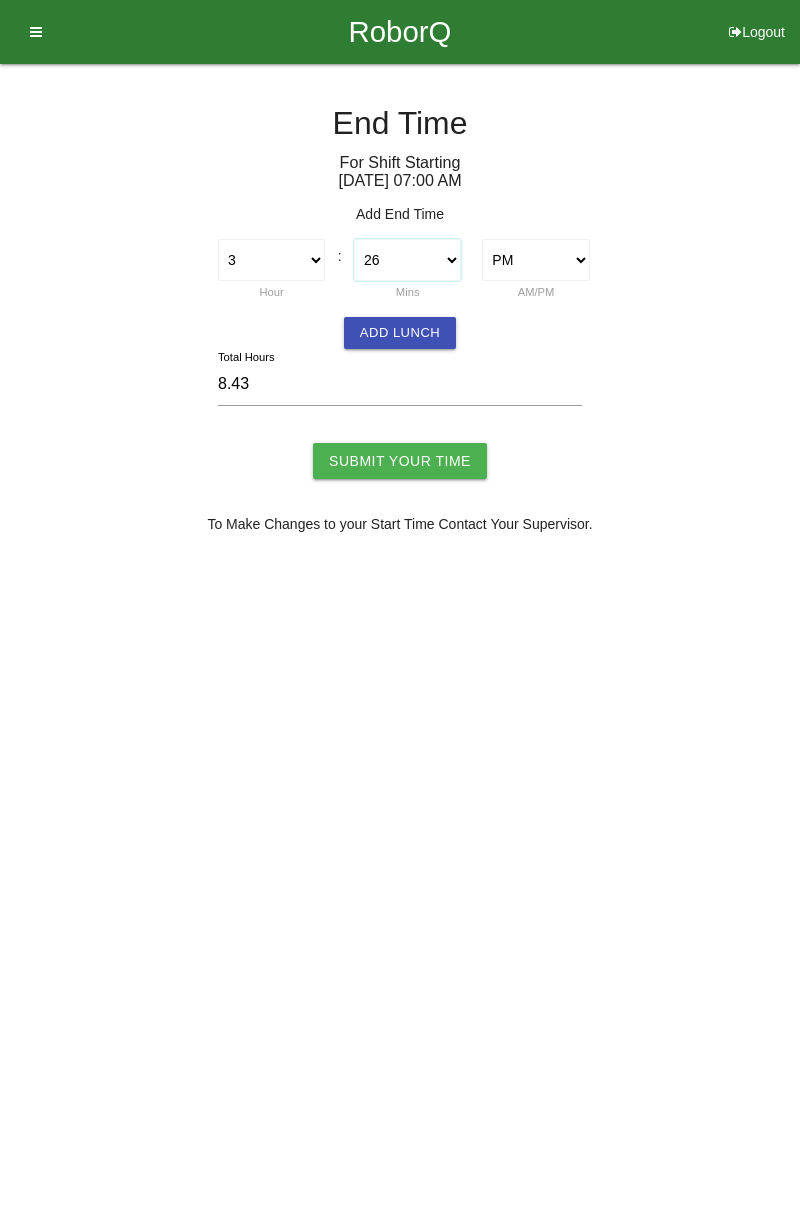 click on "00 01 02 03 04 05 06 07 08 09 10 11 12 13 14 15 16 17 18 19 20 21 22 23 24 25 26 27 28 29 30 31 32 33 34 35 36 37 38 39 40 41 42 43 44 45 46 47 48 49 50 51 52 53 54 55 56 57 58 59" at bounding box center [407, 260] 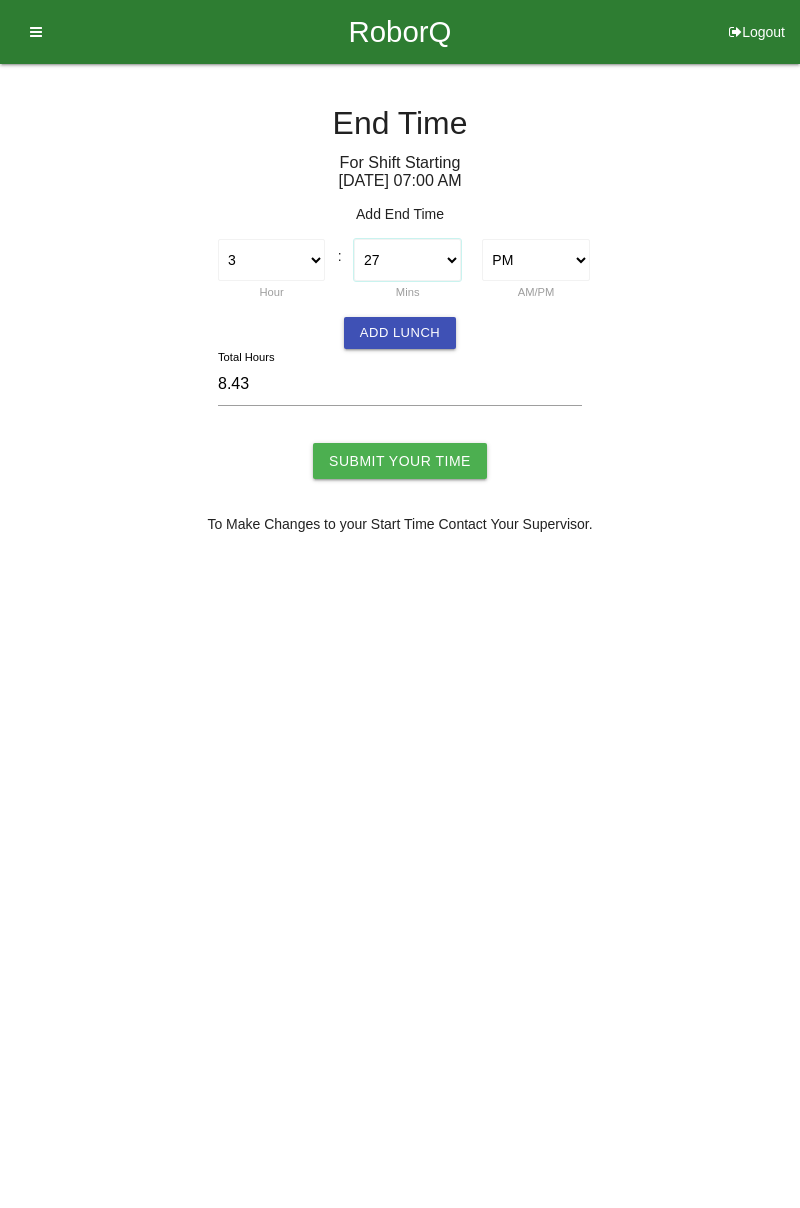 type on "8.45" 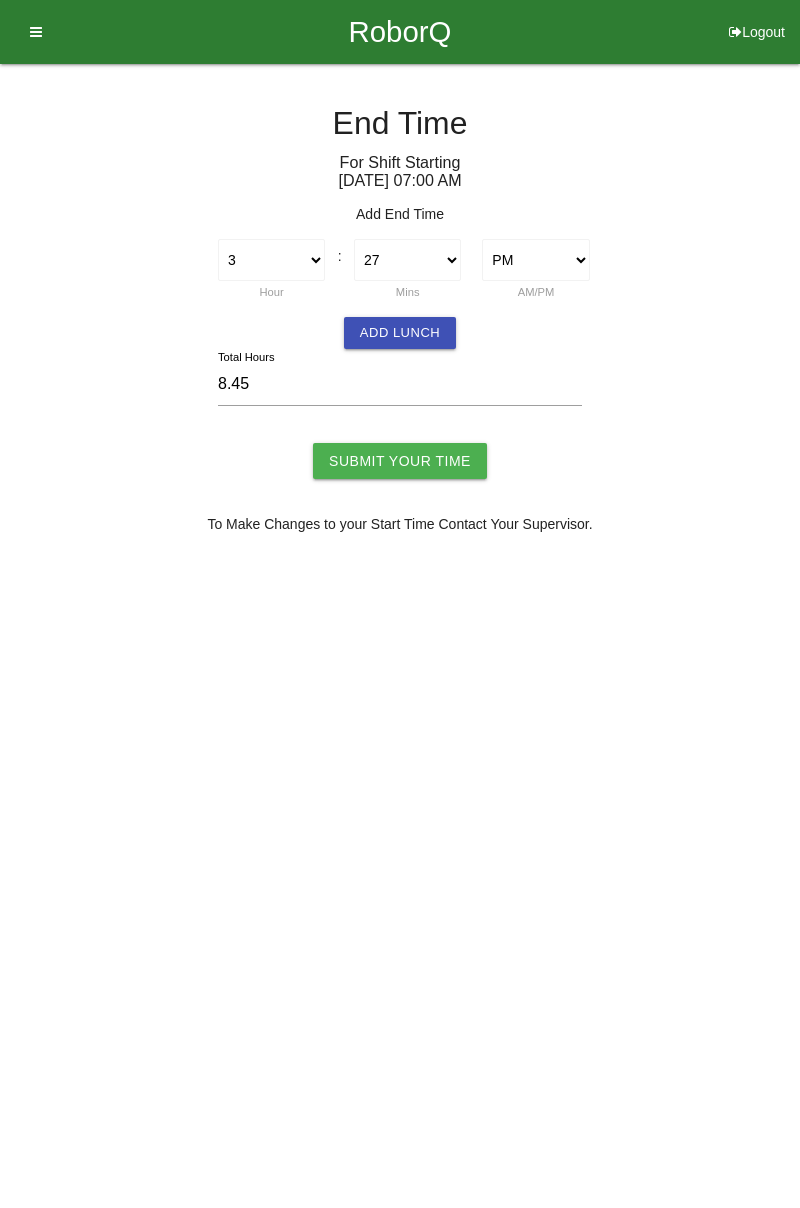 click on "Submit Your Time" at bounding box center [400, 461] 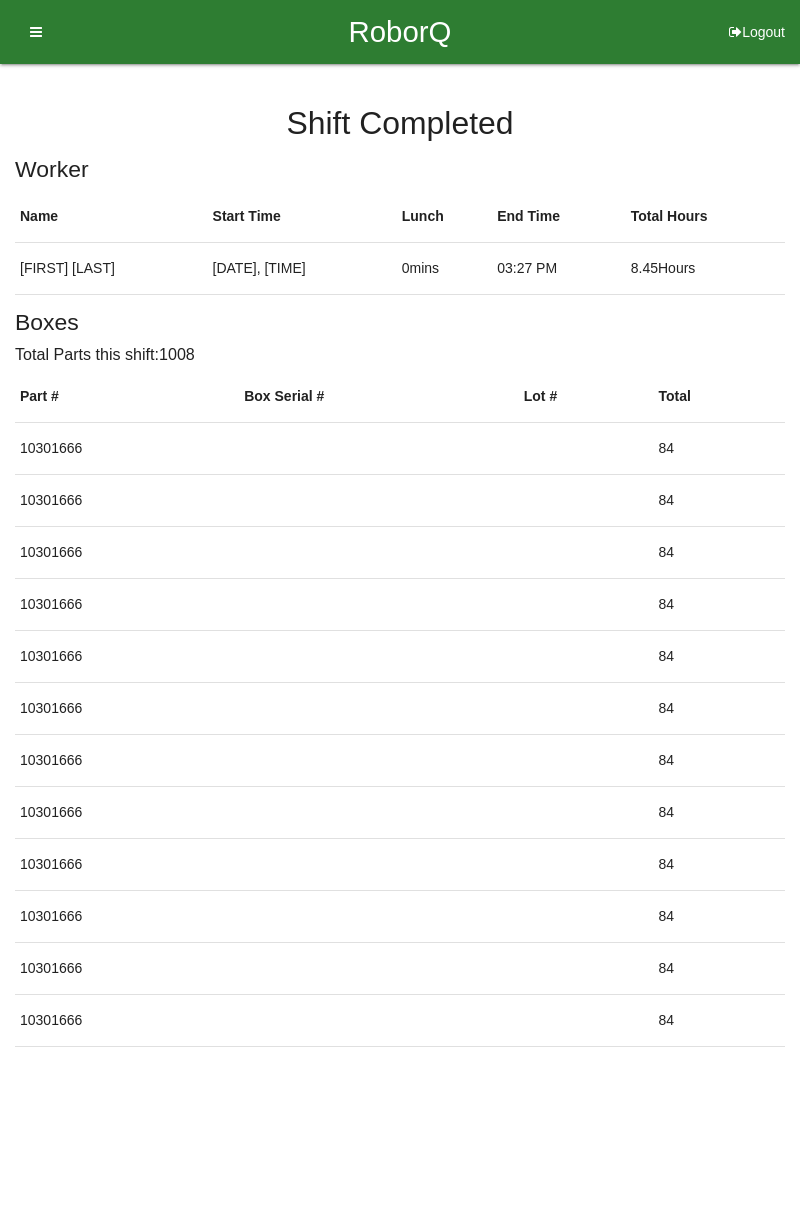 click on "Logout" at bounding box center [757, 7] 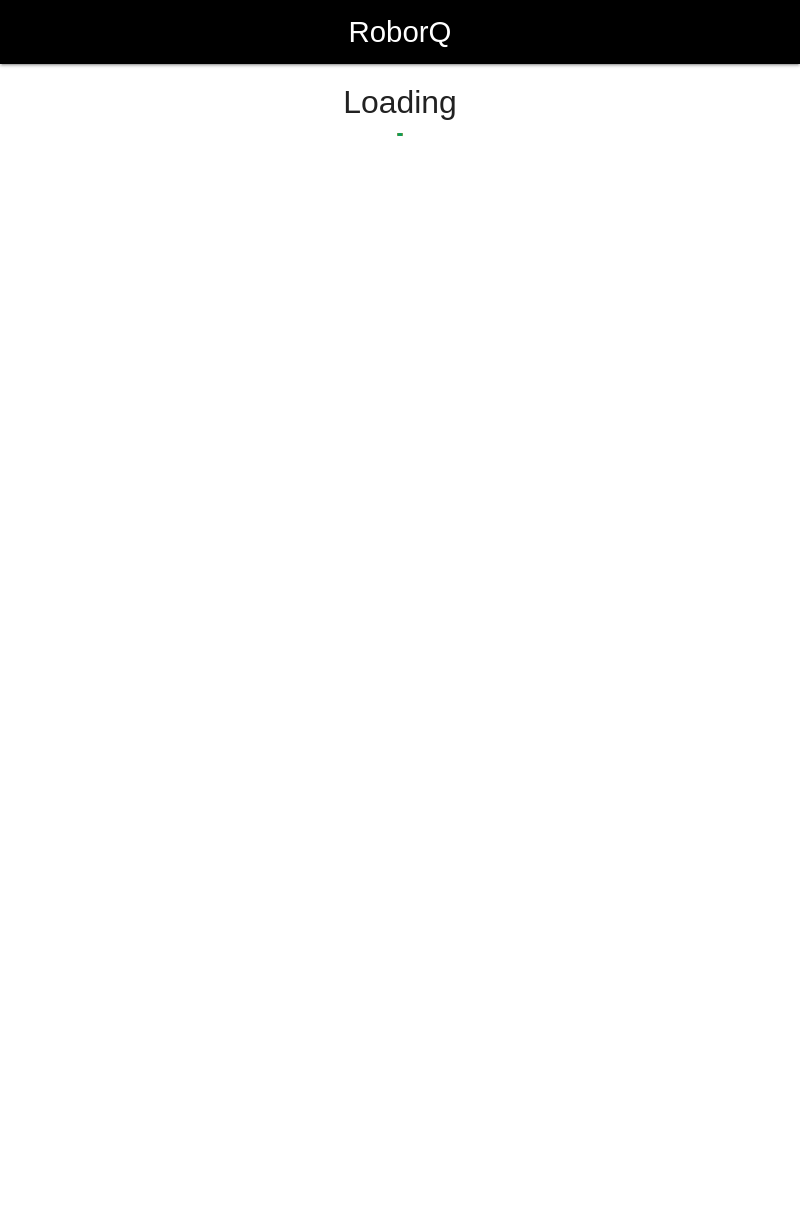 select on "Worker" 